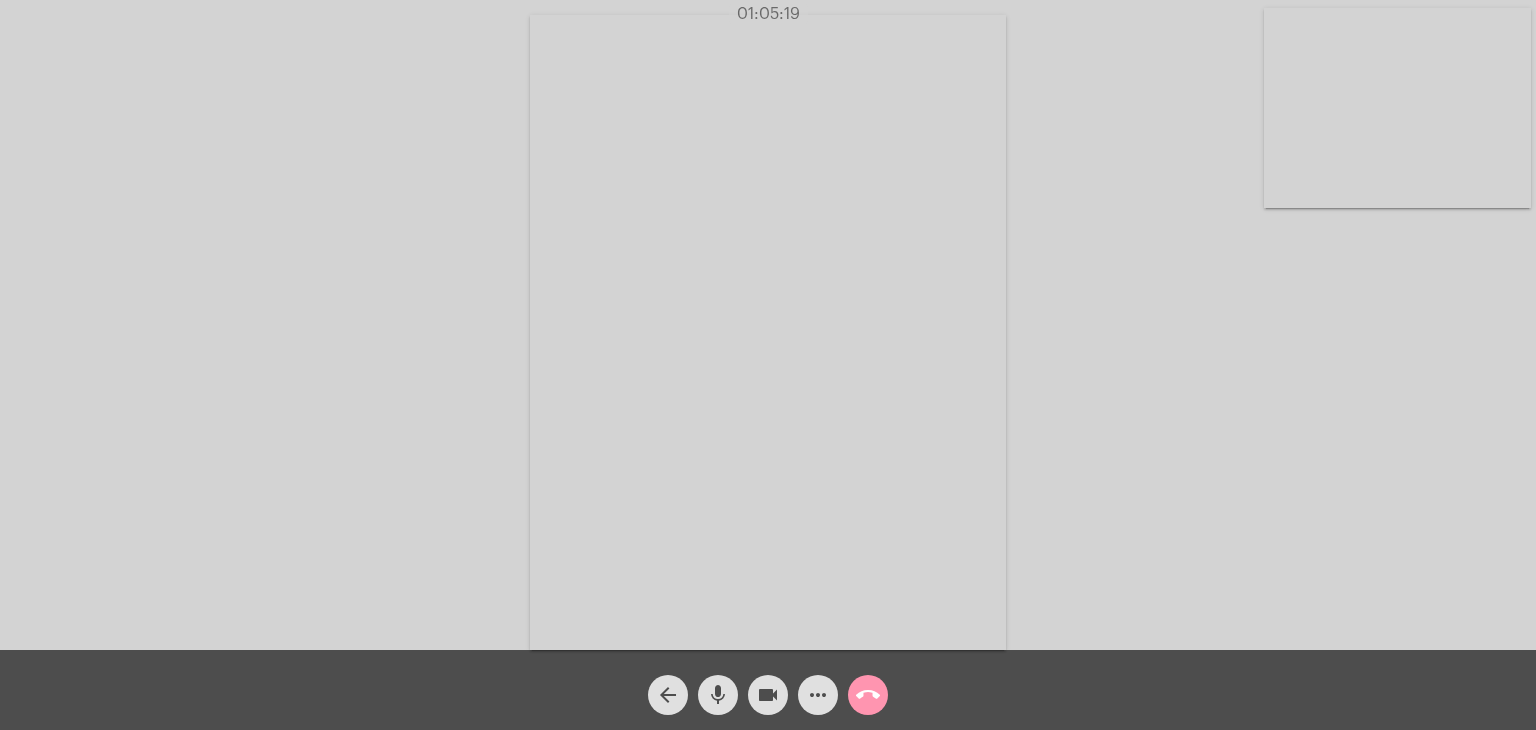 scroll, scrollTop: 0, scrollLeft: 0, axis: both 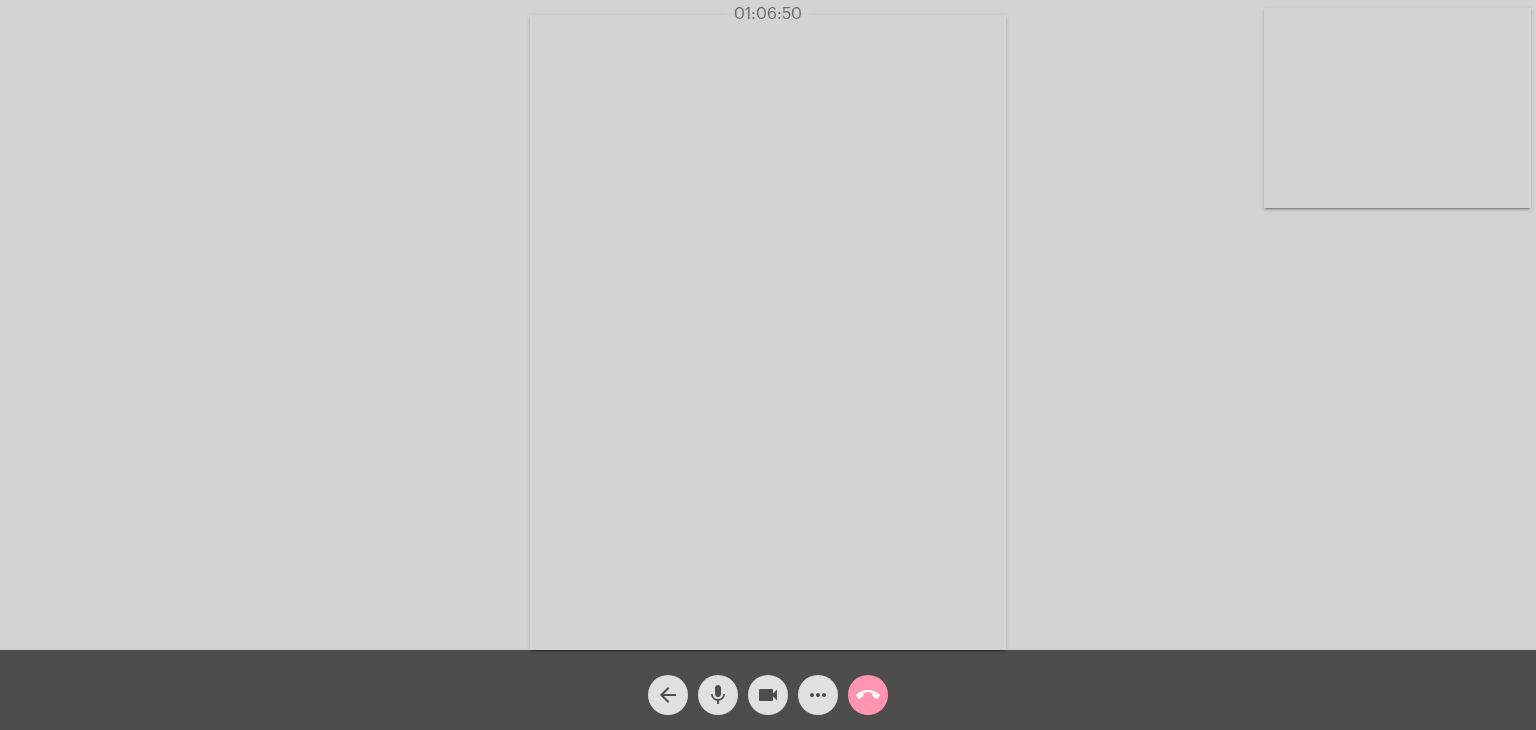click on "call_end" 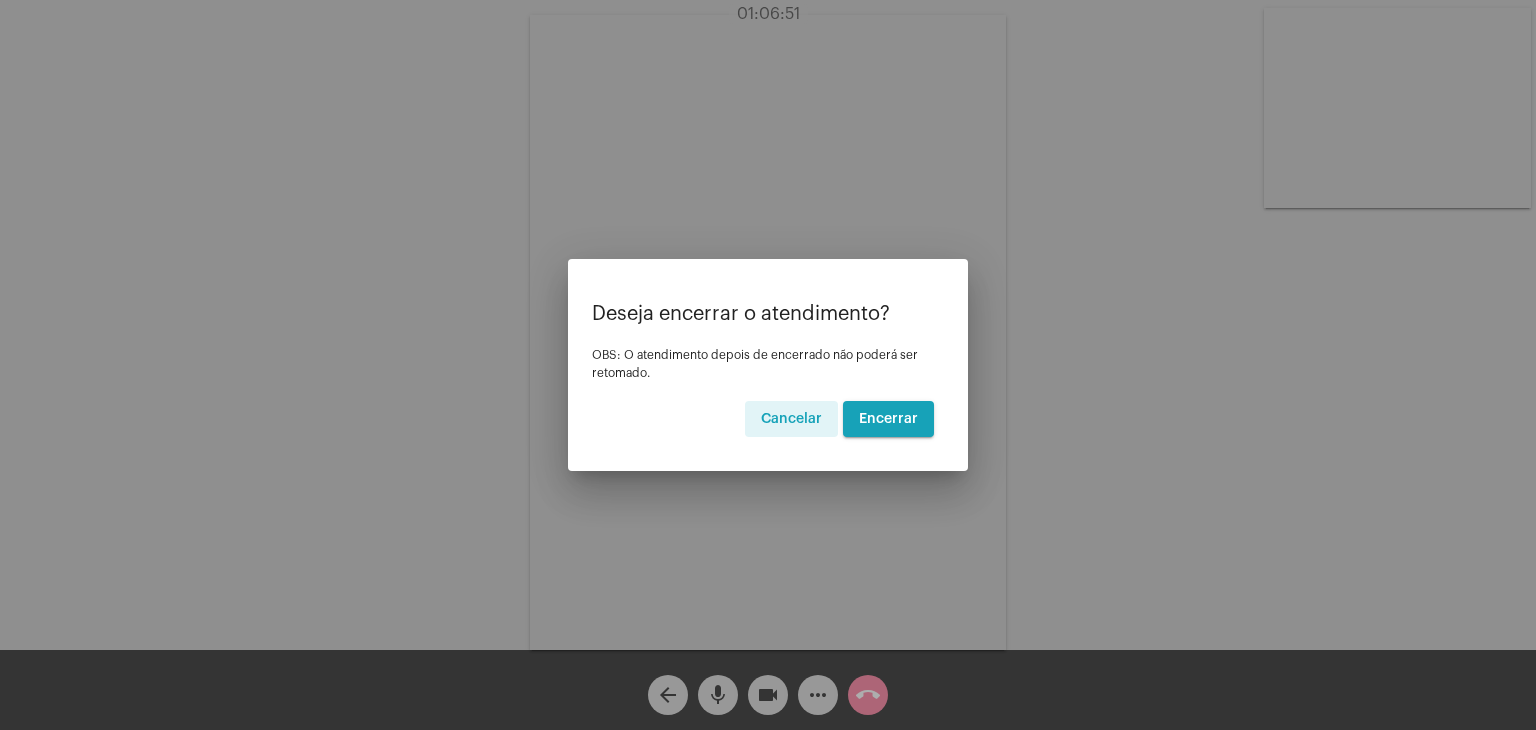 click on "Encerrar" at bounding box center (888, 419) 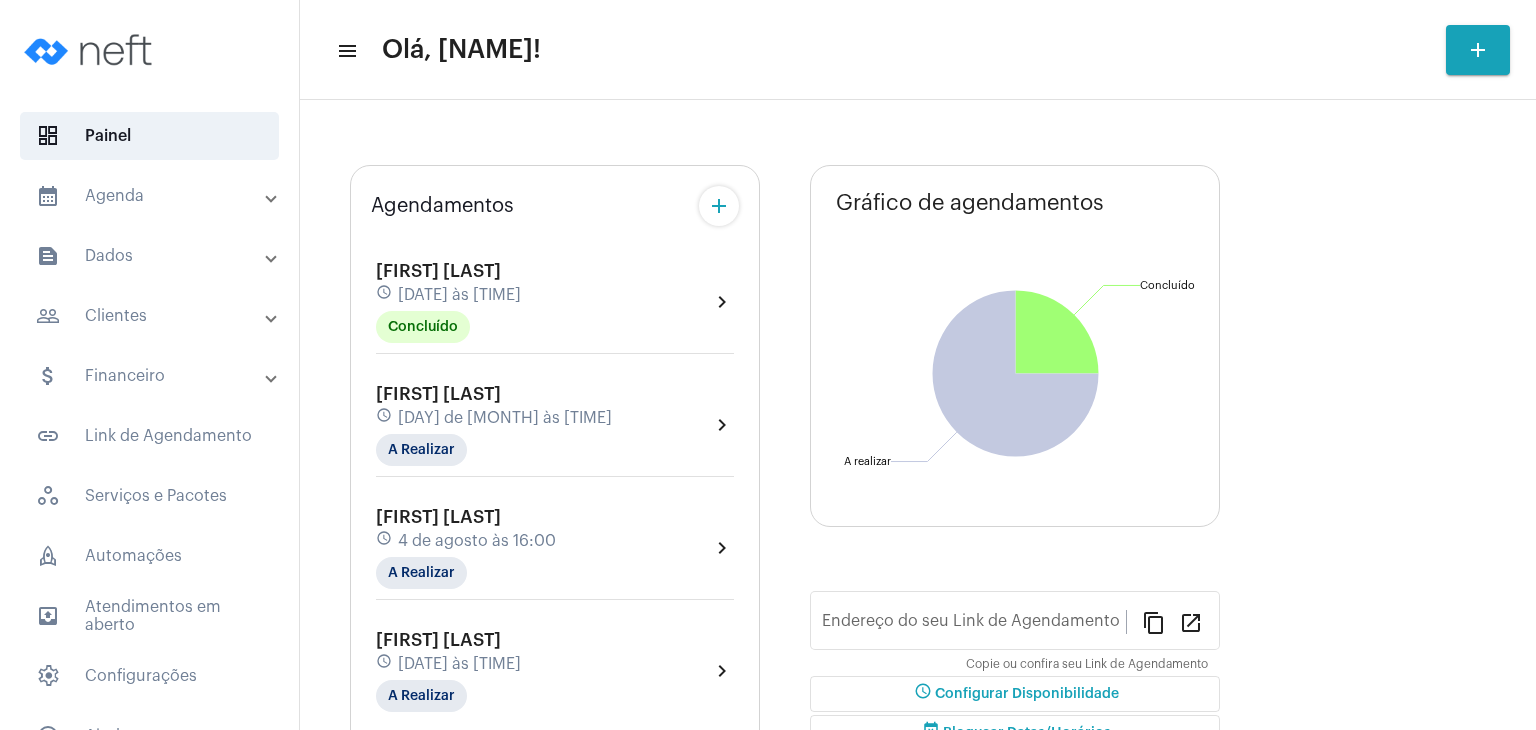 type on "https://neft.com.br/[LAST]-[FIRST]" 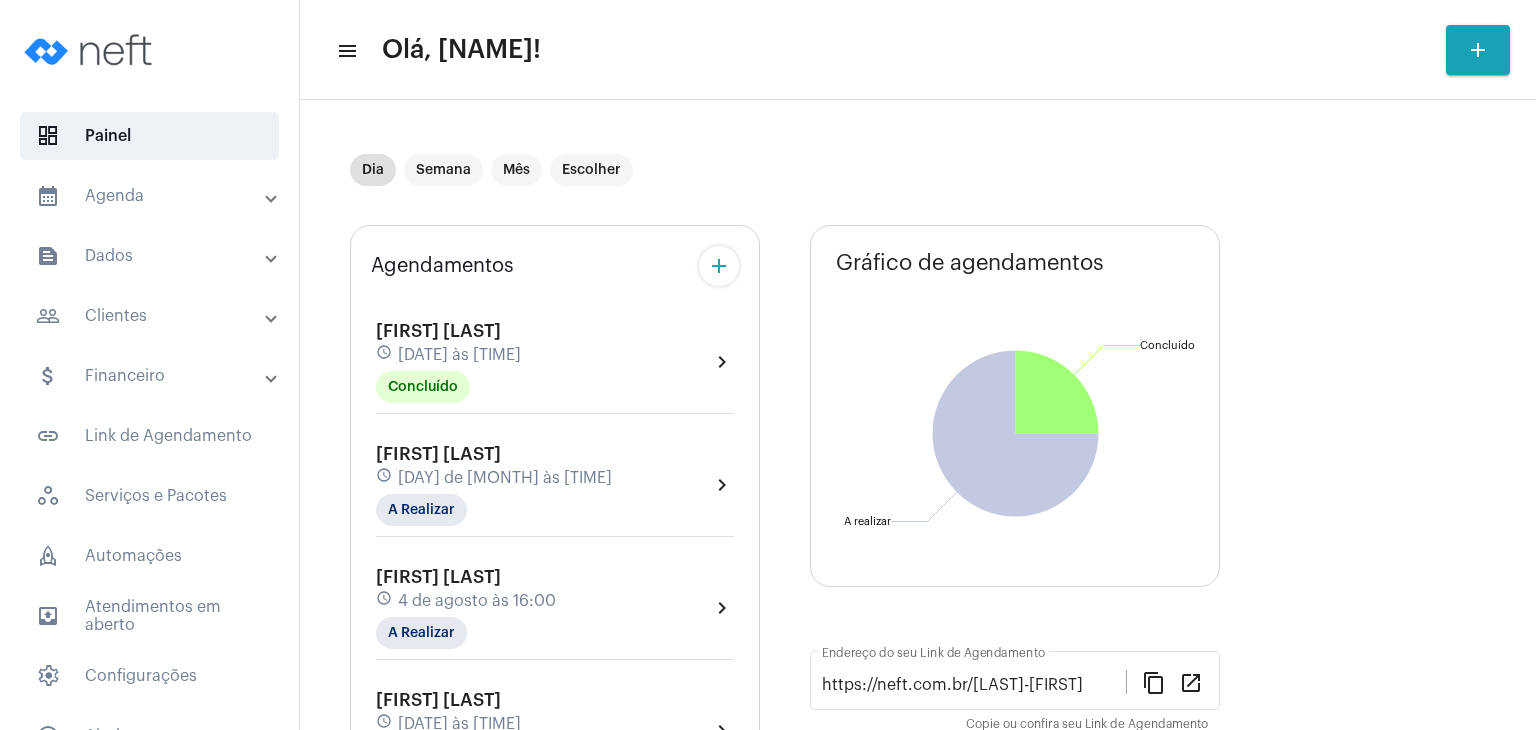 click on "[DATE] às [TIME]" 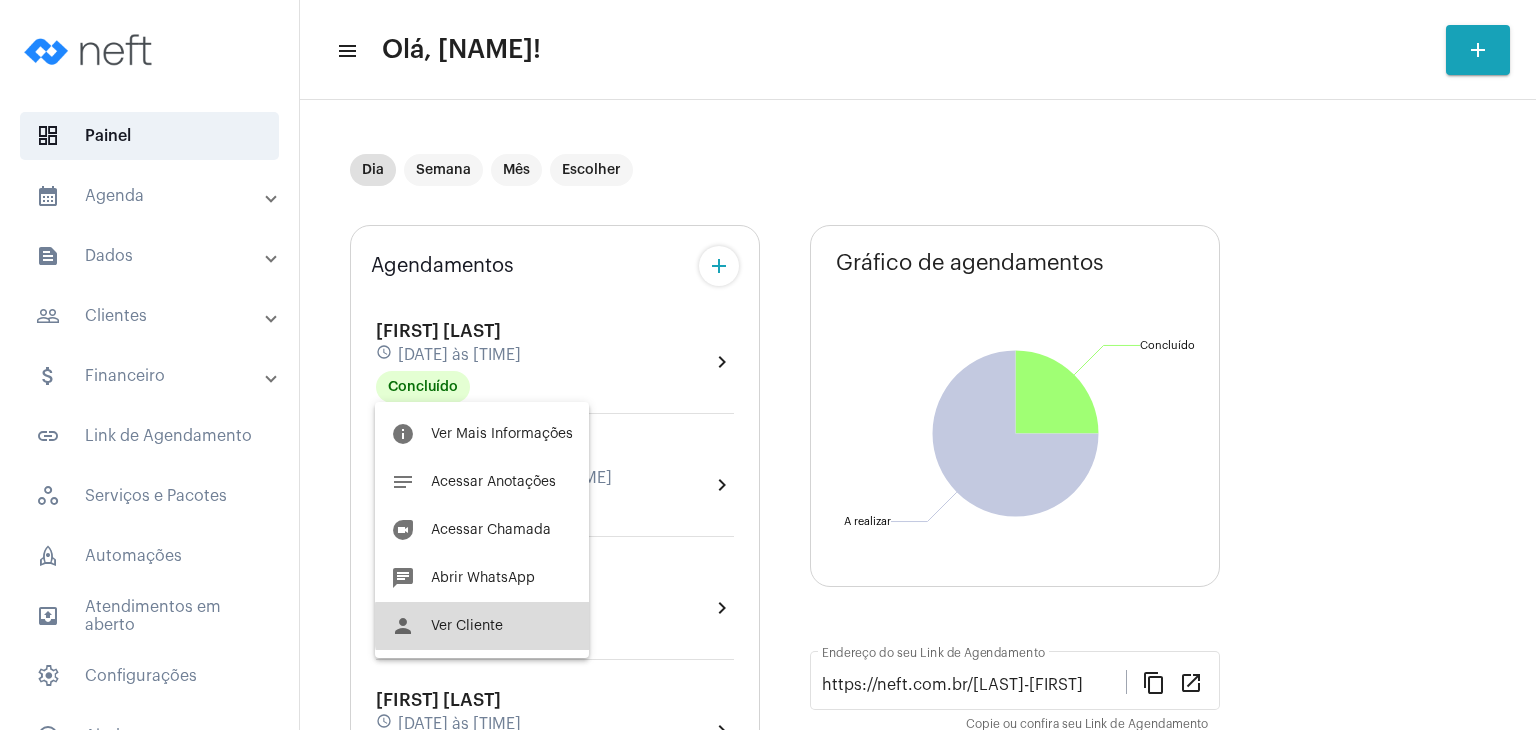 click on "Ver Cliente" at bounding box center (467, 626) 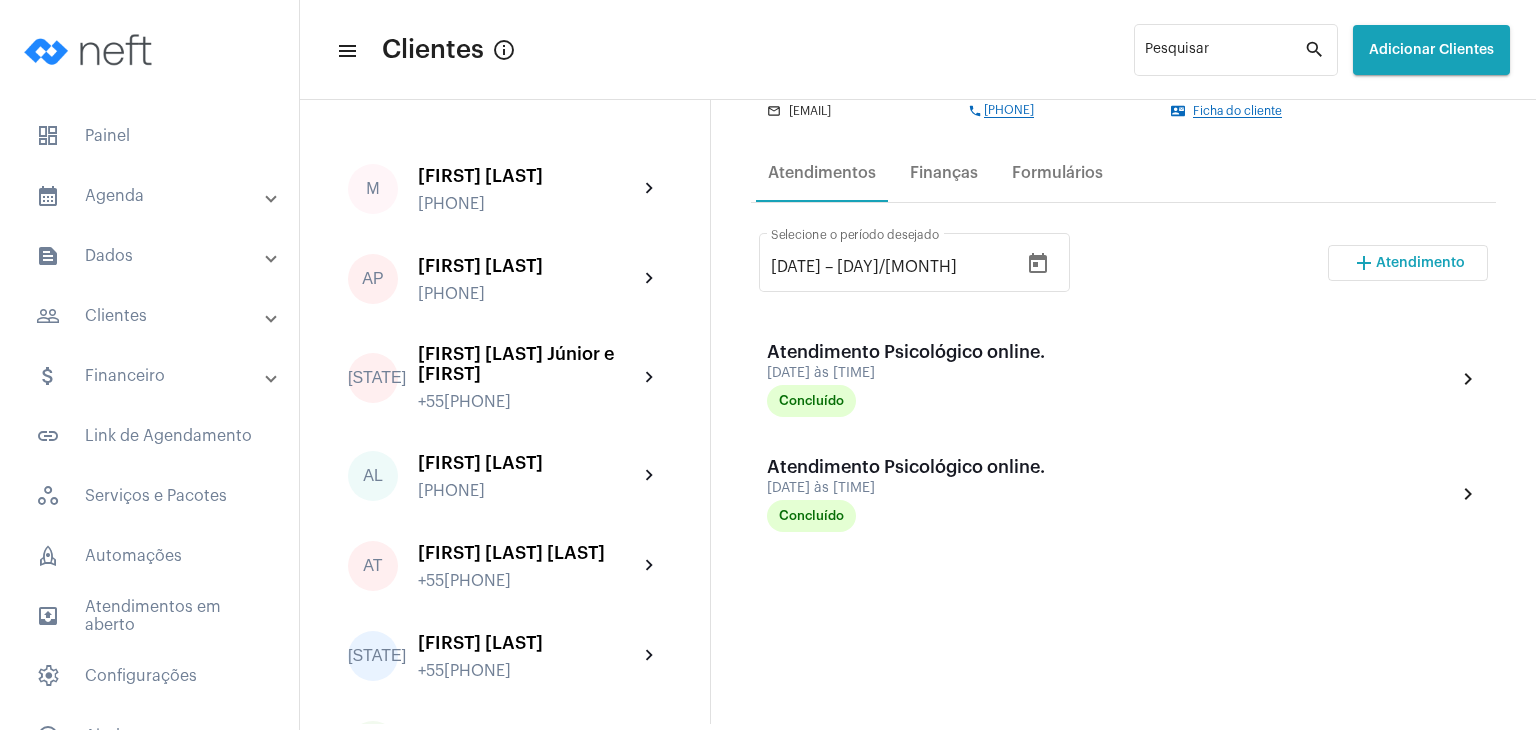 scroll, scrollTop: 200, scrollLeft: 0, axis: vertical 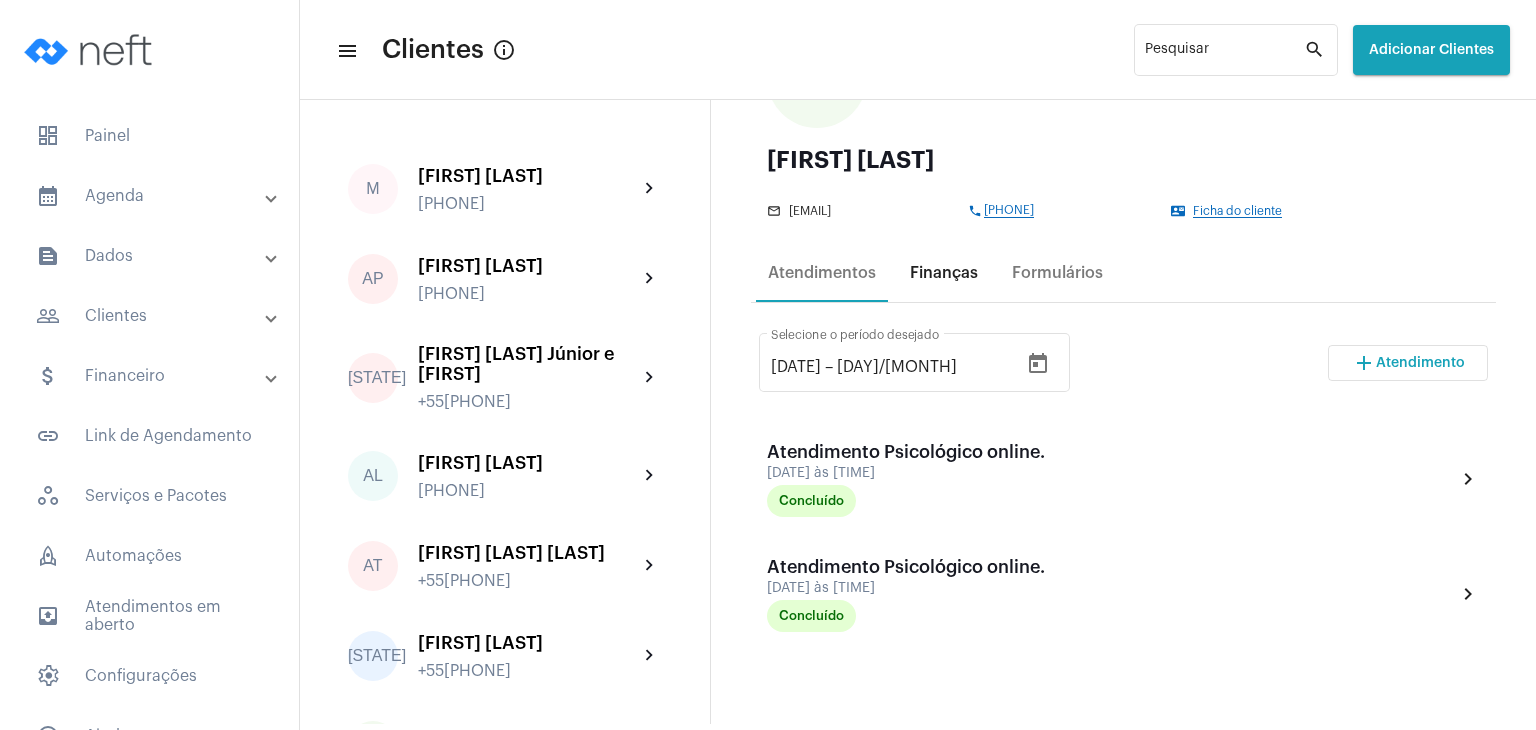 click on "Finanças" at bounding box center (944, 273) 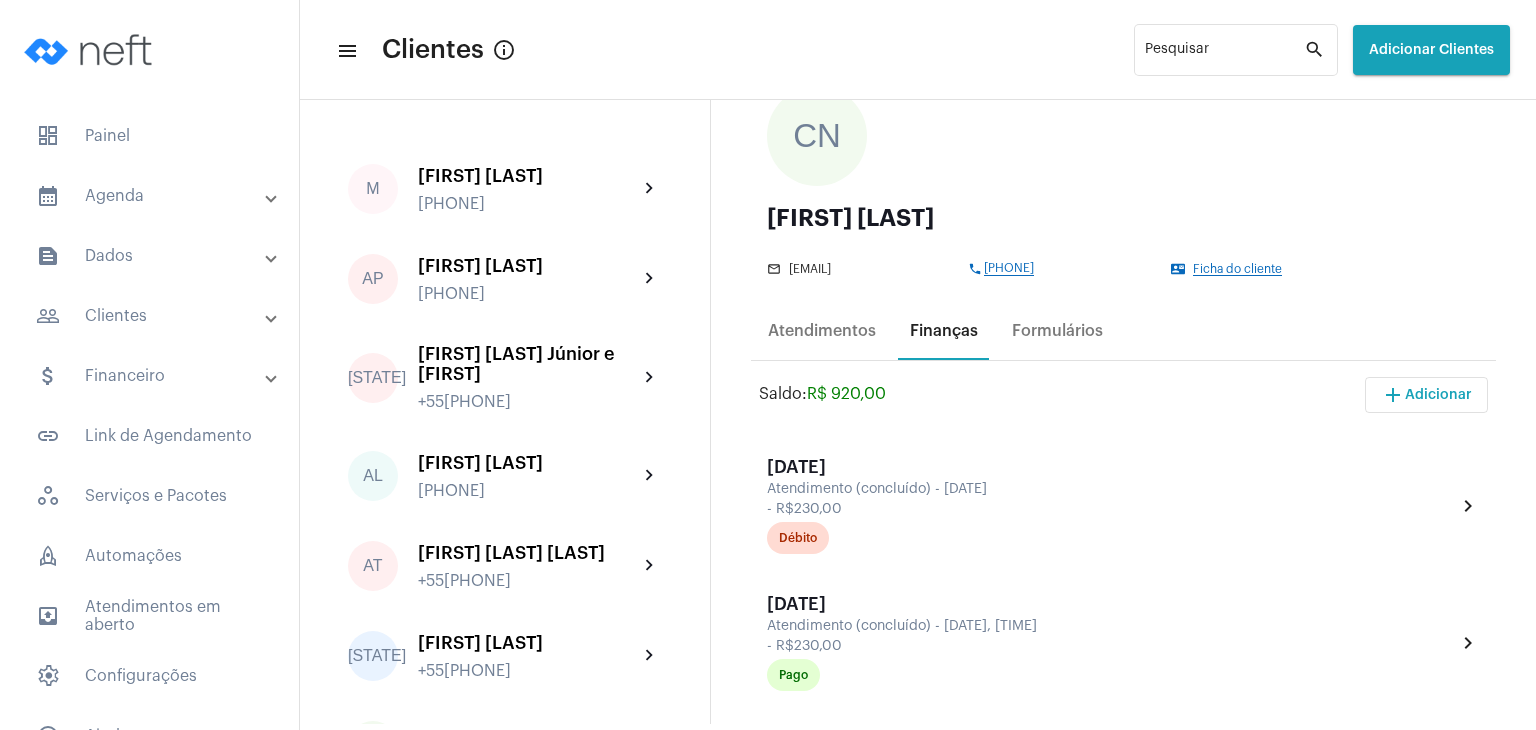 scroll, scrollTop: 100, scrollLeft: 0, axis: vertical 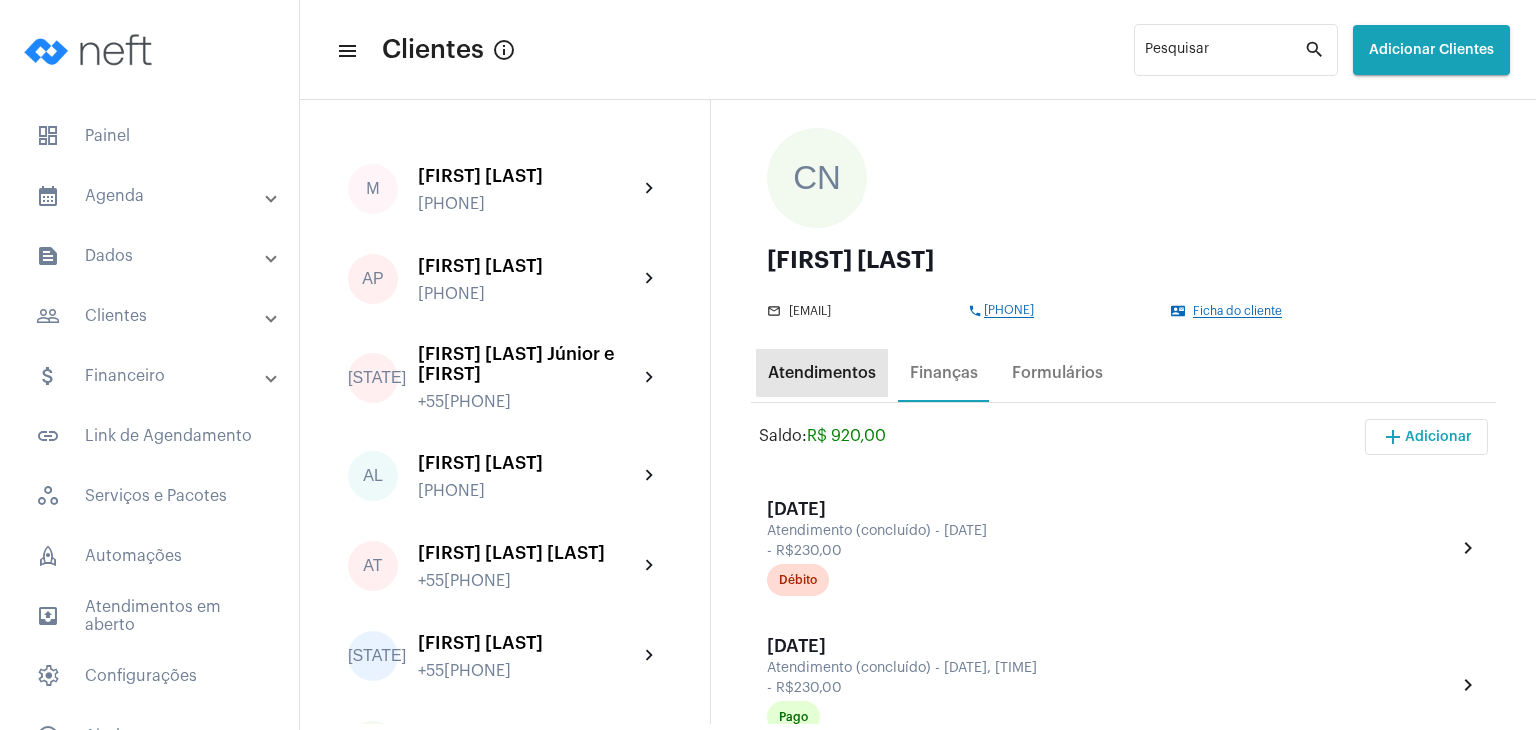 click on "Atendimentos" at bounding box center (822, 373) 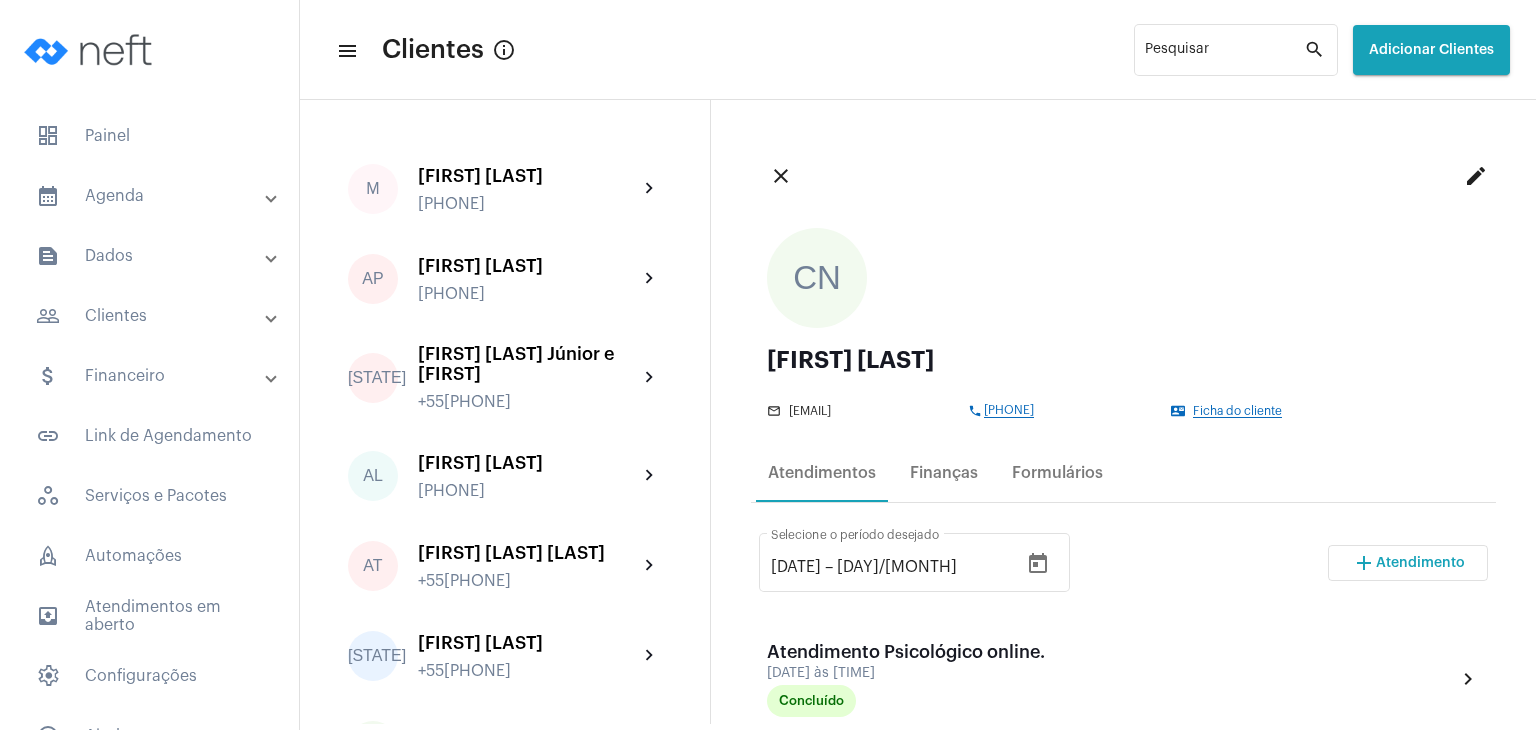 click on "Atendimento" at bounding box center (1420, 563) 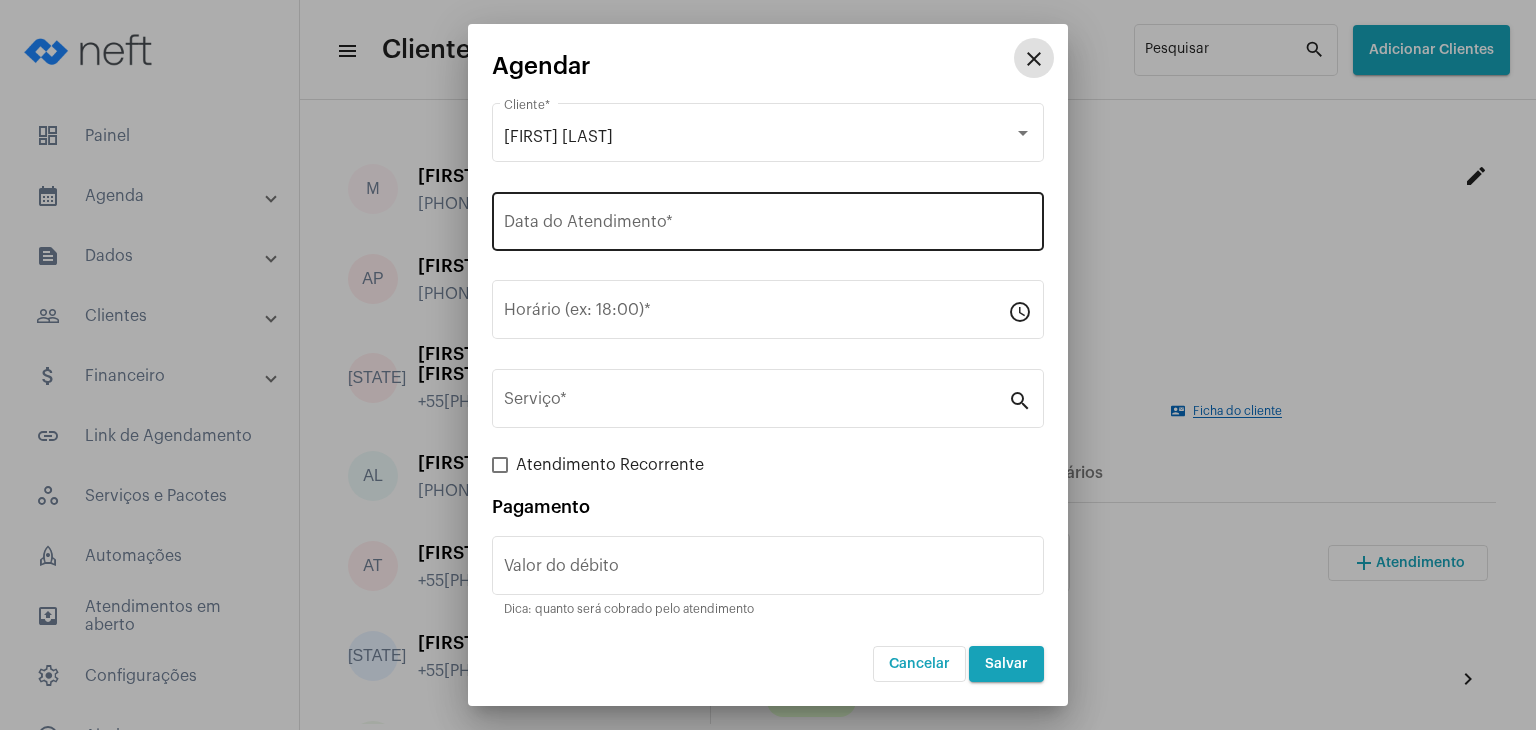 click on "Data do Atendimento  *" at bounding box center (768, 226) 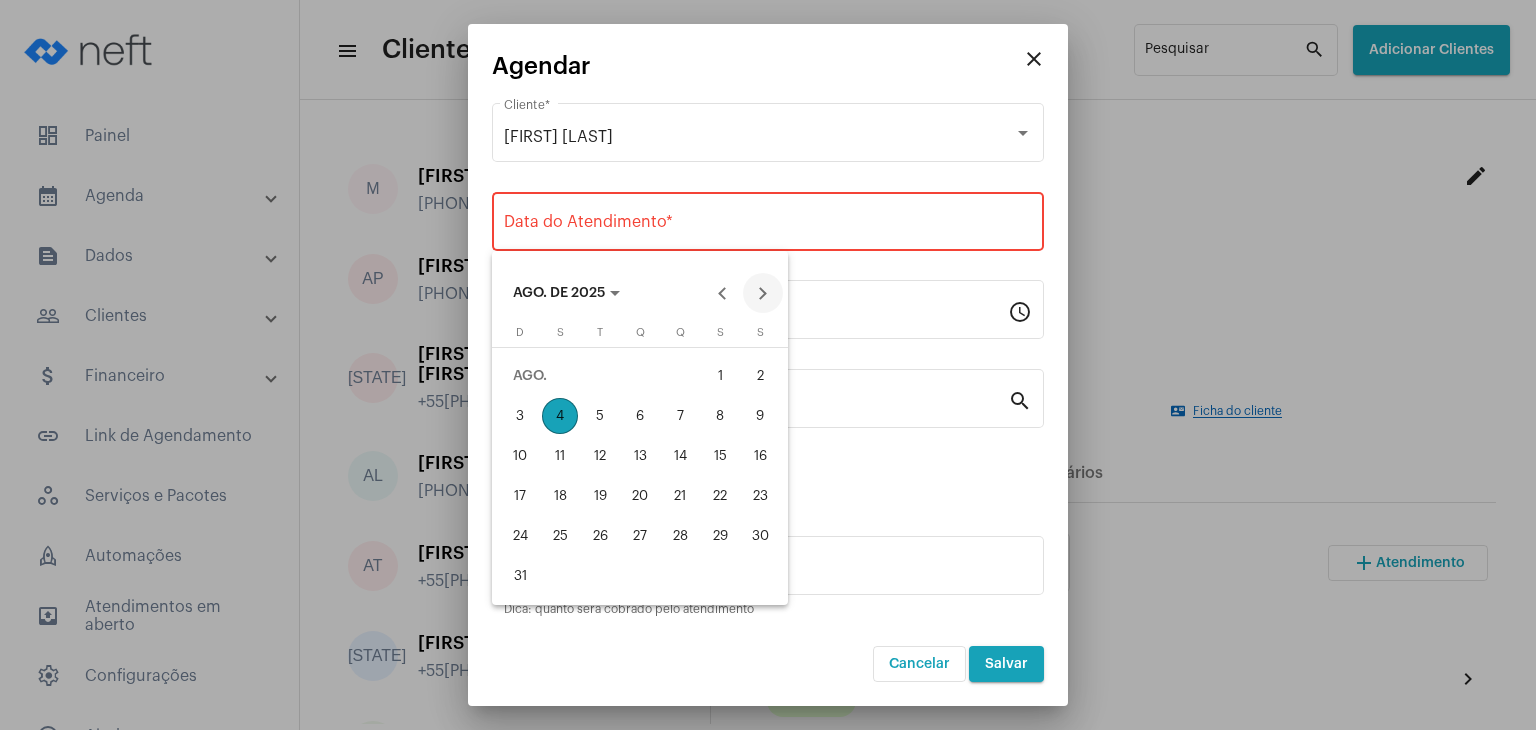 click at bounding box center [763, 293] 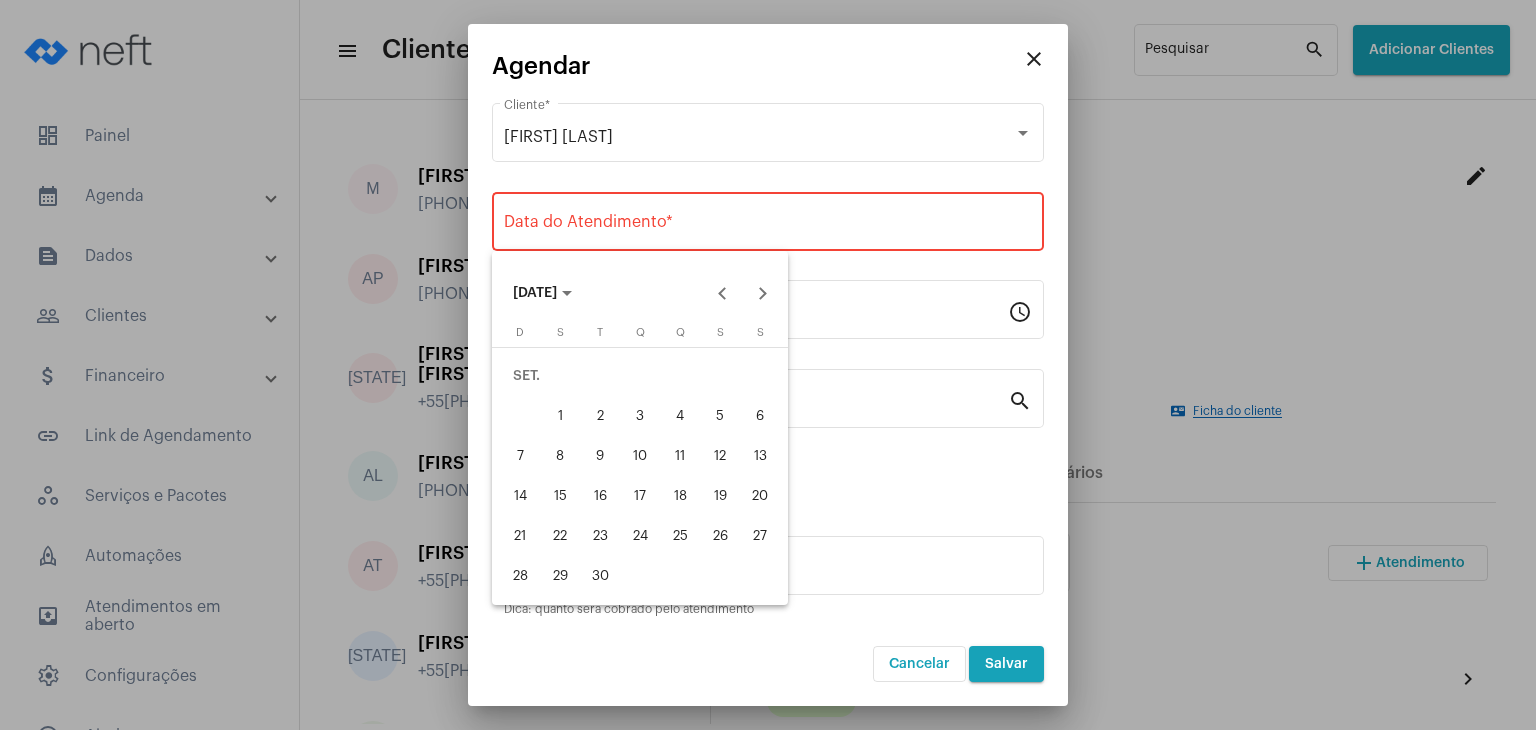click on "1" at bounding box center [560, 416] 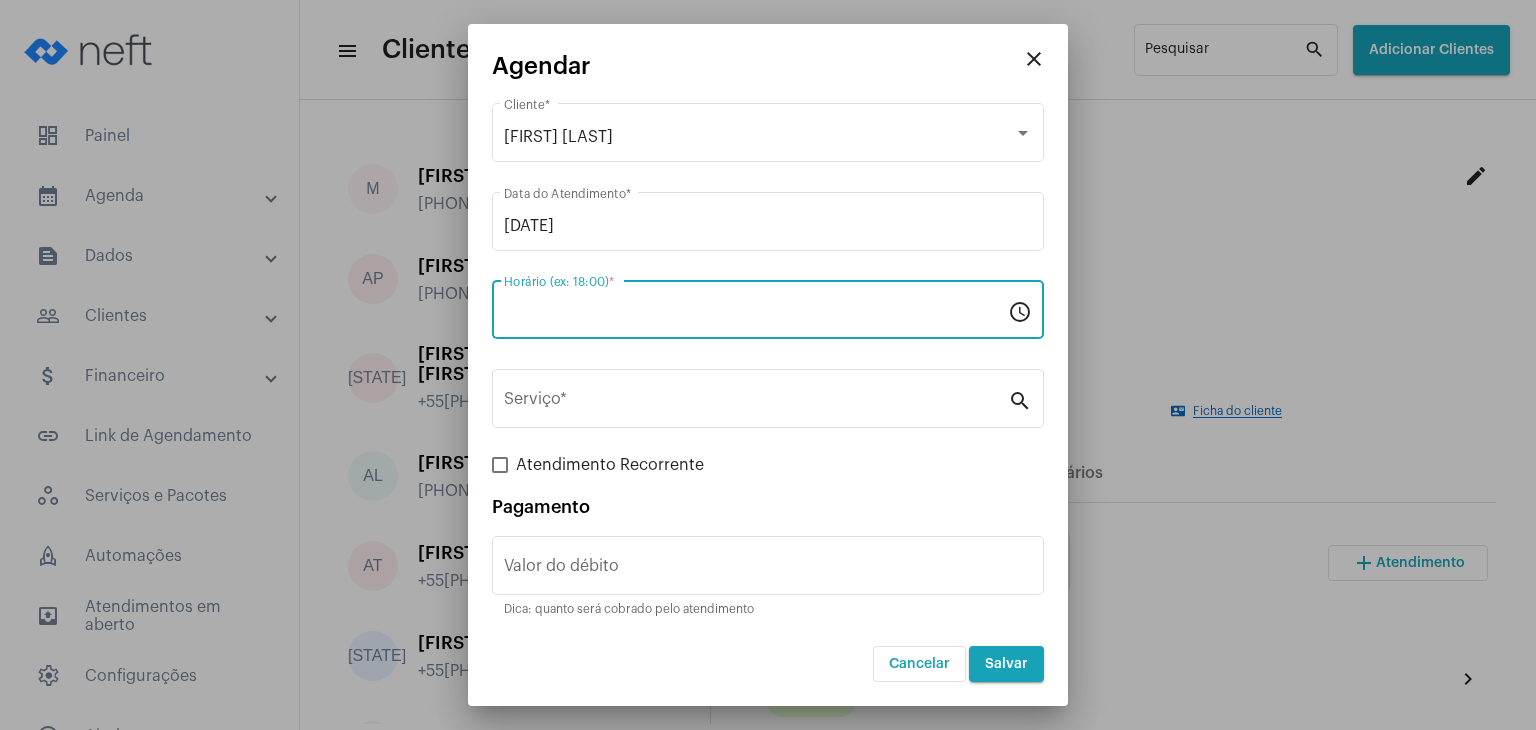drag, startPoint x: 556, startPoint y: 322, endPoint x: 562, endPoint y: 334, distance: 13.416408 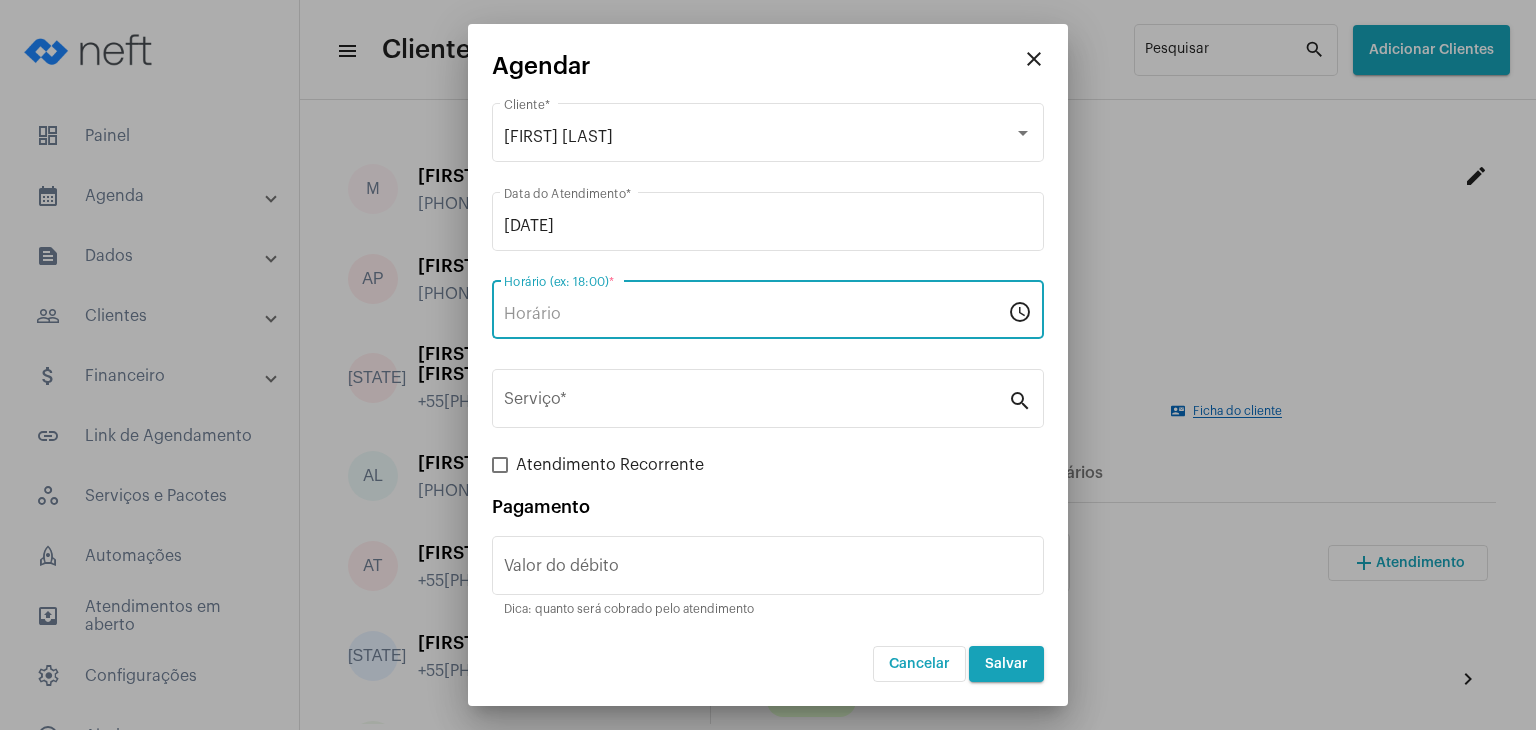 click on "Horário (ex: 18:00)  *" at bounding box center [756, 307] 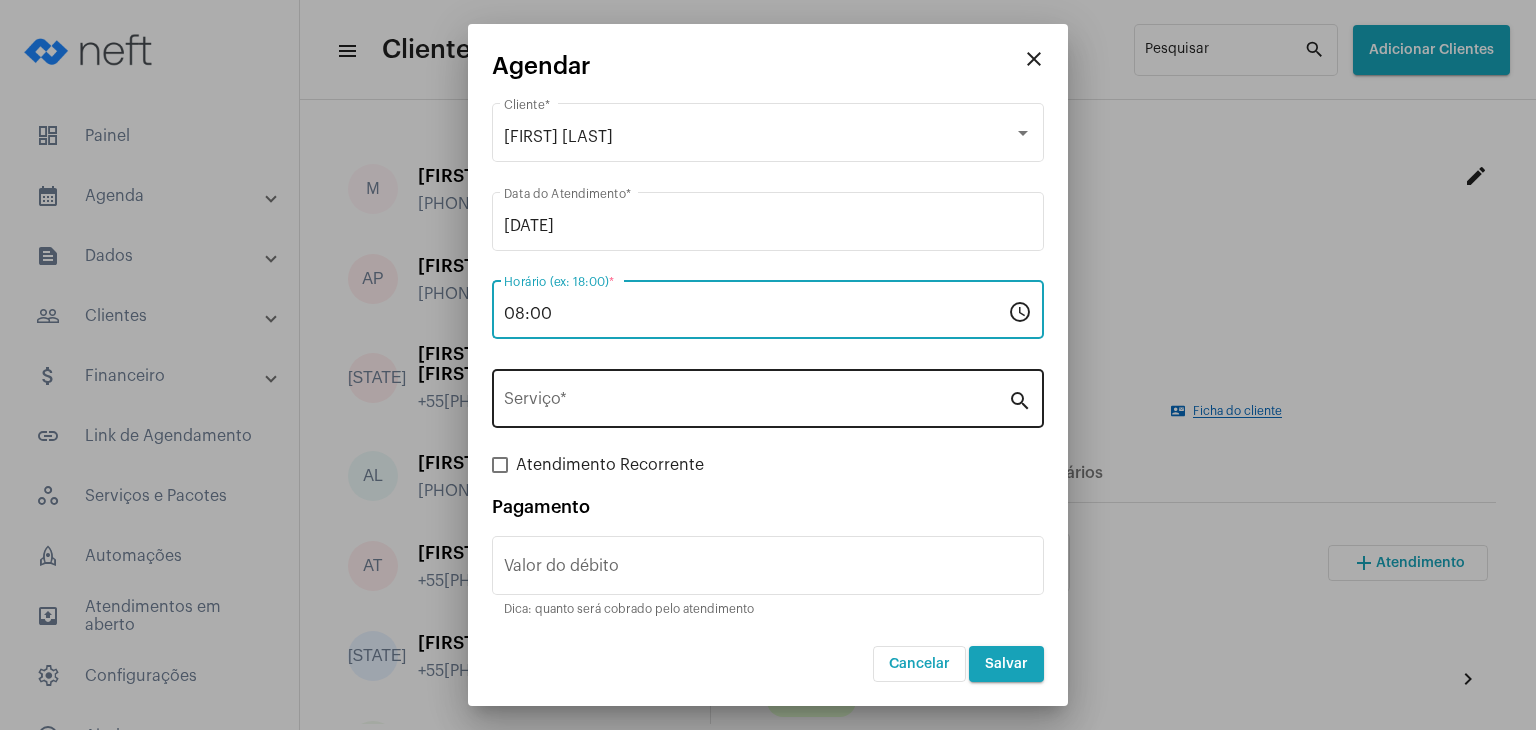 type on "08:00" 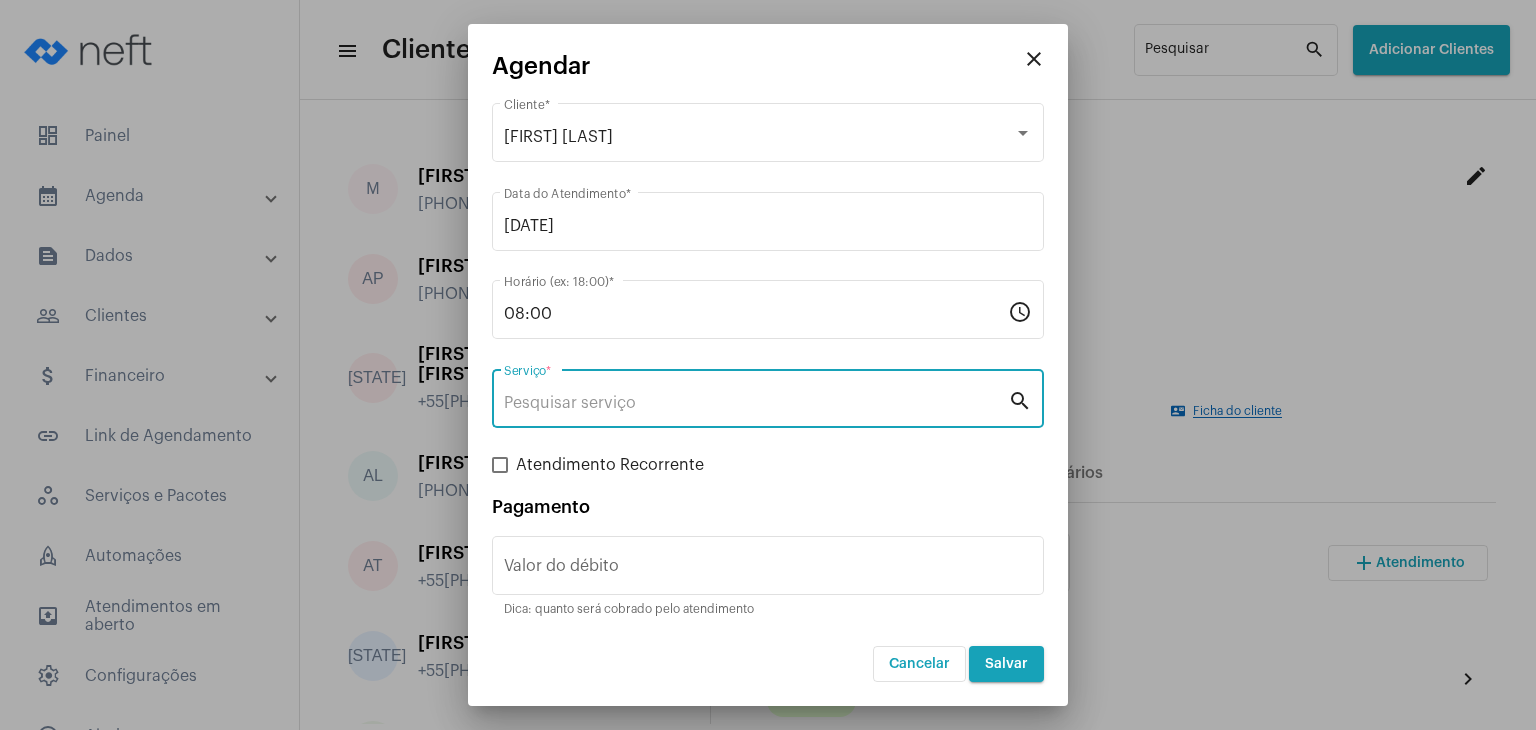 click on "Serviço  *" at bounding box center (756, 403) 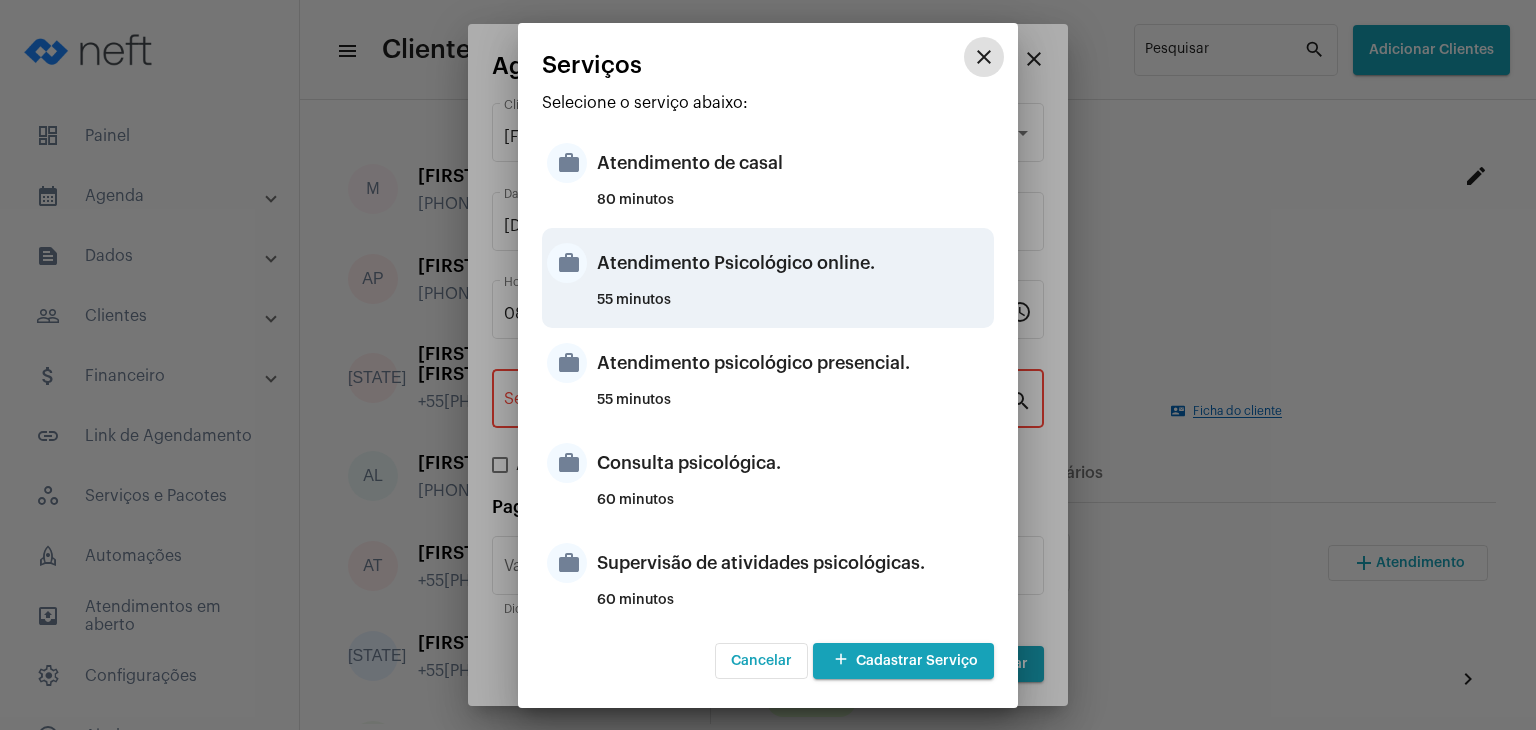 click on "Atendimento Psicológico online." at bounding box center [793, 263] 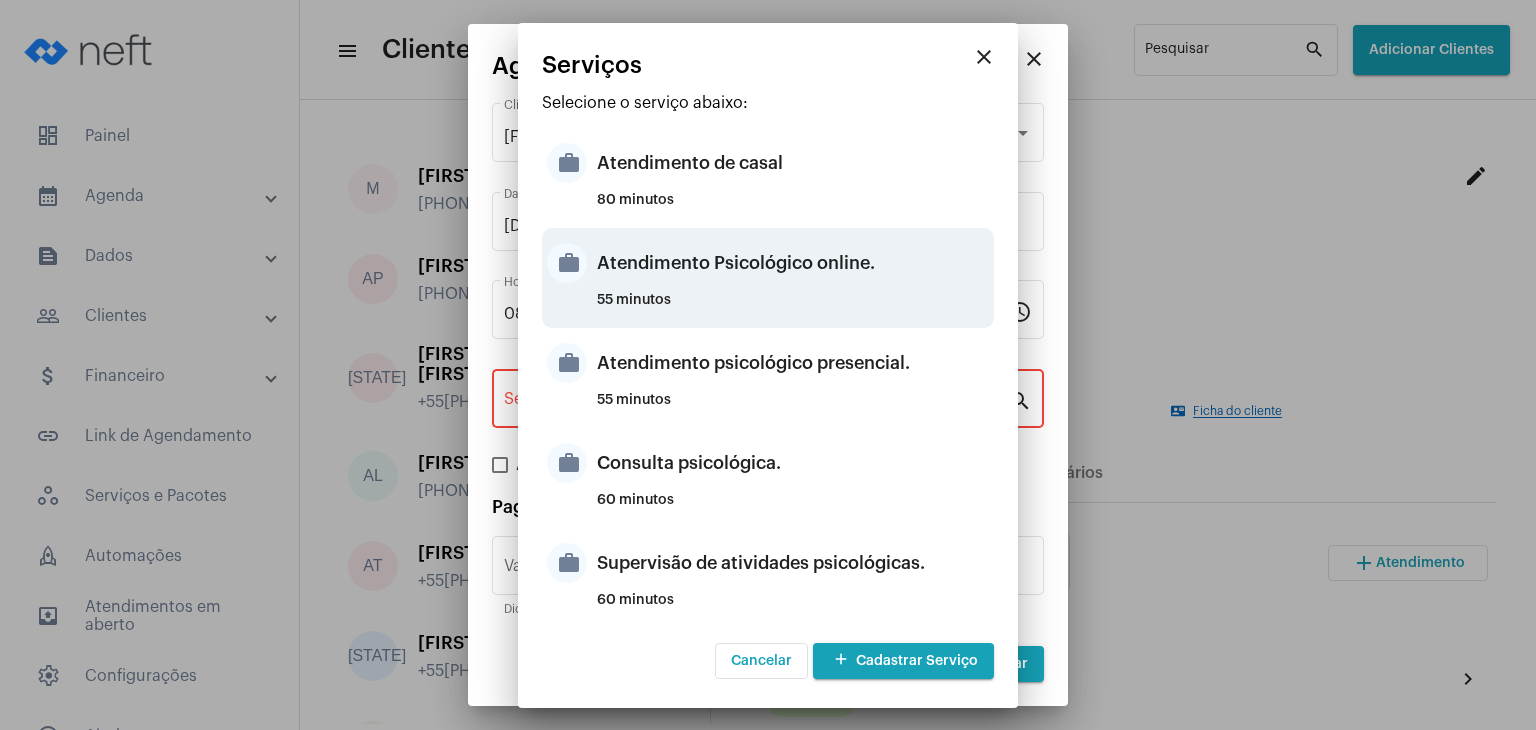 type on "Atendimento Psicológico online." 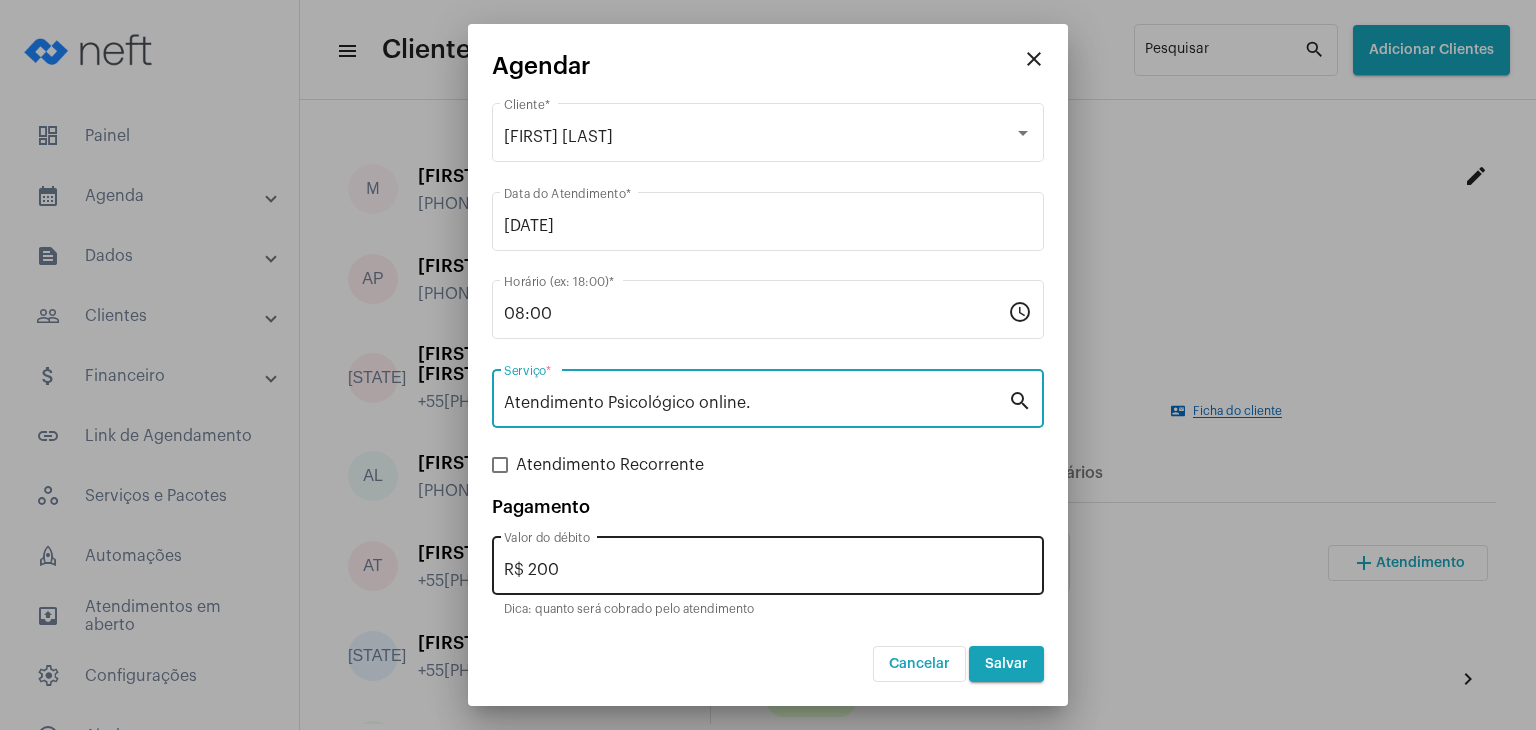 click on "R$ 200" at bounding box center [768, 570] 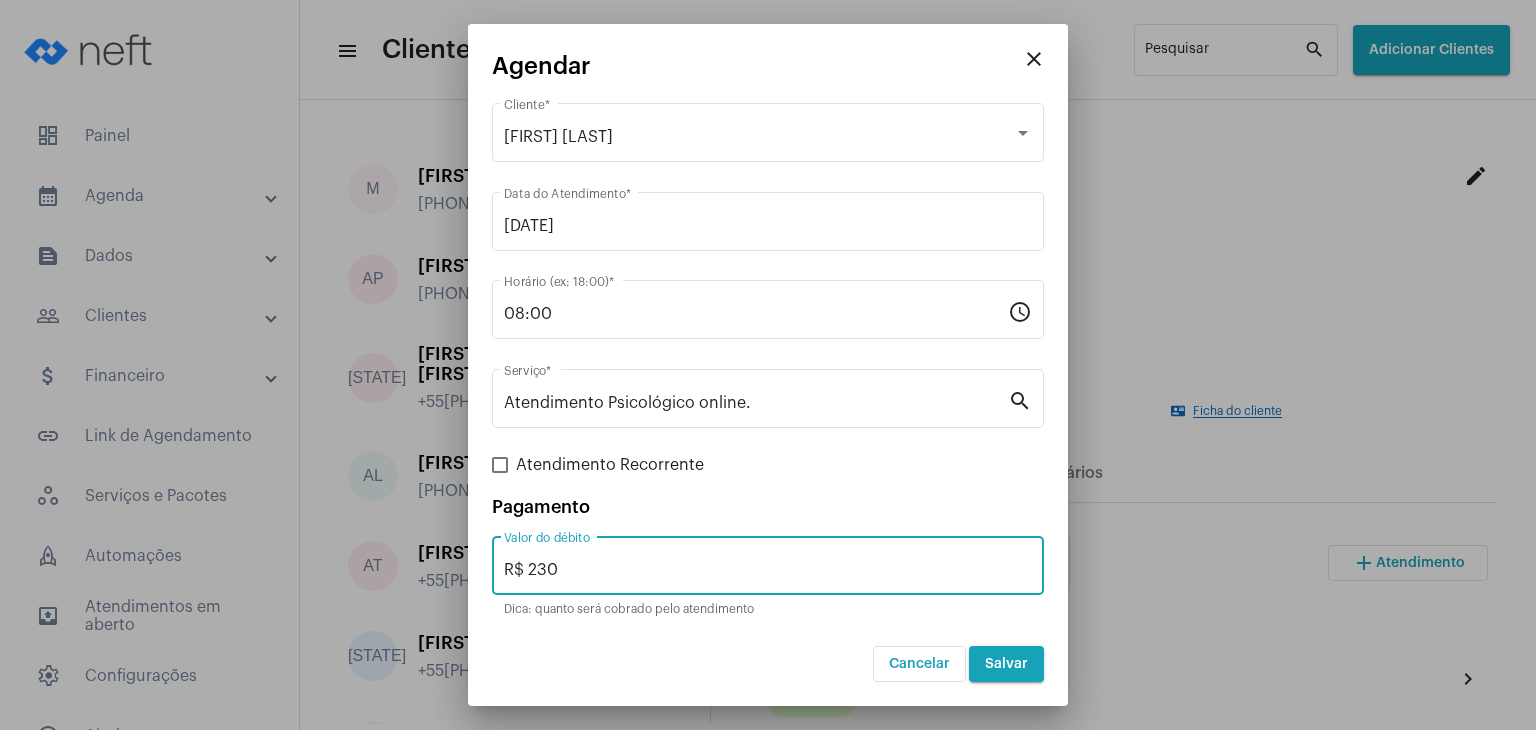 type on "R$ 230" 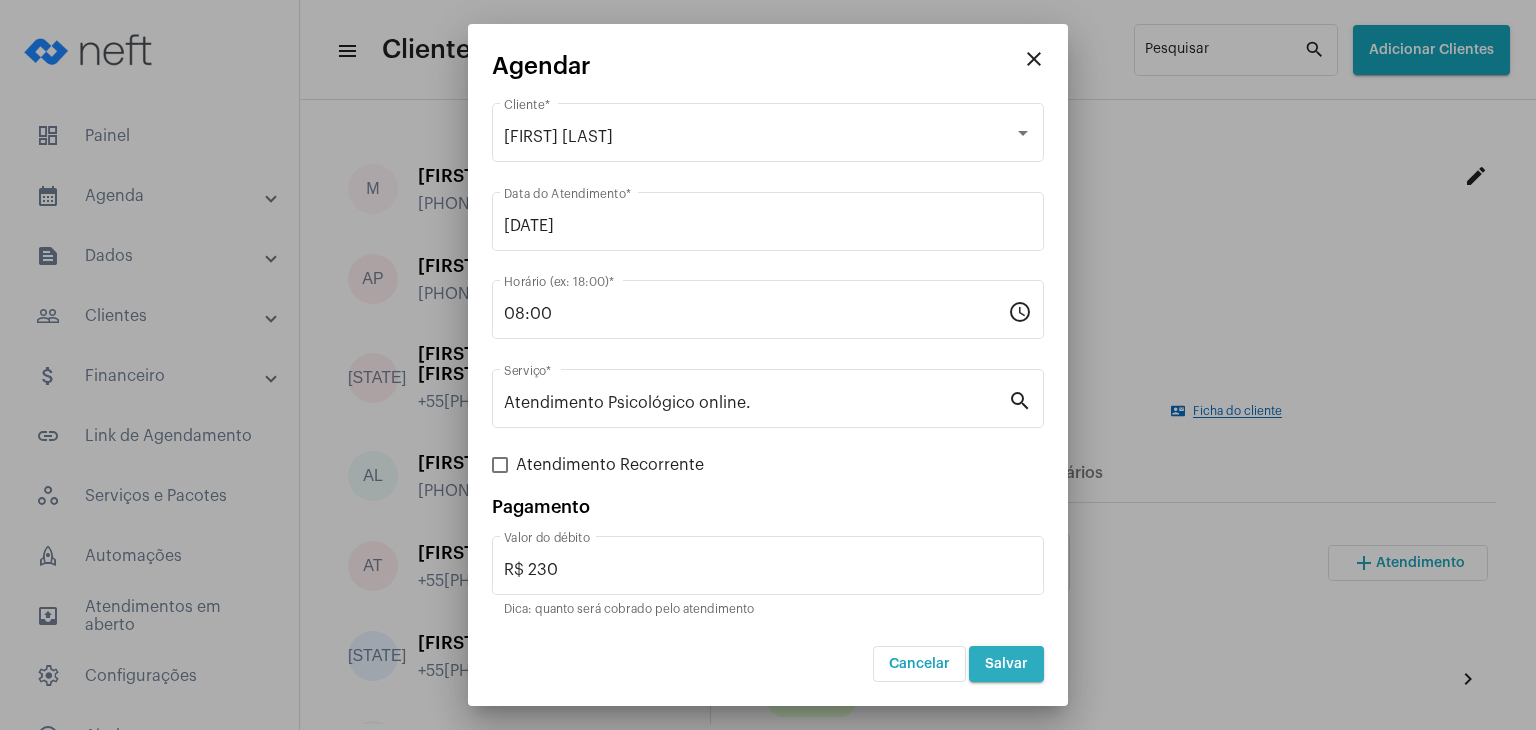 click on "Salvar" at bounding box center [1006, 664] 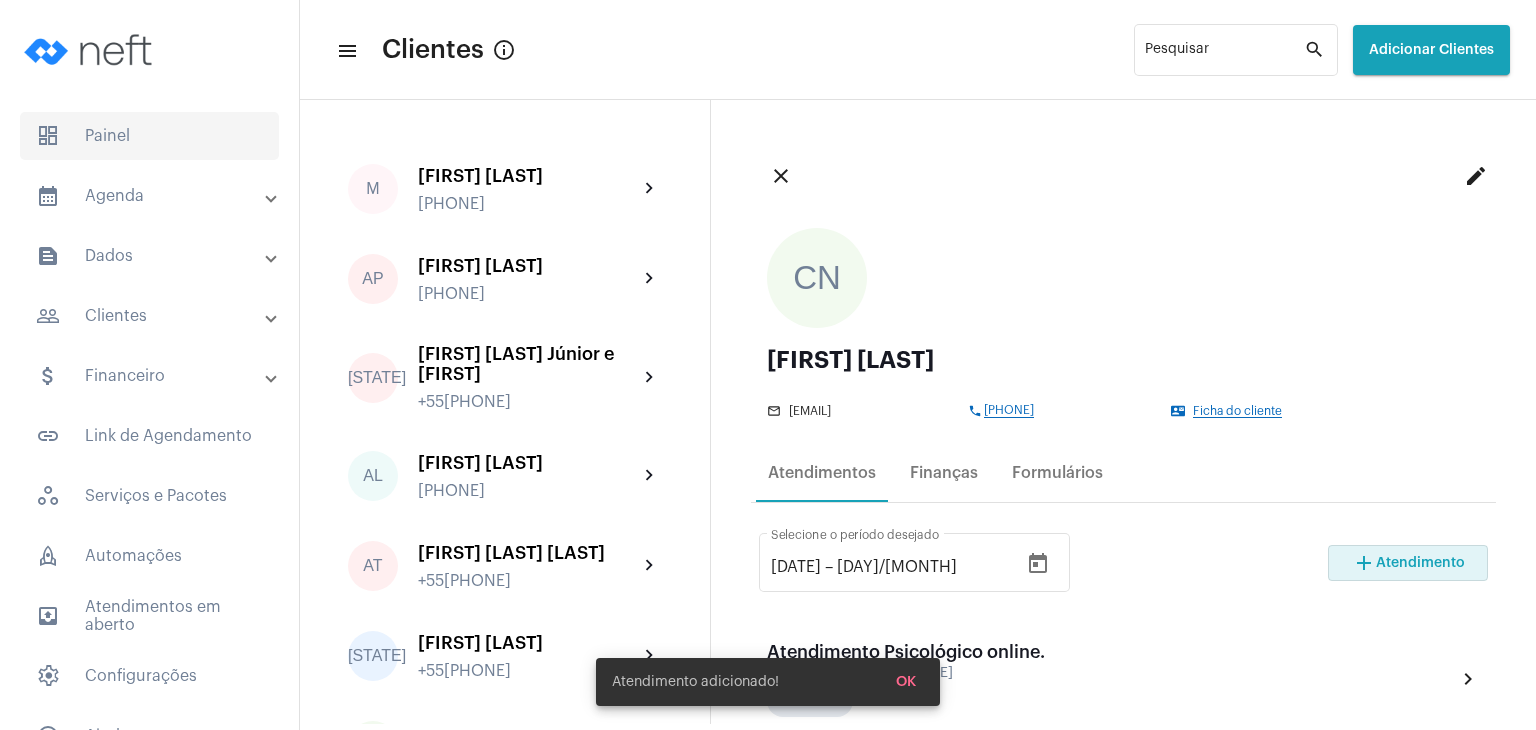 click on "dashboard   Painel" 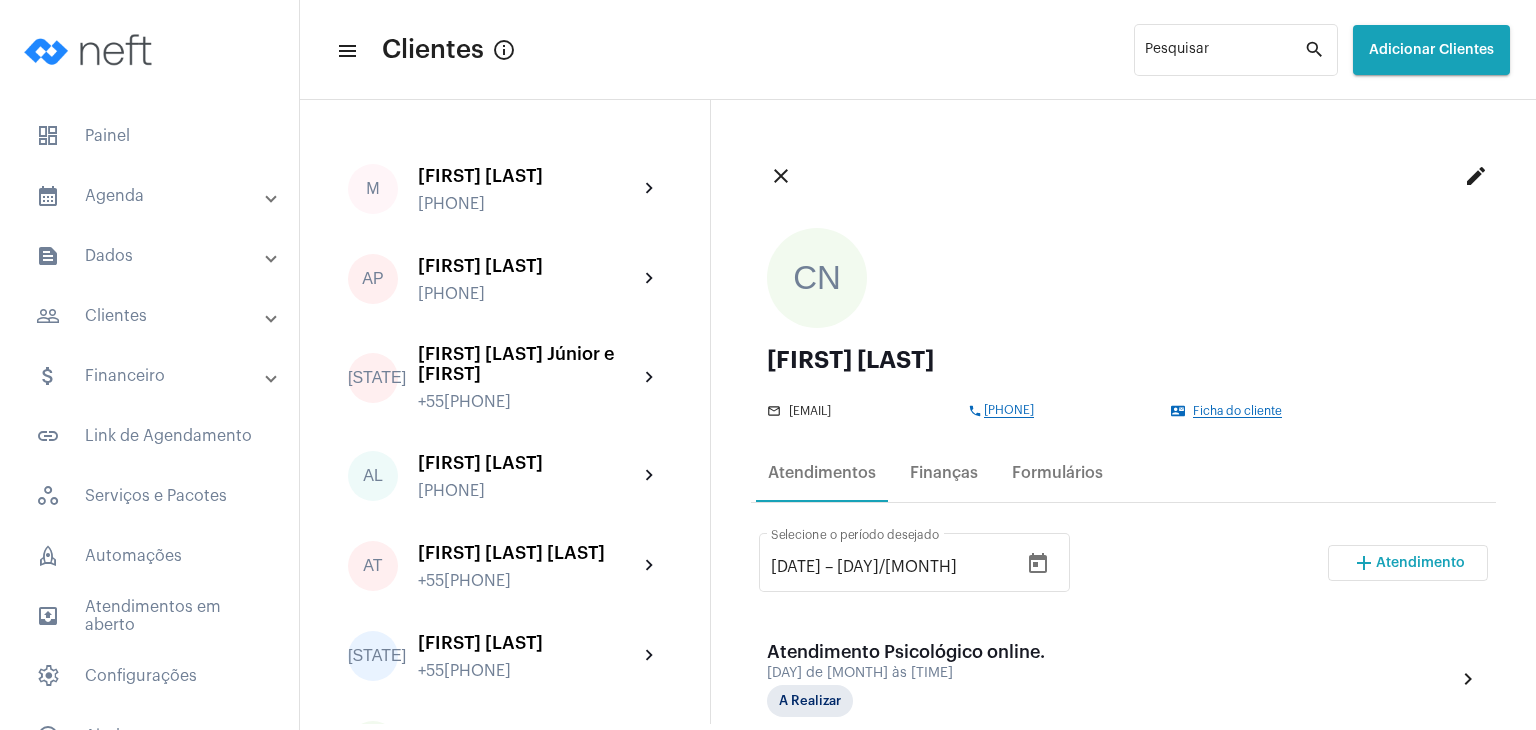 scroll, scrollTop: 200, scrollLeft: 0, axis: vertical 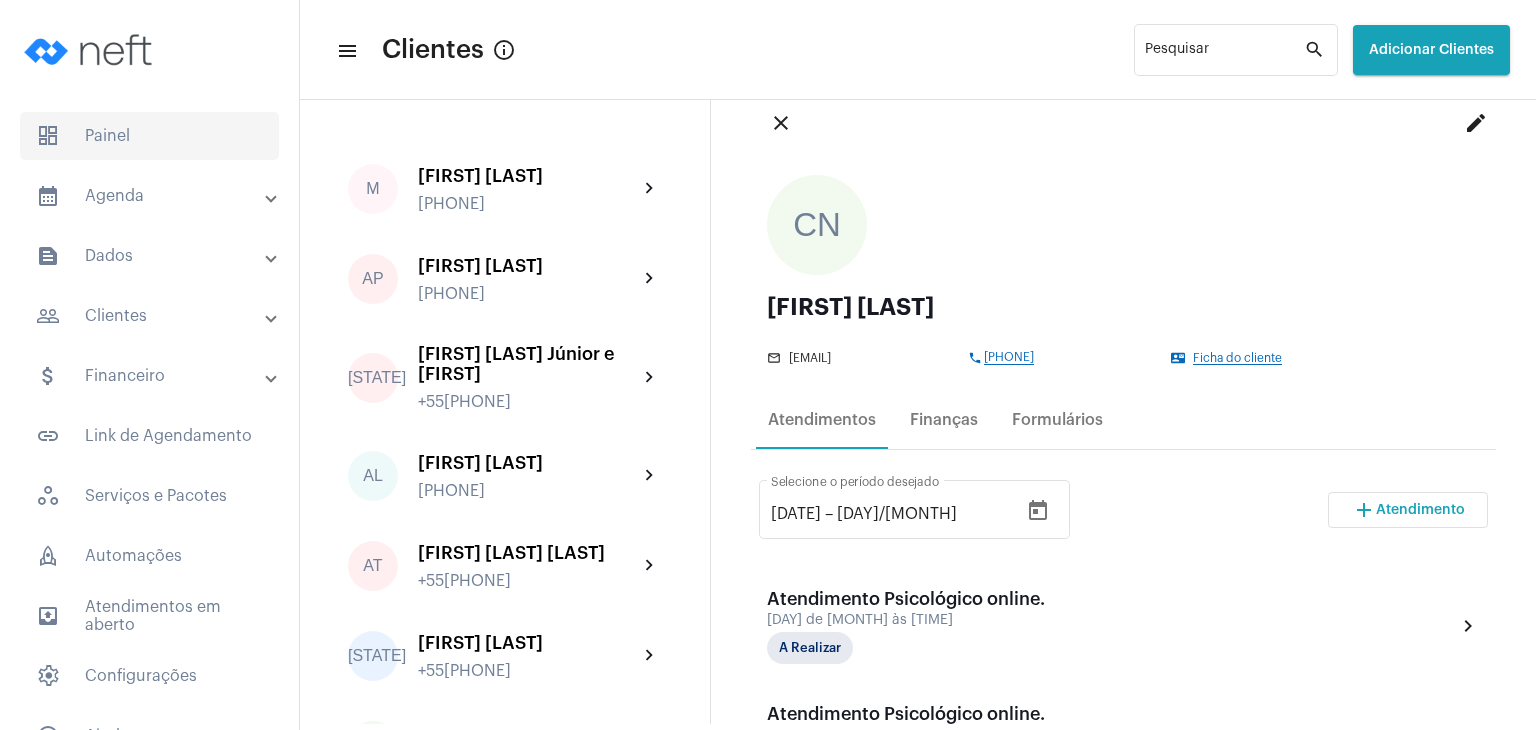 click on "dashboard   Painel" 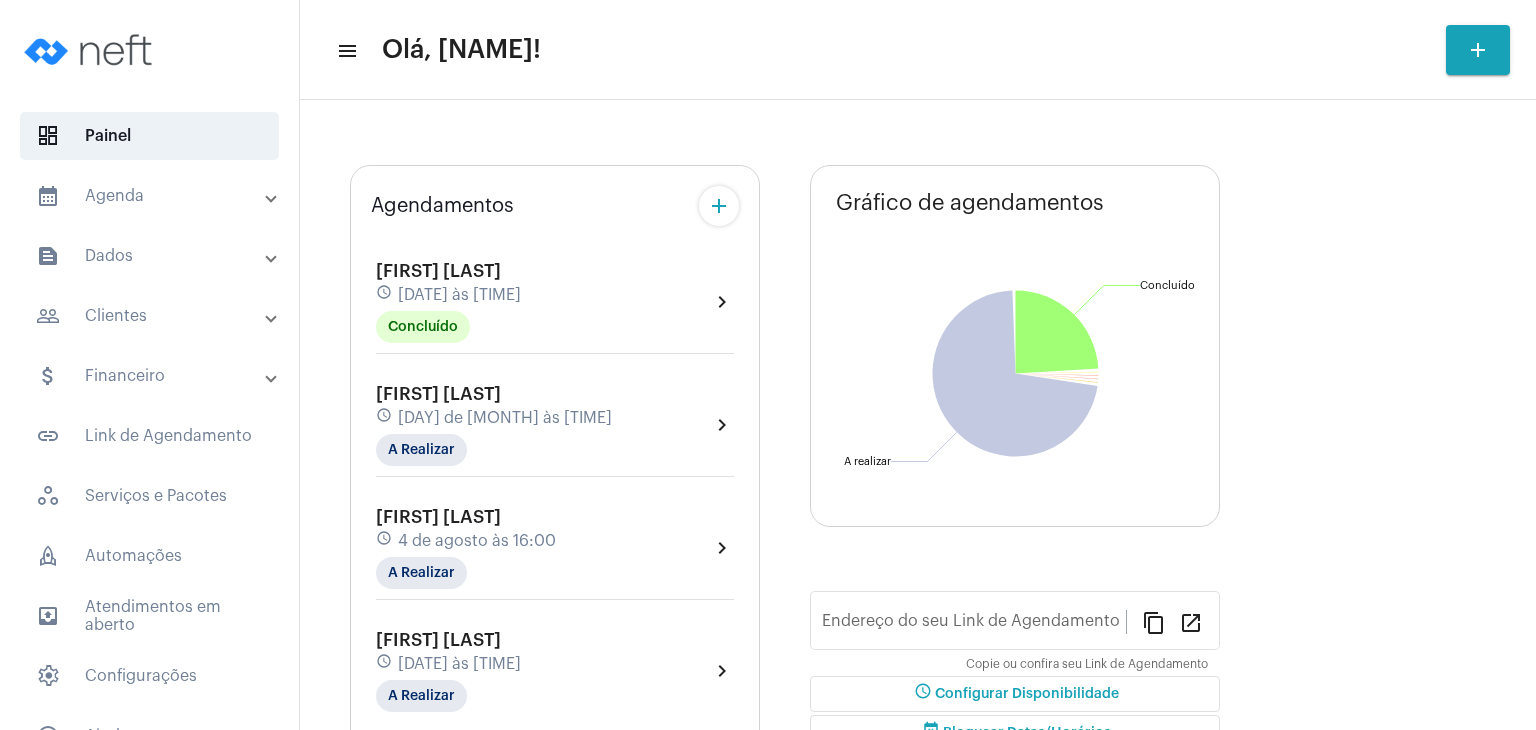 type on "https://neft.com.br/[LAST]-[FIRST]" 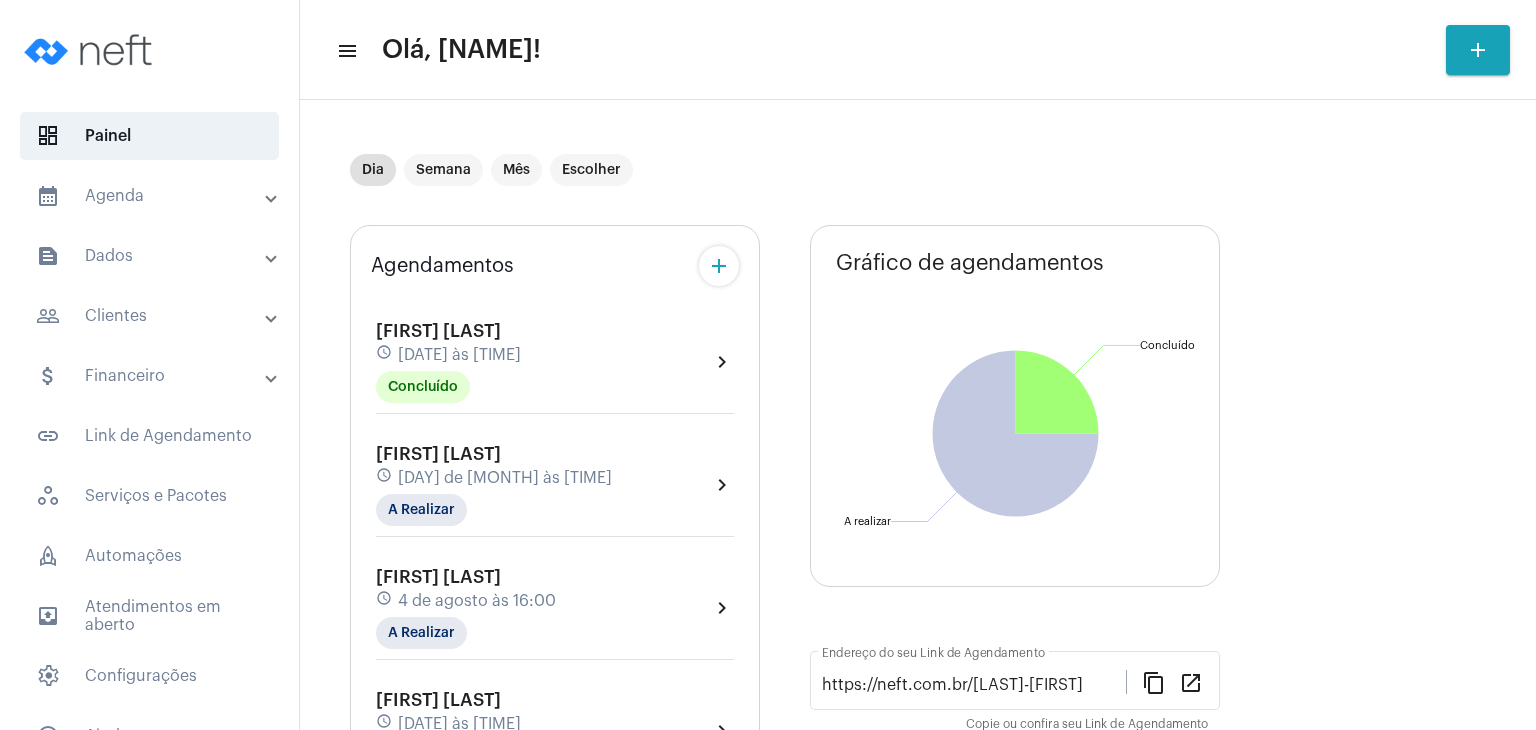 click on "schedule [DAY] de [MONTH] às [TIME]" 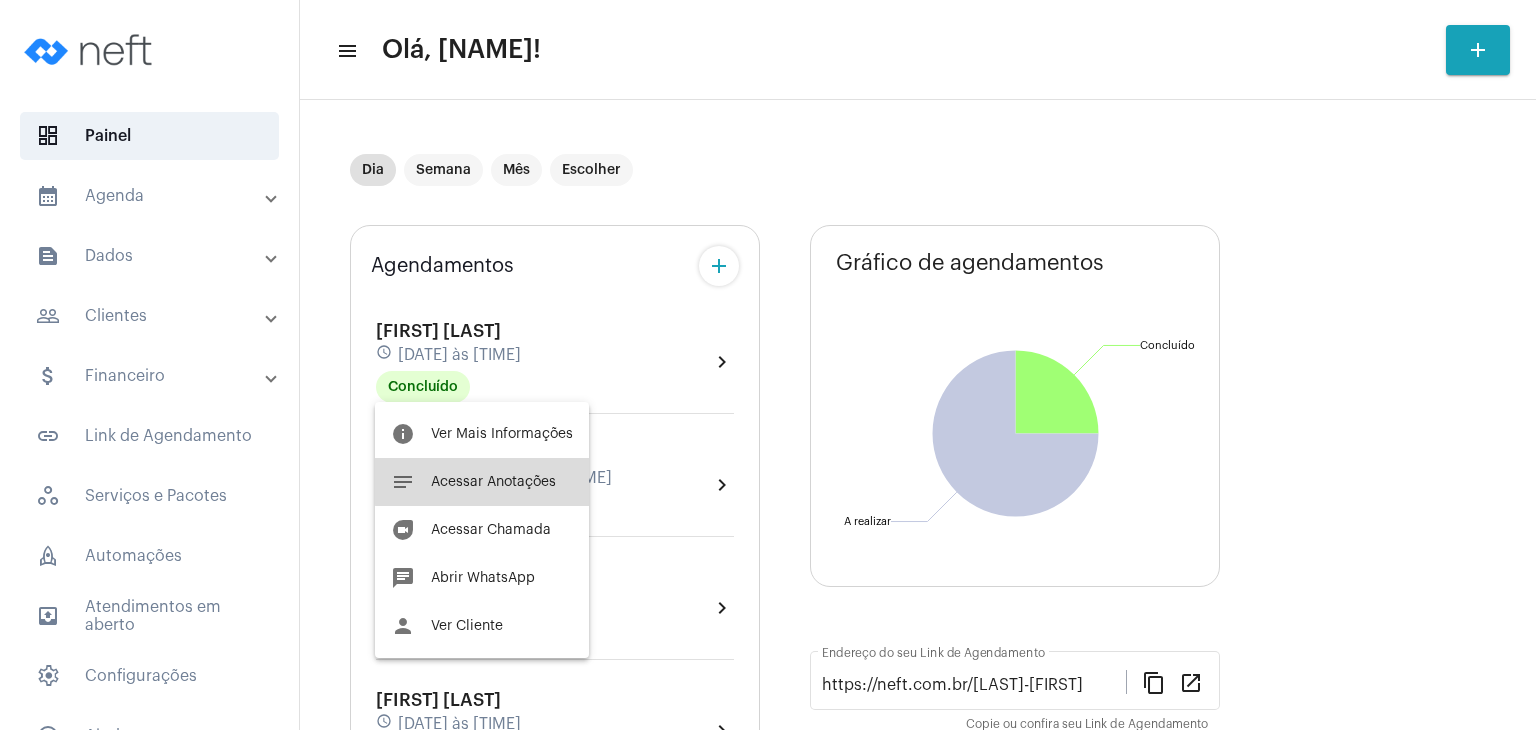 click on "Acessar Anotações" at bounding box center (493, 482) 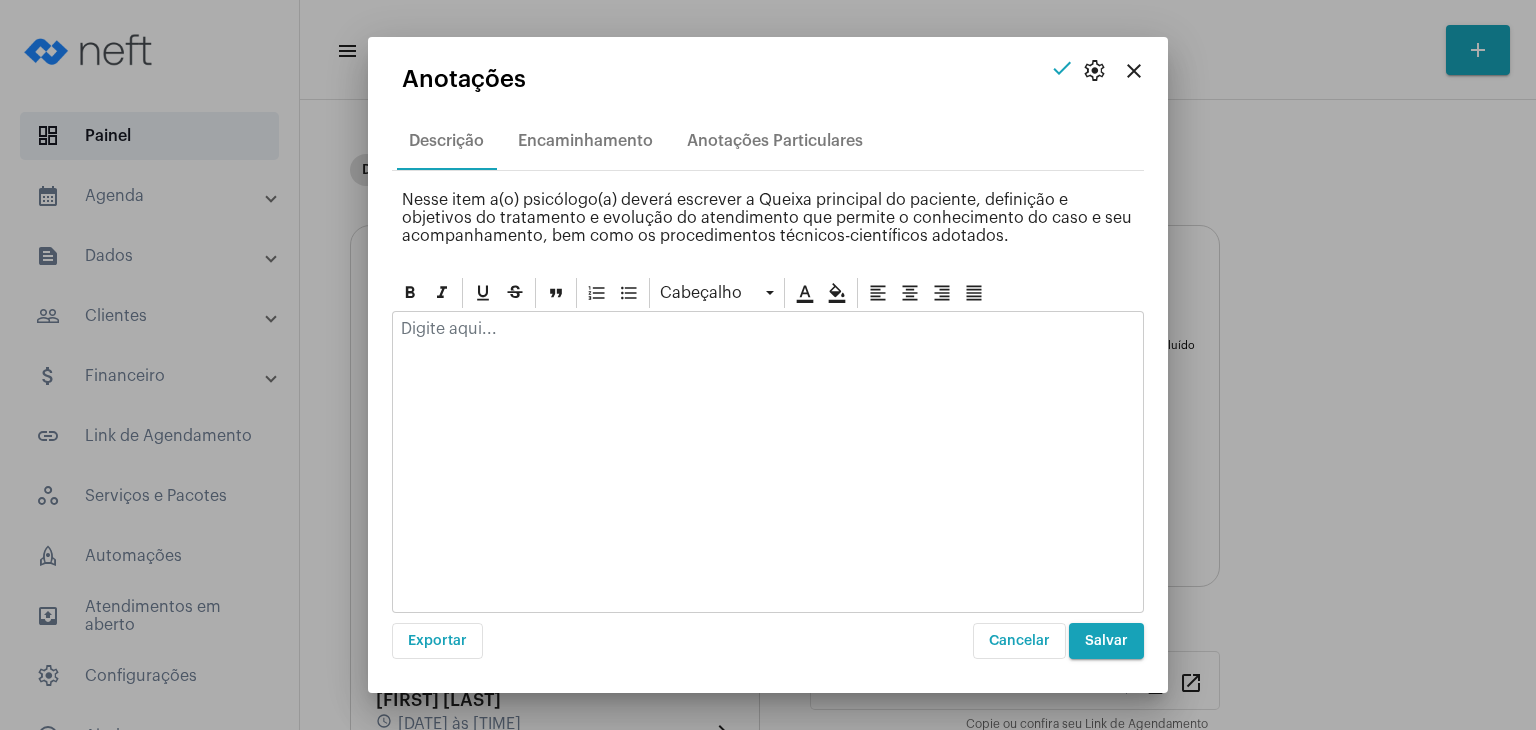 click 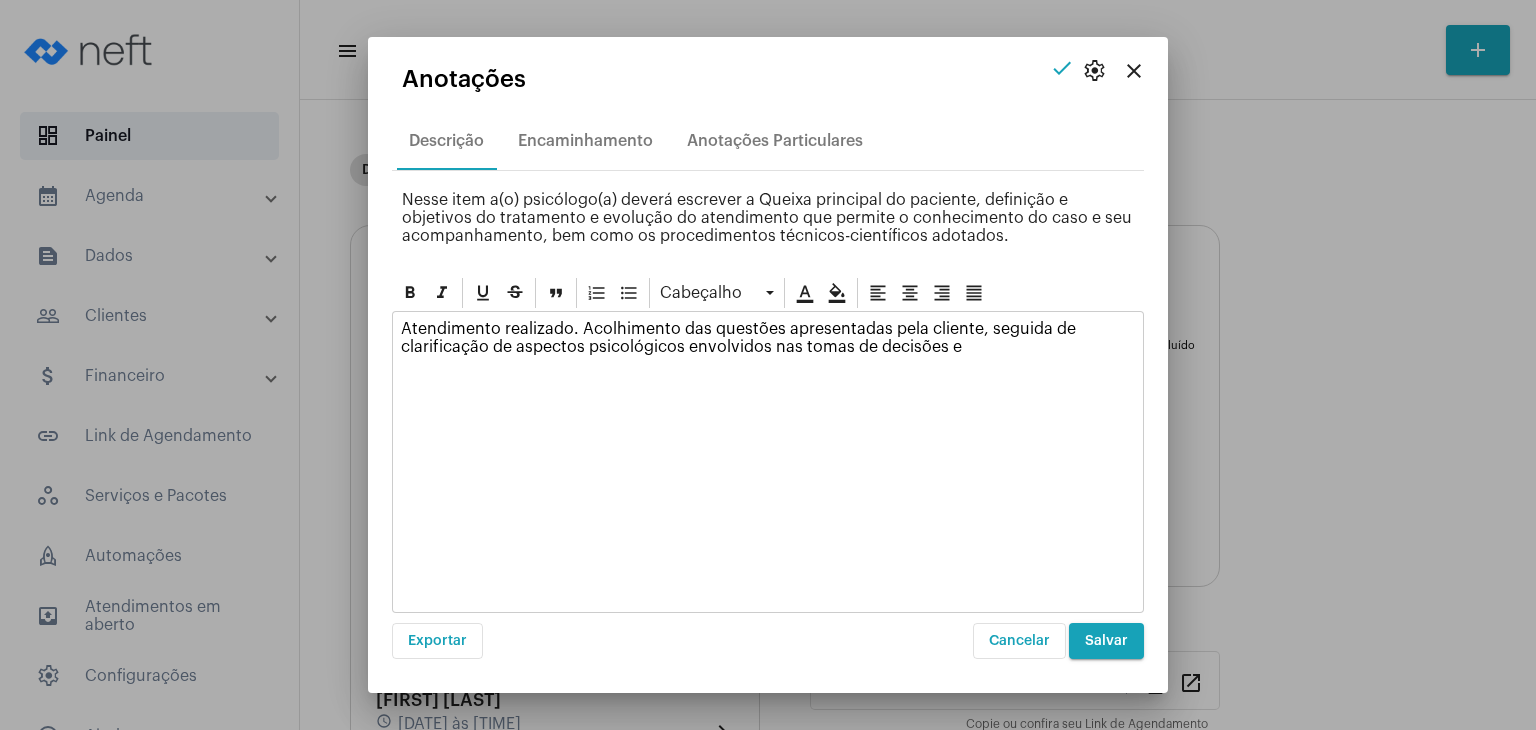 click on "Atendimento realizado. Acolhimento das questões apresentadas pela cliente, seguida de clarificação de aspectos psicológicos envolvidos nas tomas de decisões e" 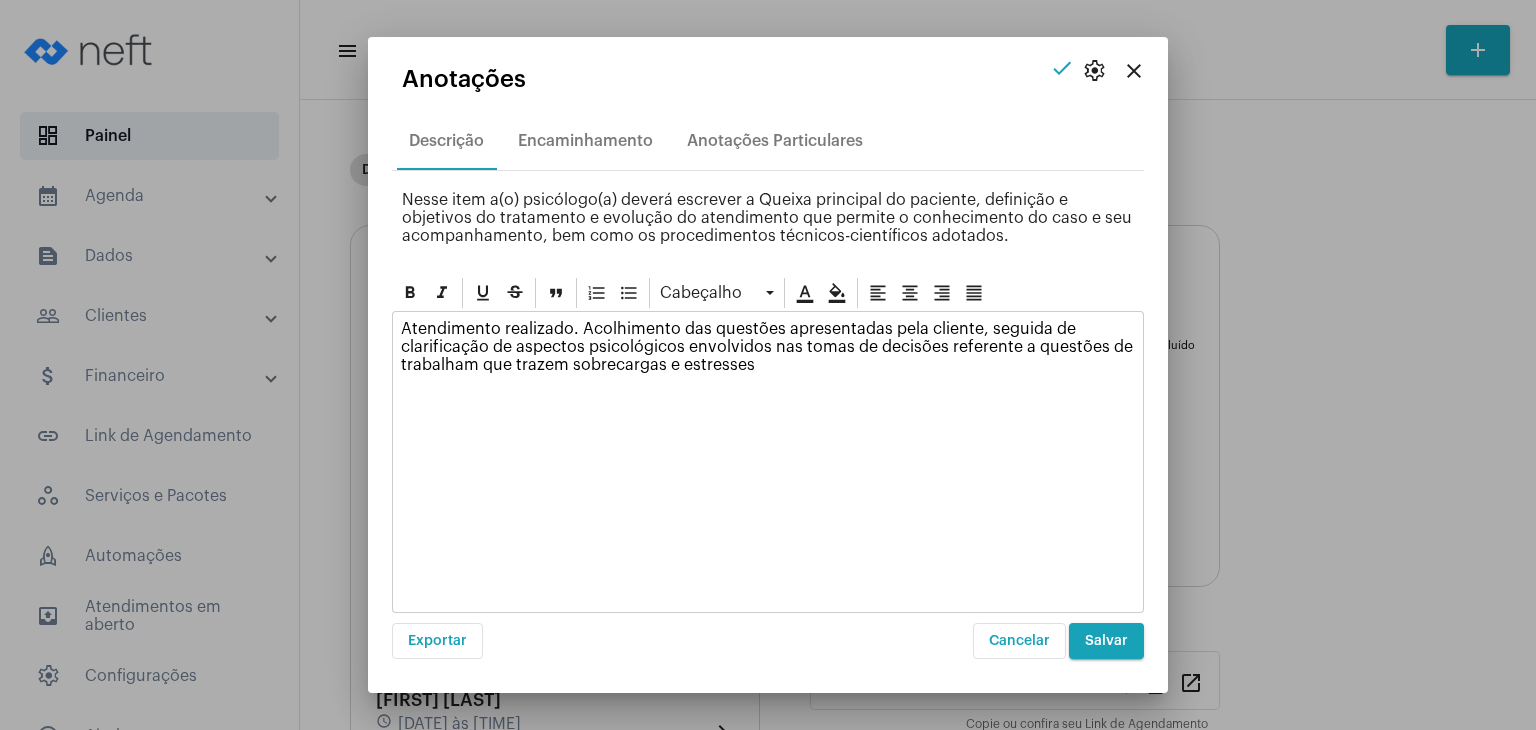 click on "Atendimento realizado. Acolhimento das questões apresentadas pela cliente, seguida de clarificação de aspectos psicológicos envolvidos nas tomas de decisões referente a questões de trabalham que trazem sobrecargas e estresses" 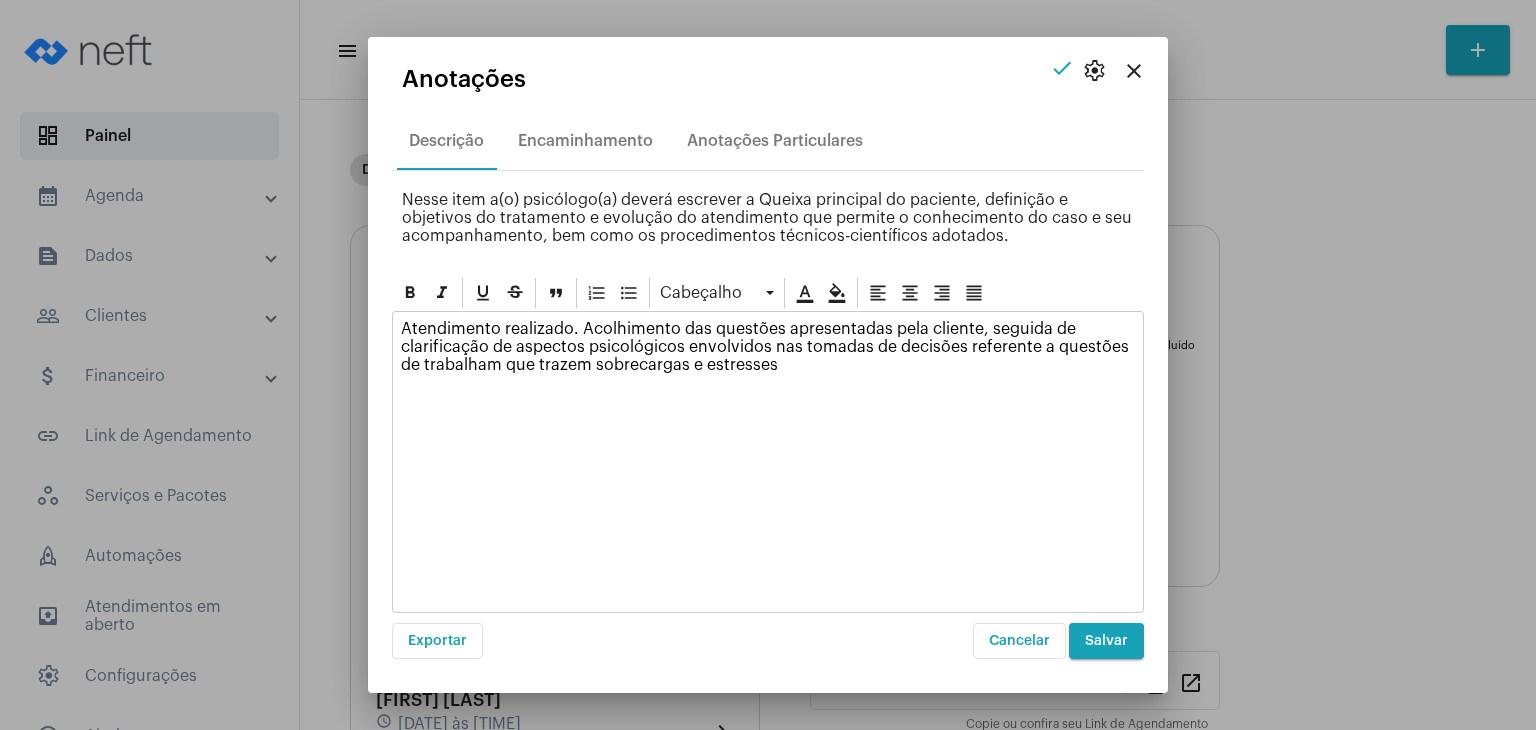click on "Atendimento realizado. Acolhimento das questões apresentadas pela cliente, seguida de clarificação de aspectos psicológicos envolvidos nas tomadas de decisões referente a questões de trabalham que trazem sobrecargas e estresses" 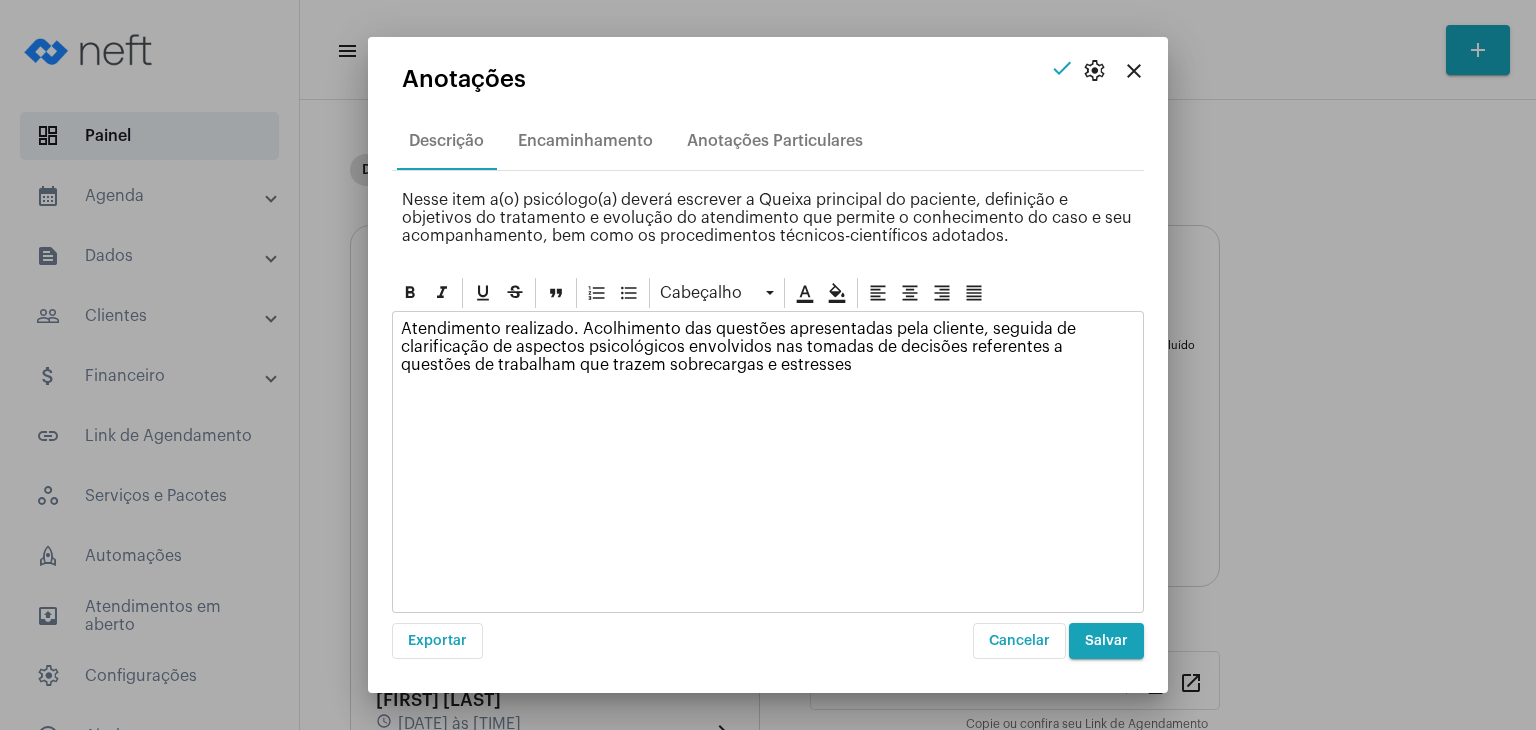 click on "Atendimento realizado. Acolhimento das questões apresentadas pela cliente, seguida de clarificação de aspectos psicológicos envolvidos nas tomadas de decisões referentes a questões de trabalham que trazem sobrecargas e estresses" 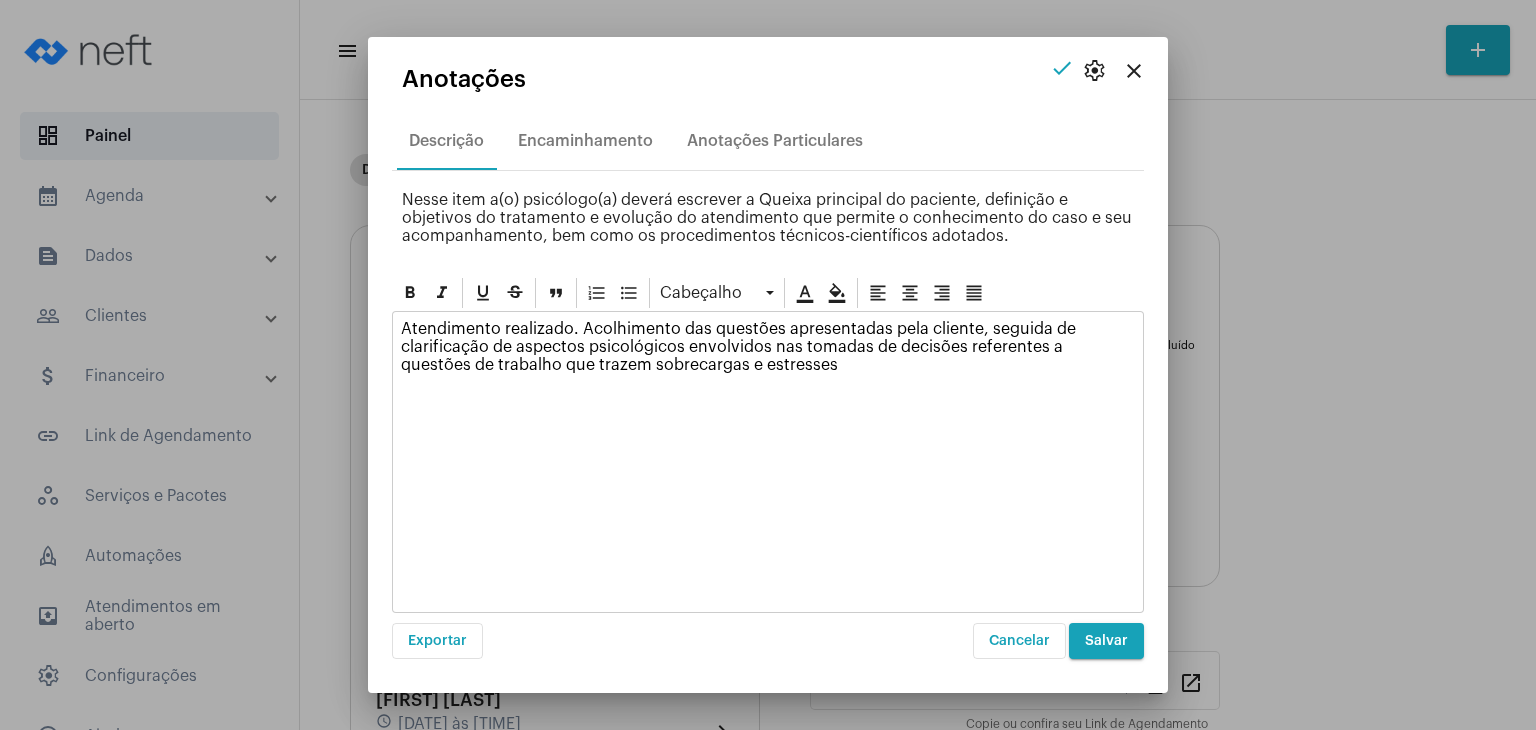 click on "Atendimento realizado. Acolhimento das questões apresentadas pela cliente, seguida de clarificação de aspectos psicológicos envolvidos nas tomadas de decisões referentes a questões de trabalho que trazem sobrecargas e estresses" 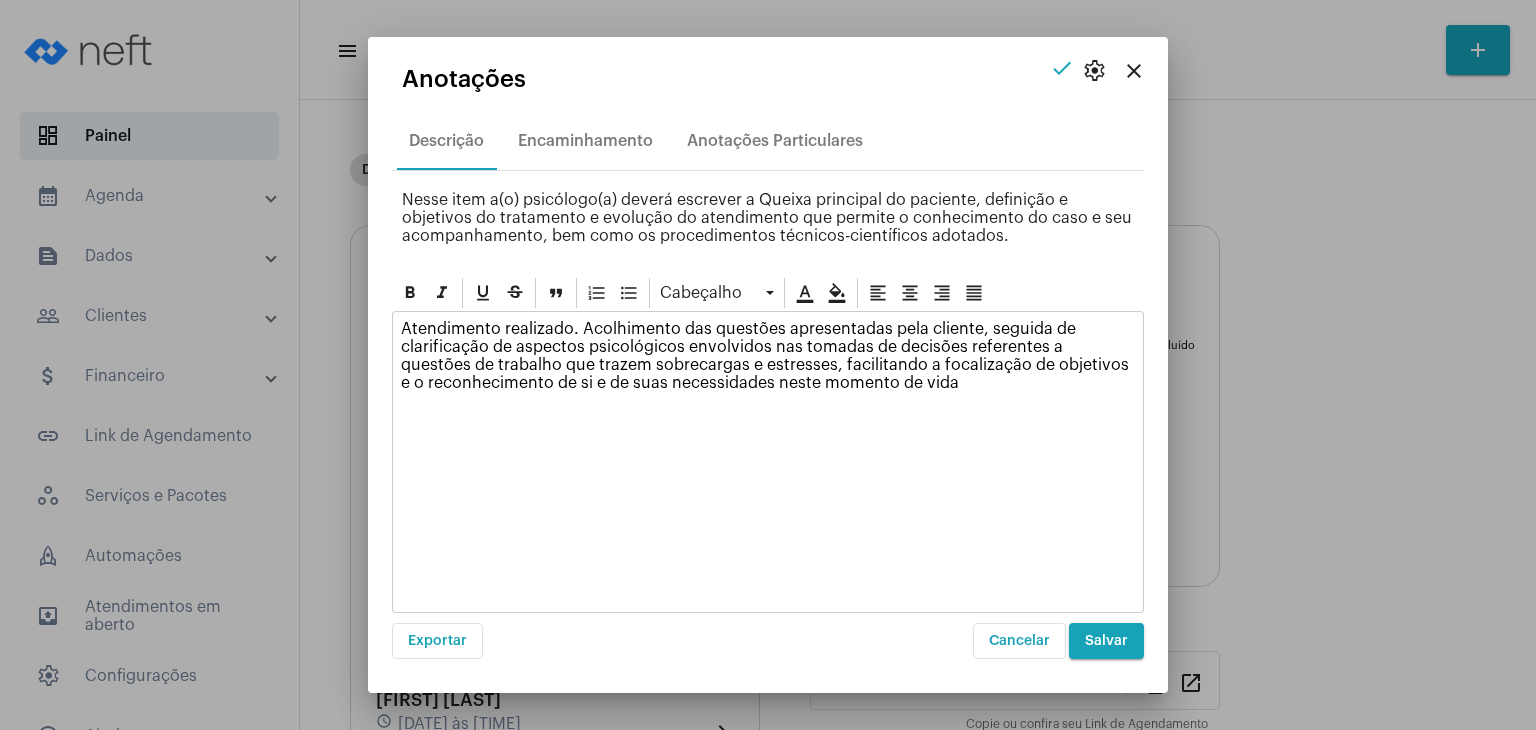 click on "Atendimento realizado. Acolhimento das questões apresentadas pela cliente, seguida de clarificação de aspectos psicológicos envolvidos nas tomadas de decisões referentes a questões de trabalho que trazem sobrecargas e estresses, facilitando a focalização de objetivos e o reconhecimento de si e de suas necessidades neste momento de vida" 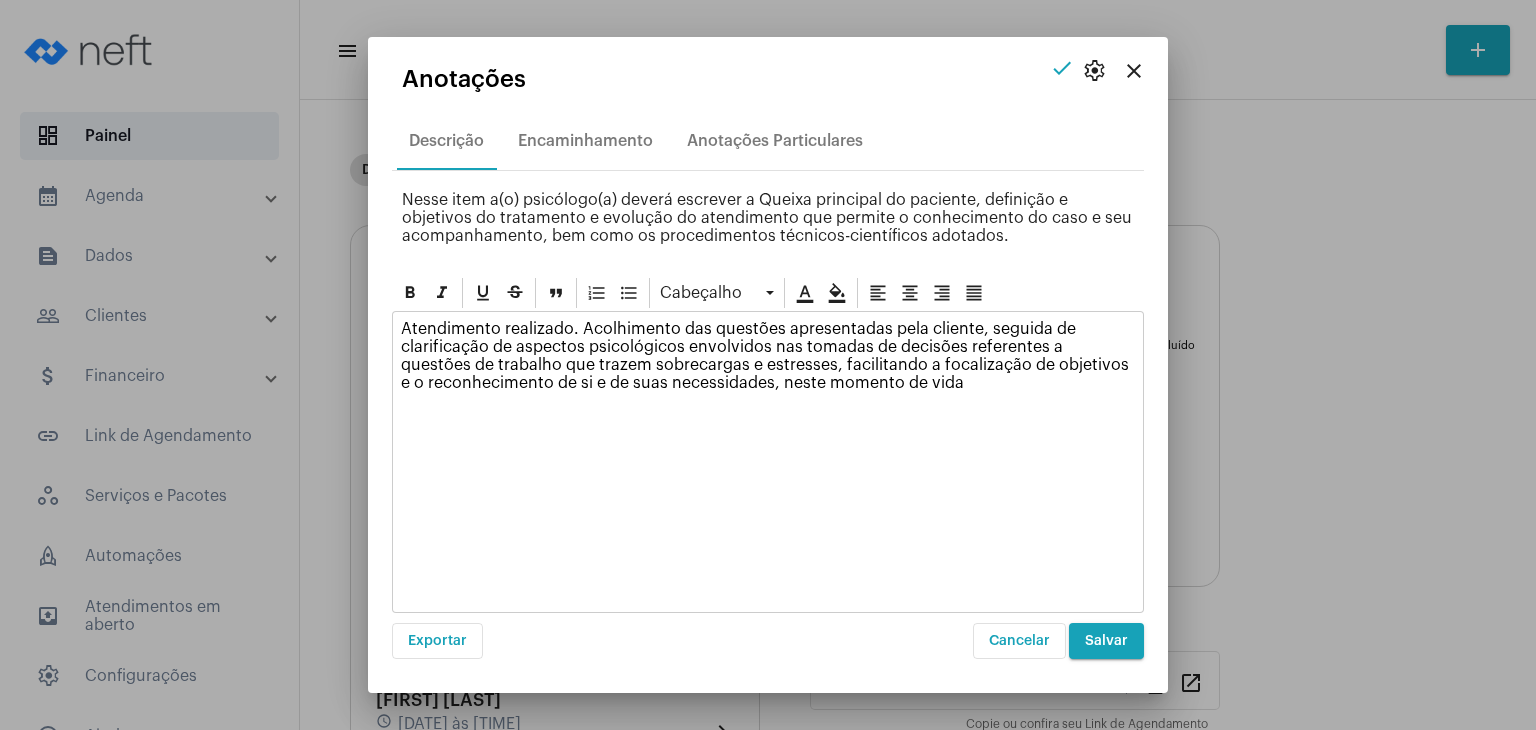click on "Atendimento realizado. Acolhimento das questões apresentadas pela cliente, seguida de clarificação de aspectos psicológicos envolvidos nas tomadas de decisões referentes a questões de trabalho que trazem sobrecargas e estresses, facilitando a focalização de objetivos e o reconhecimento de si e de suas necessidades, neste momento de vida" 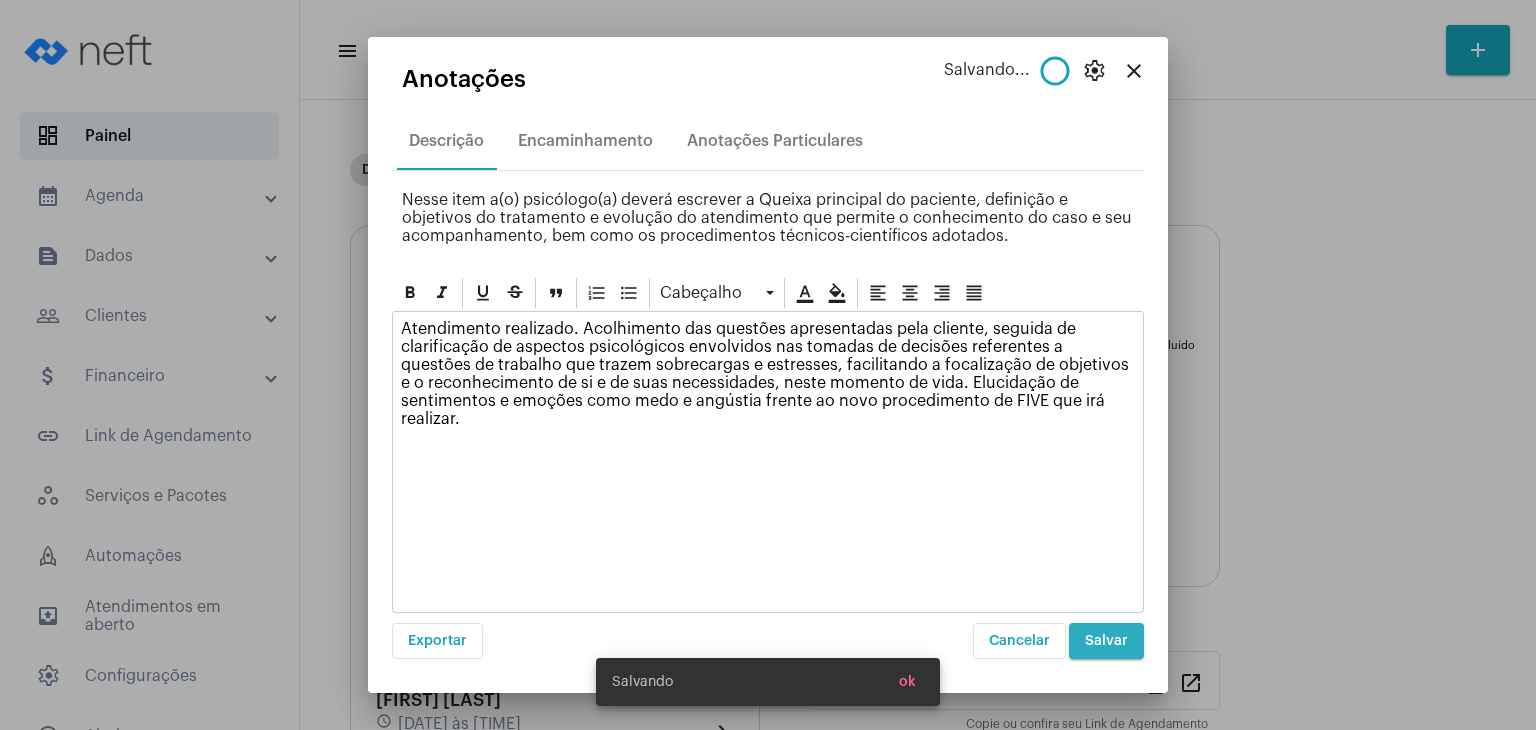 click on "Salvar" at bounding box center (1106, 641) 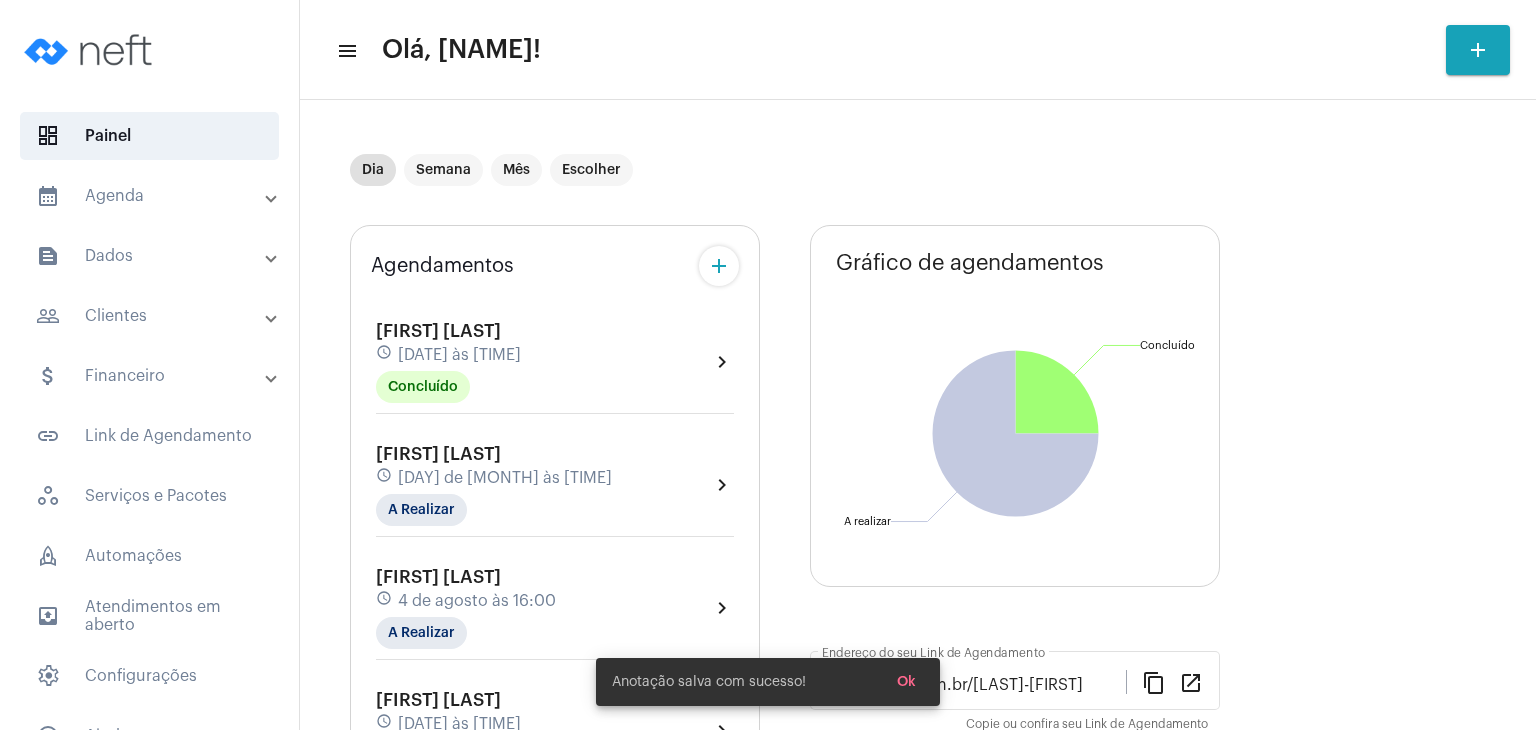 click on "[FIRST] [LAST] schedule 4 de agosto às 08:00 Concluído  chevron_right" 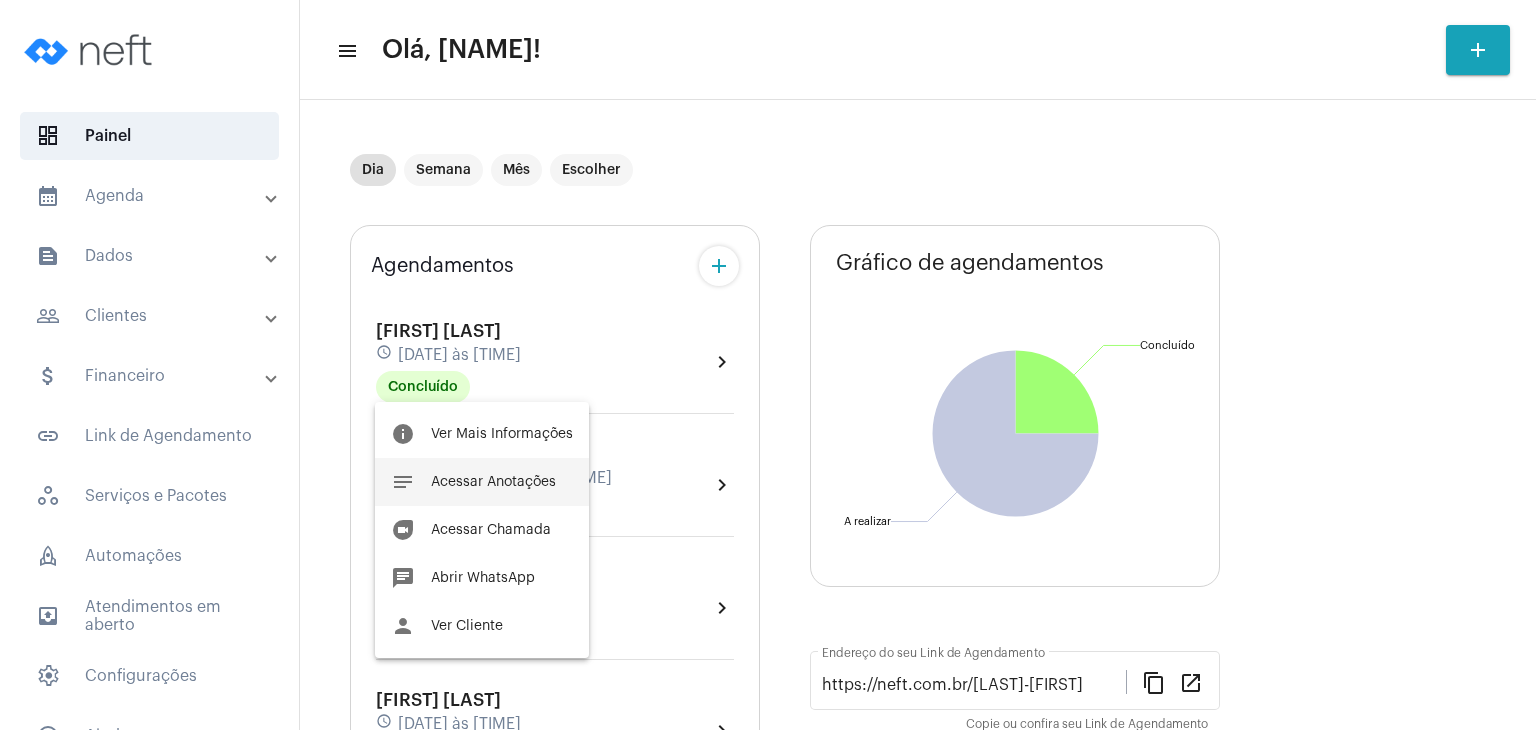 click on "notes Acessar Anotações" at bounding box center [482, 482] 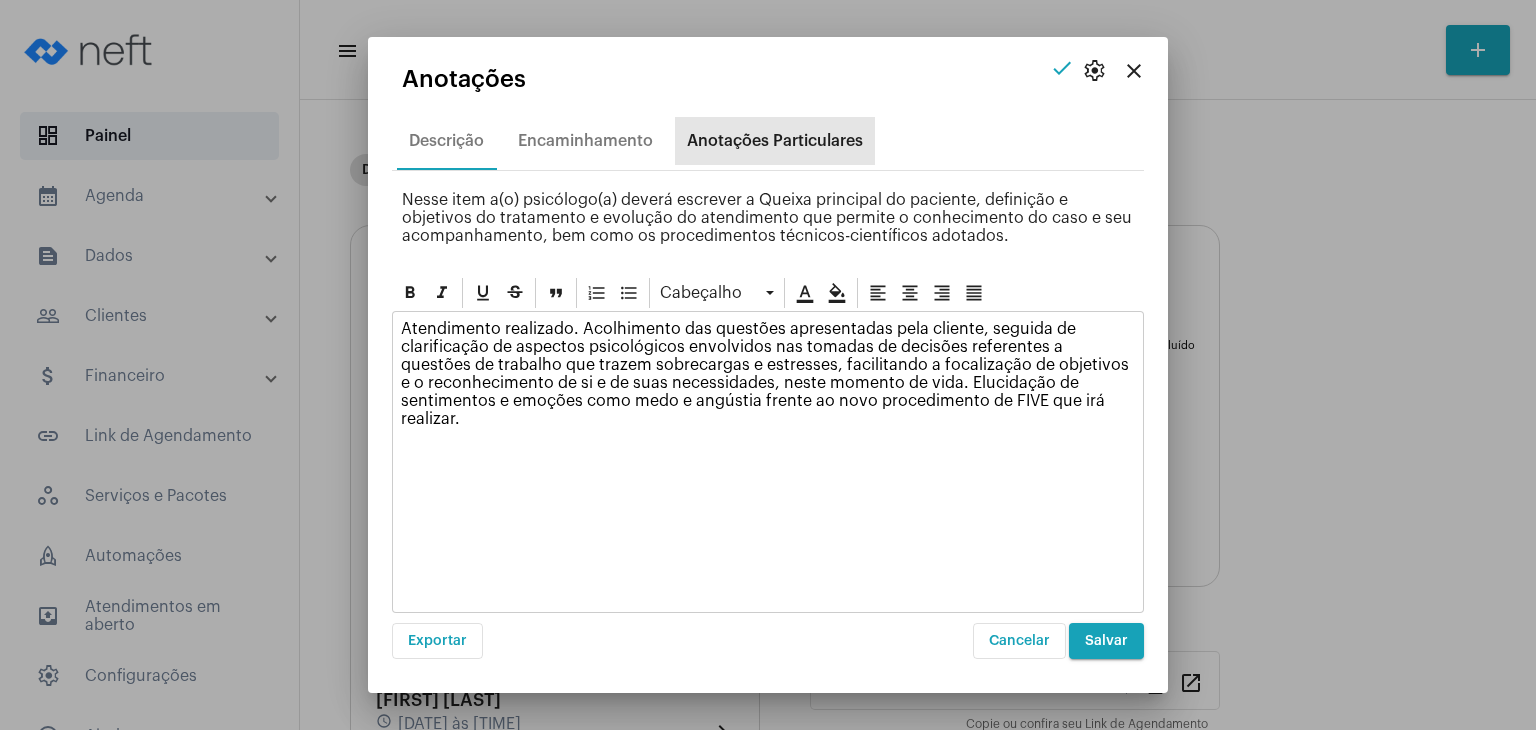 click on "Anotações Particulares" at bounding box center [775, 141] 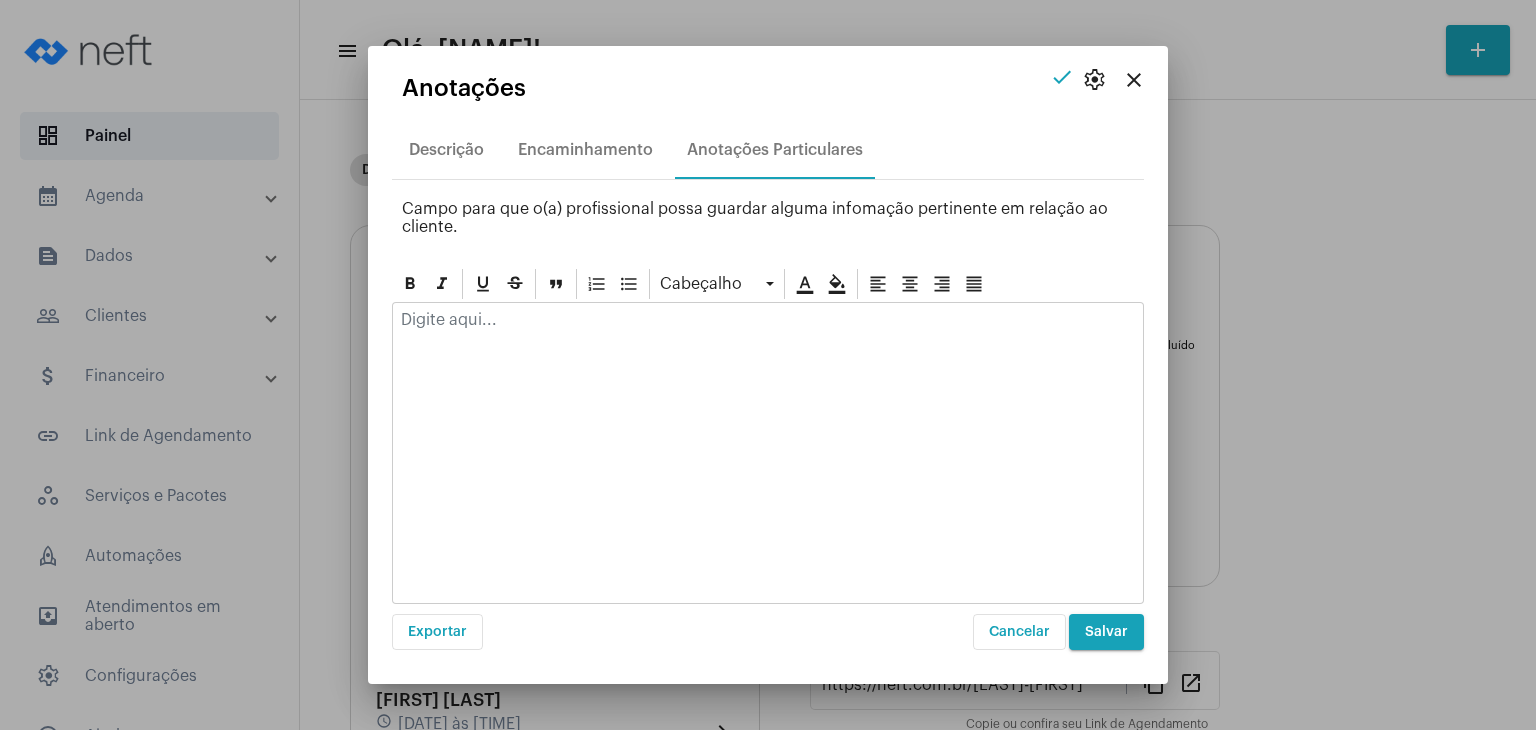 click 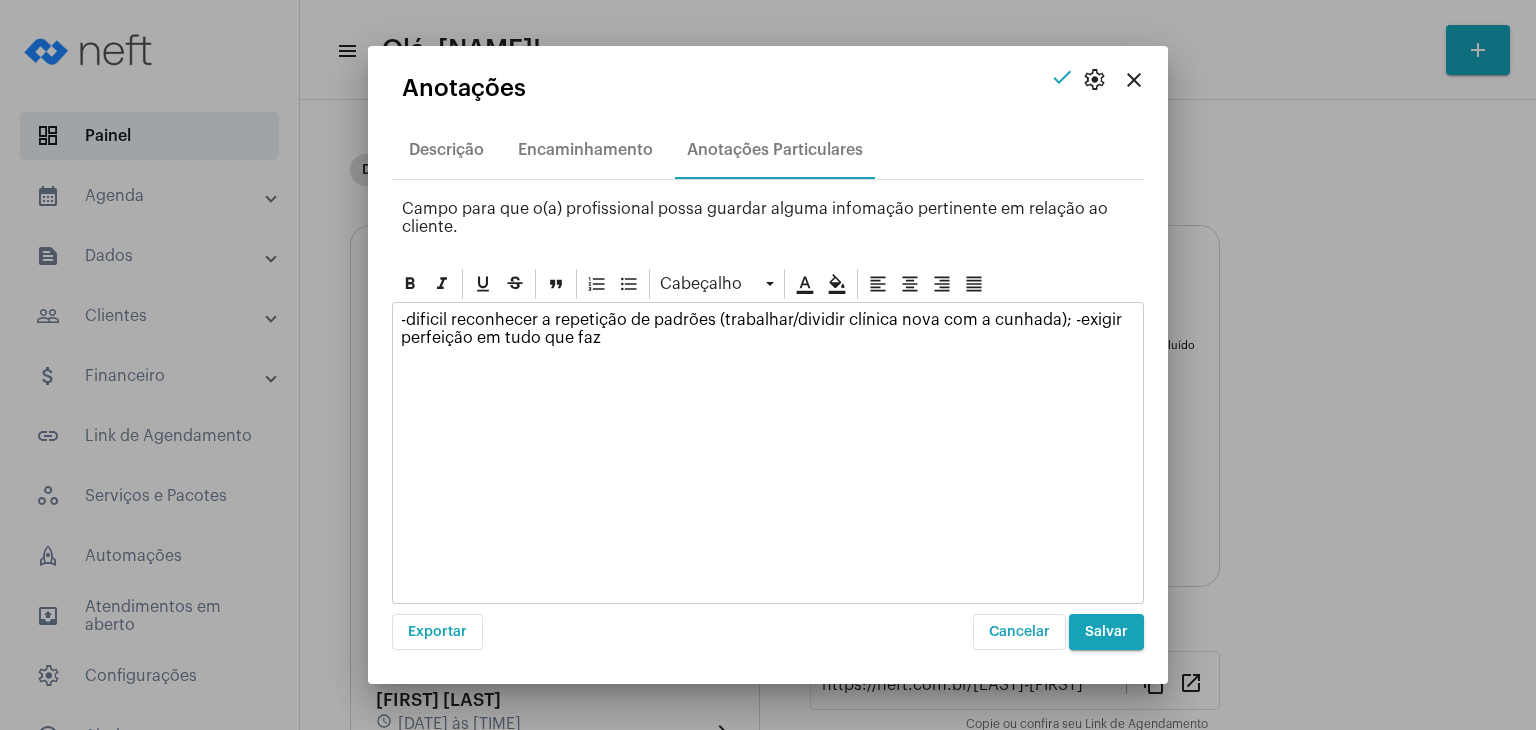 click on "-dificil reconhecer a repetição de padrões (trabalhar/dividir clínica nova com a cunhada); -exigir perfeição em tudo que faz" 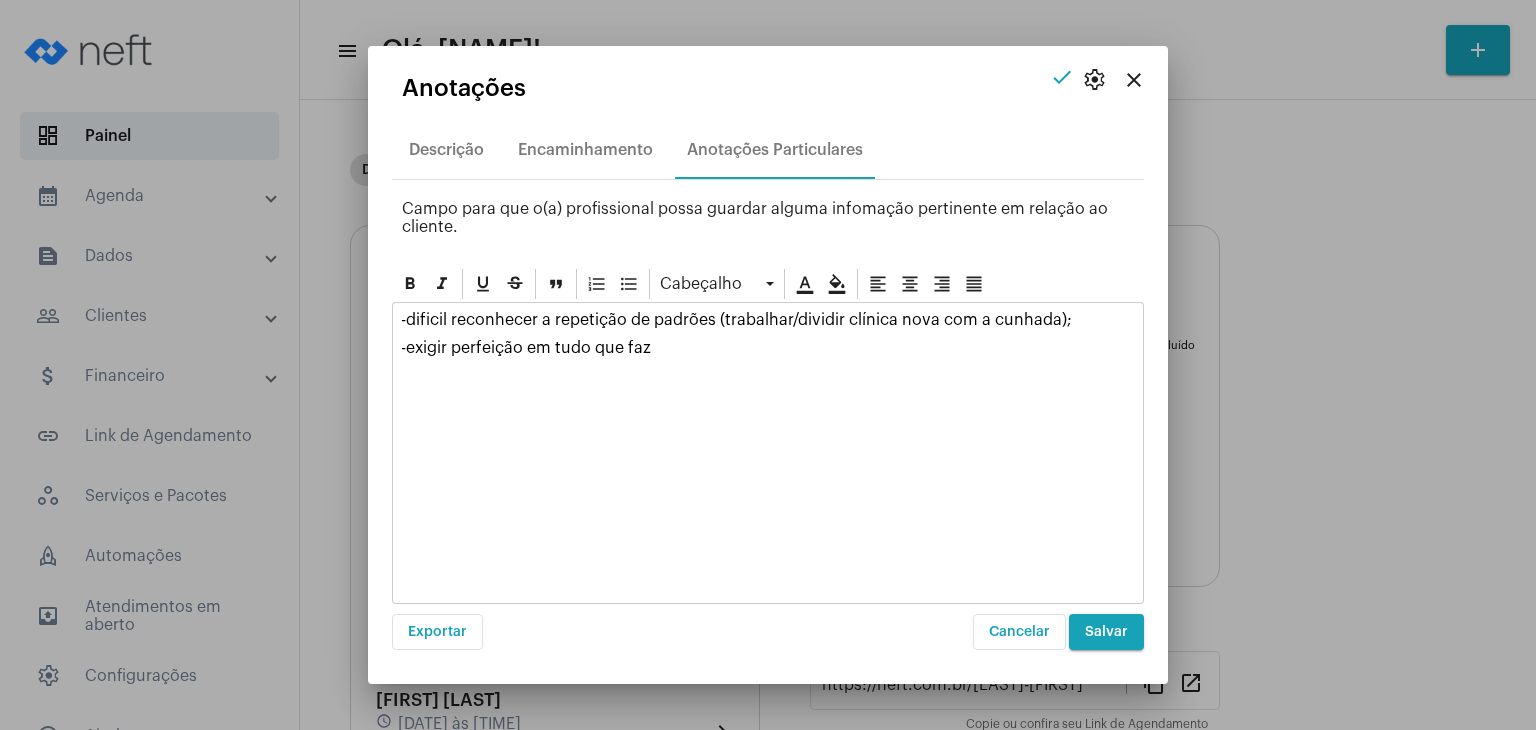 click on "-exigir perfeição em tudo que faz" 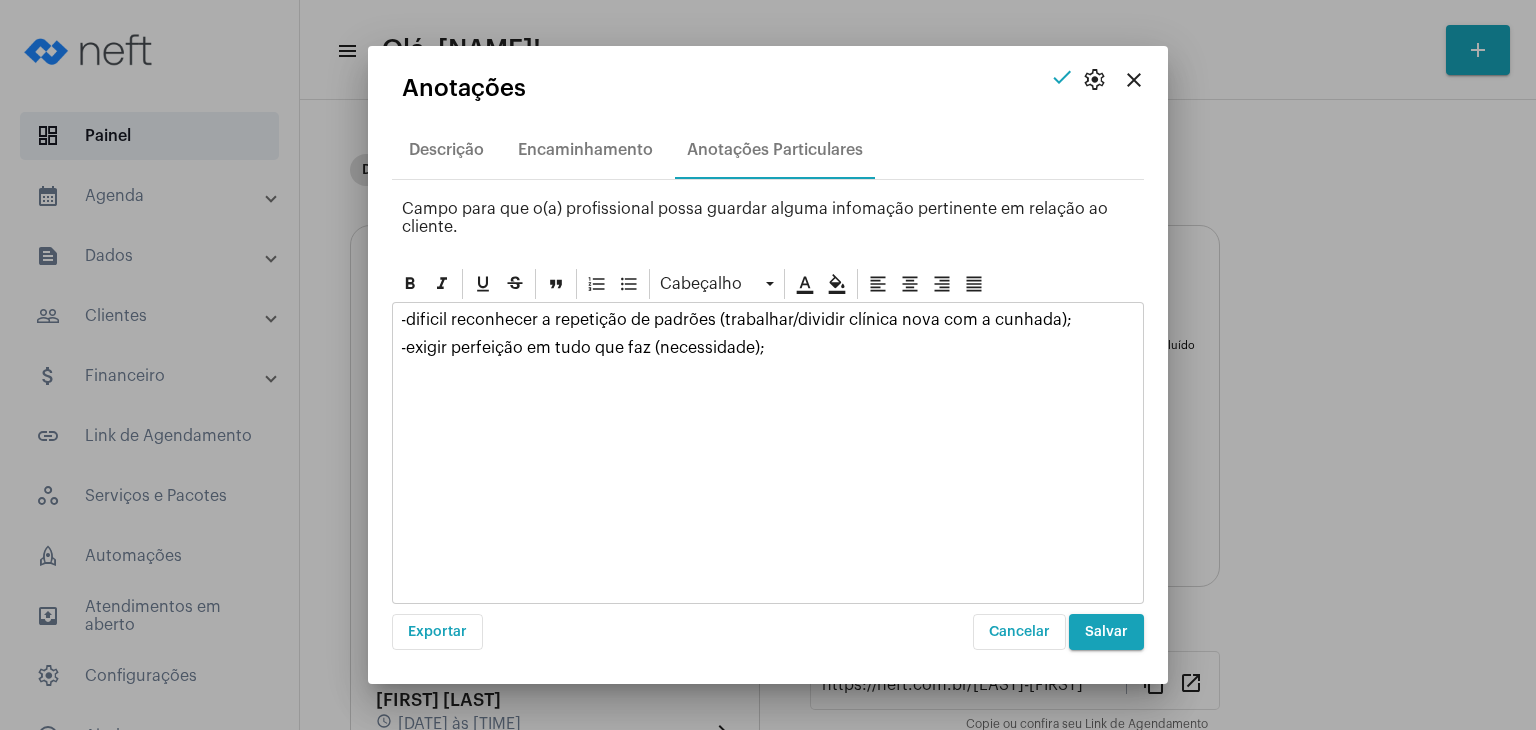 click on "Salvar" at bounding box center (1106, 632) 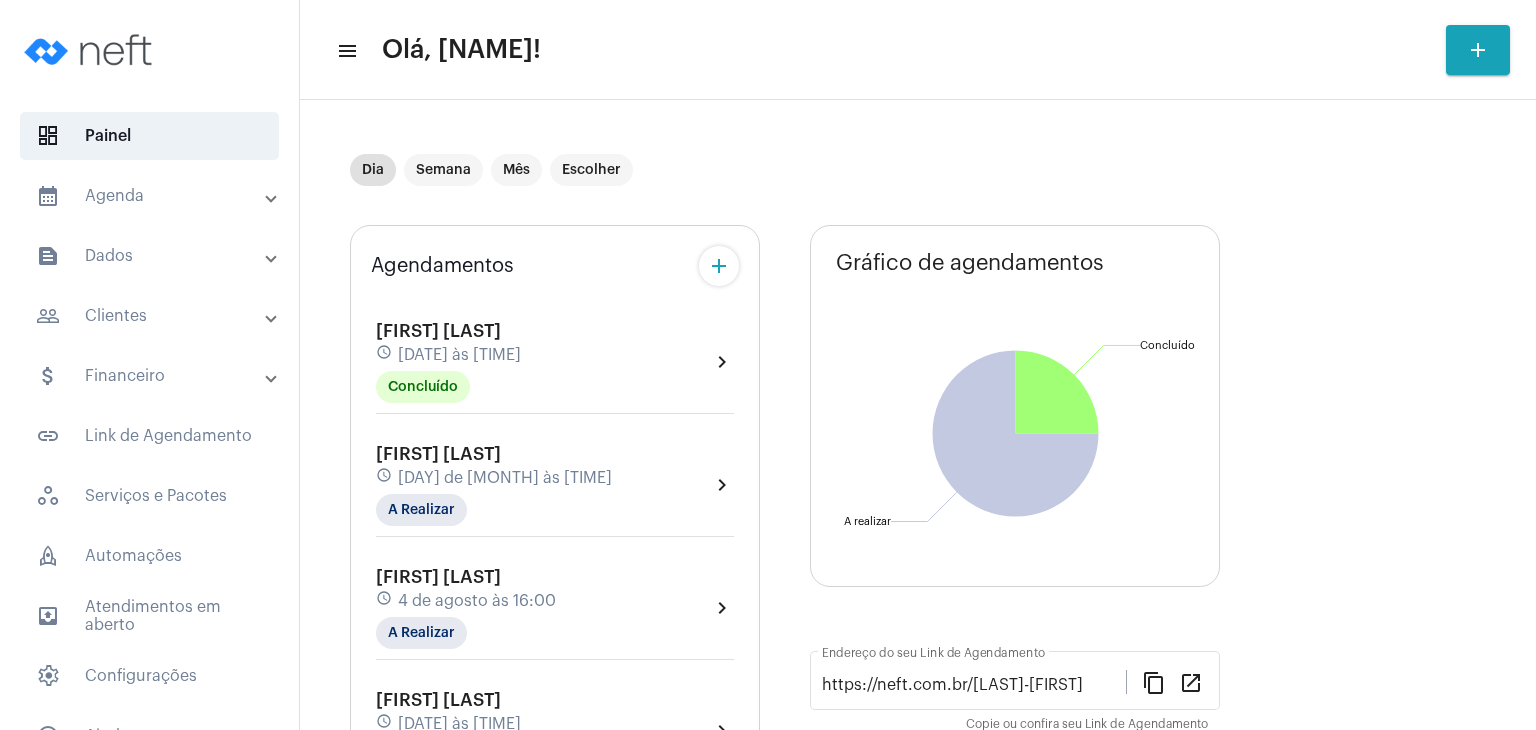 click on "[FIRST] [LAST] schedule 4 de agosto às 08:00 Concluído" 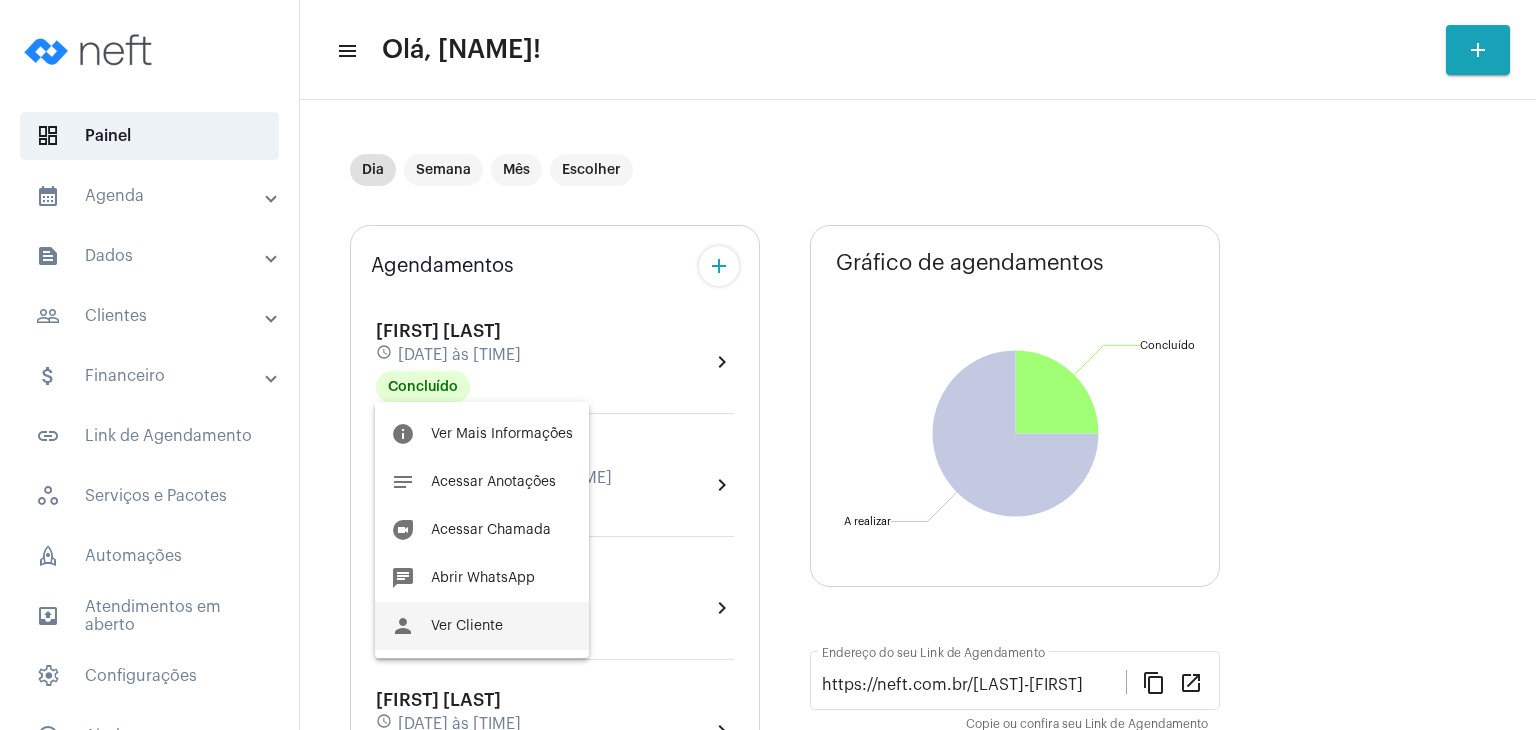 click on "Ver Cliente" at bounding box center (467, 626) 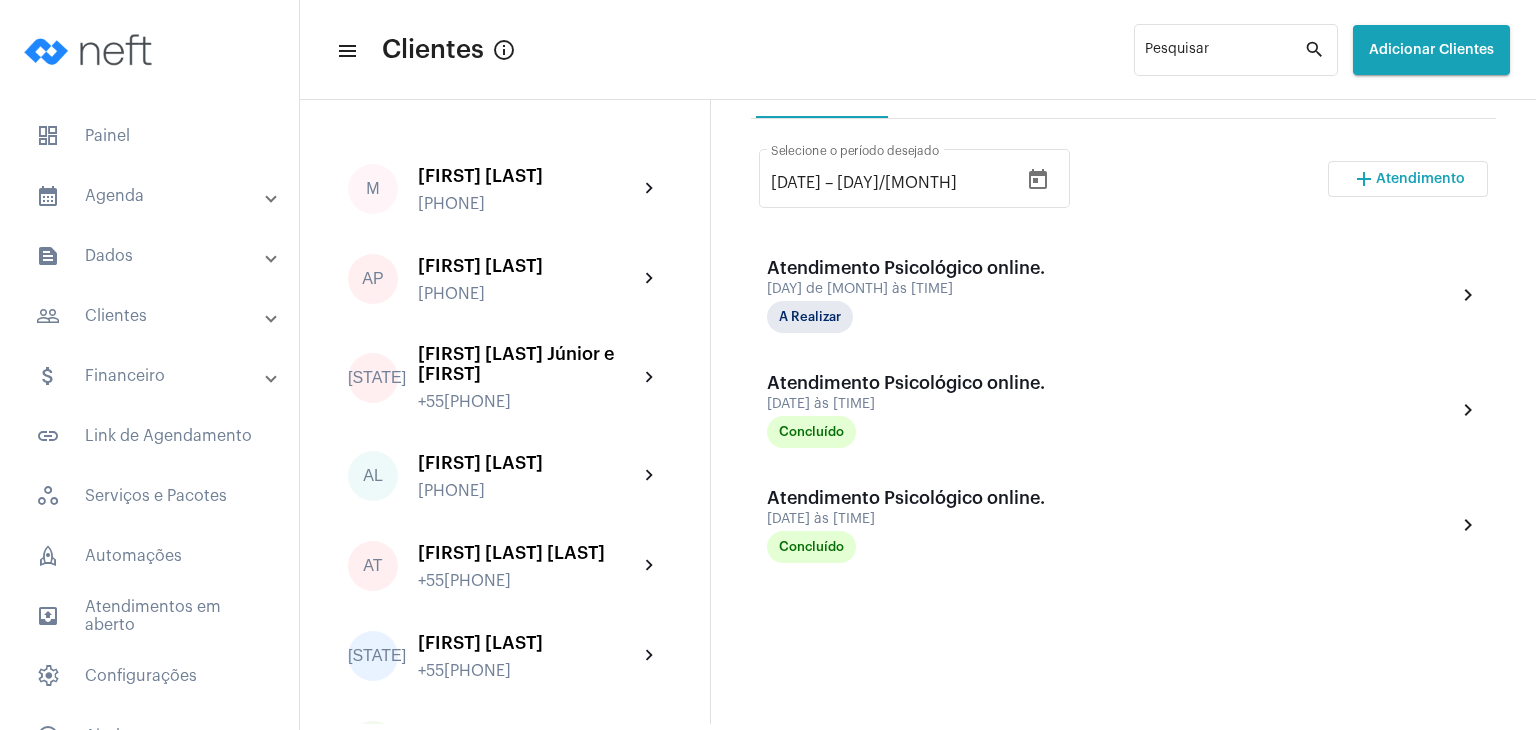 scroll, scrollTop: 400, scrollLeft: 0, axis: vertical 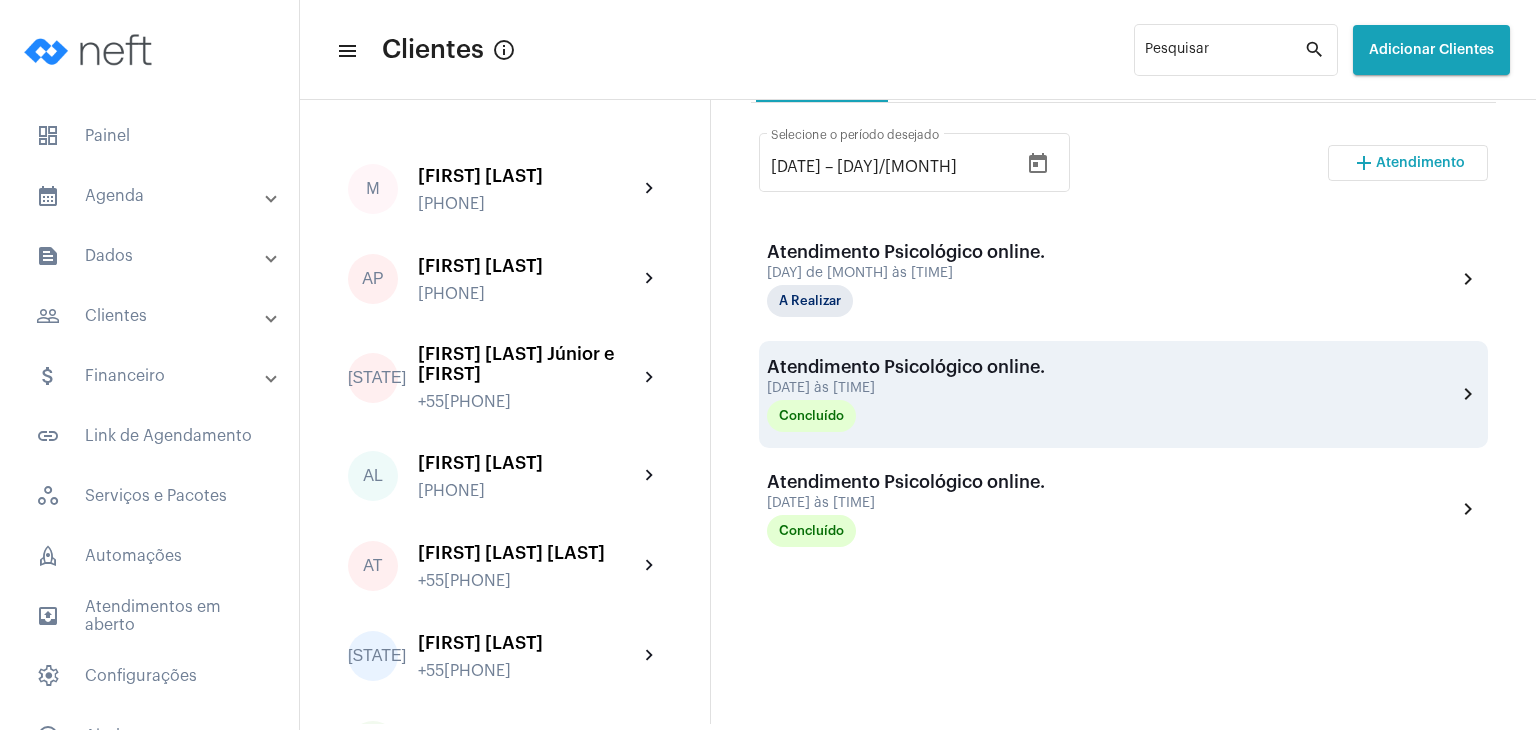 click on "Concluído" at bounding box center [867, 416] 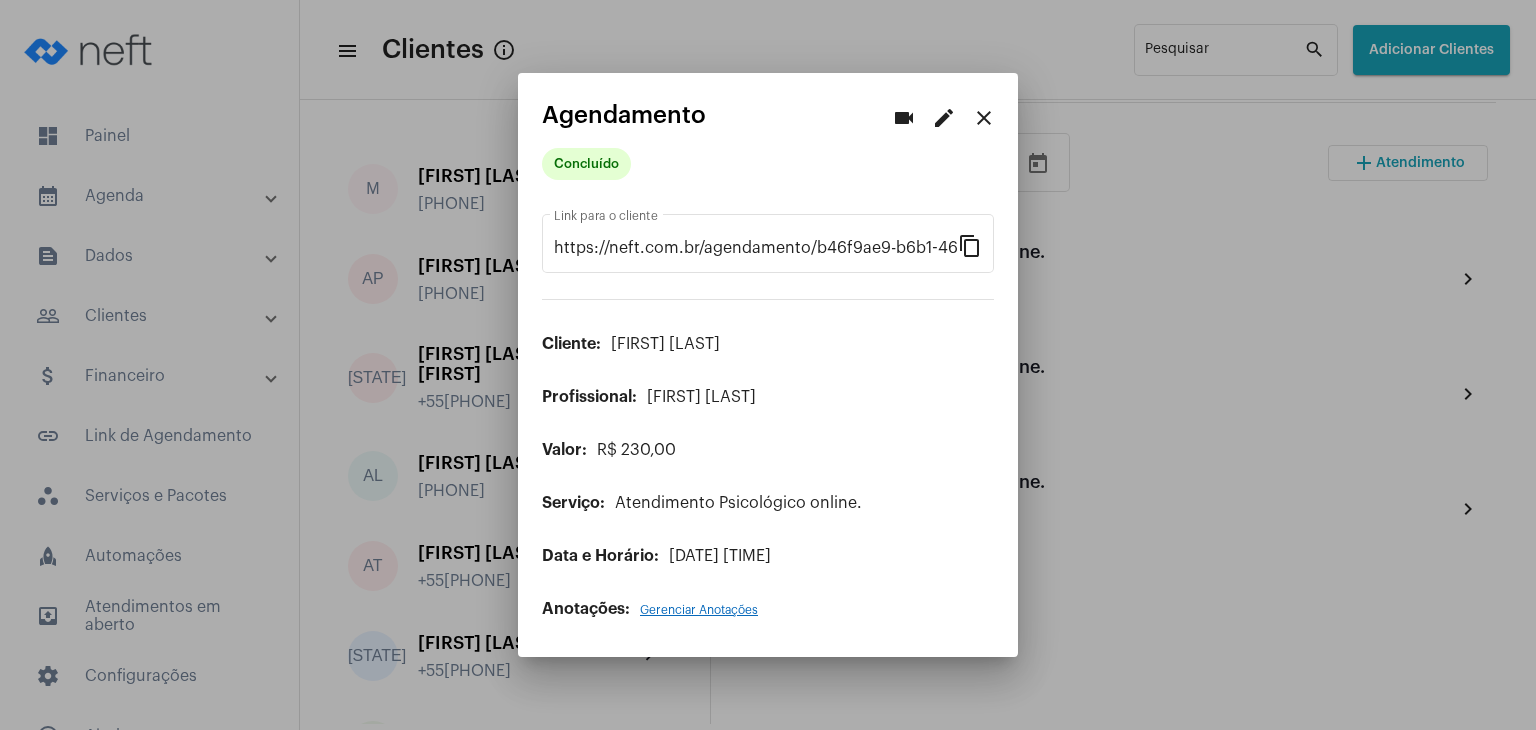 click on "Gerenciar Anotações" at bounding box center (699, 610) 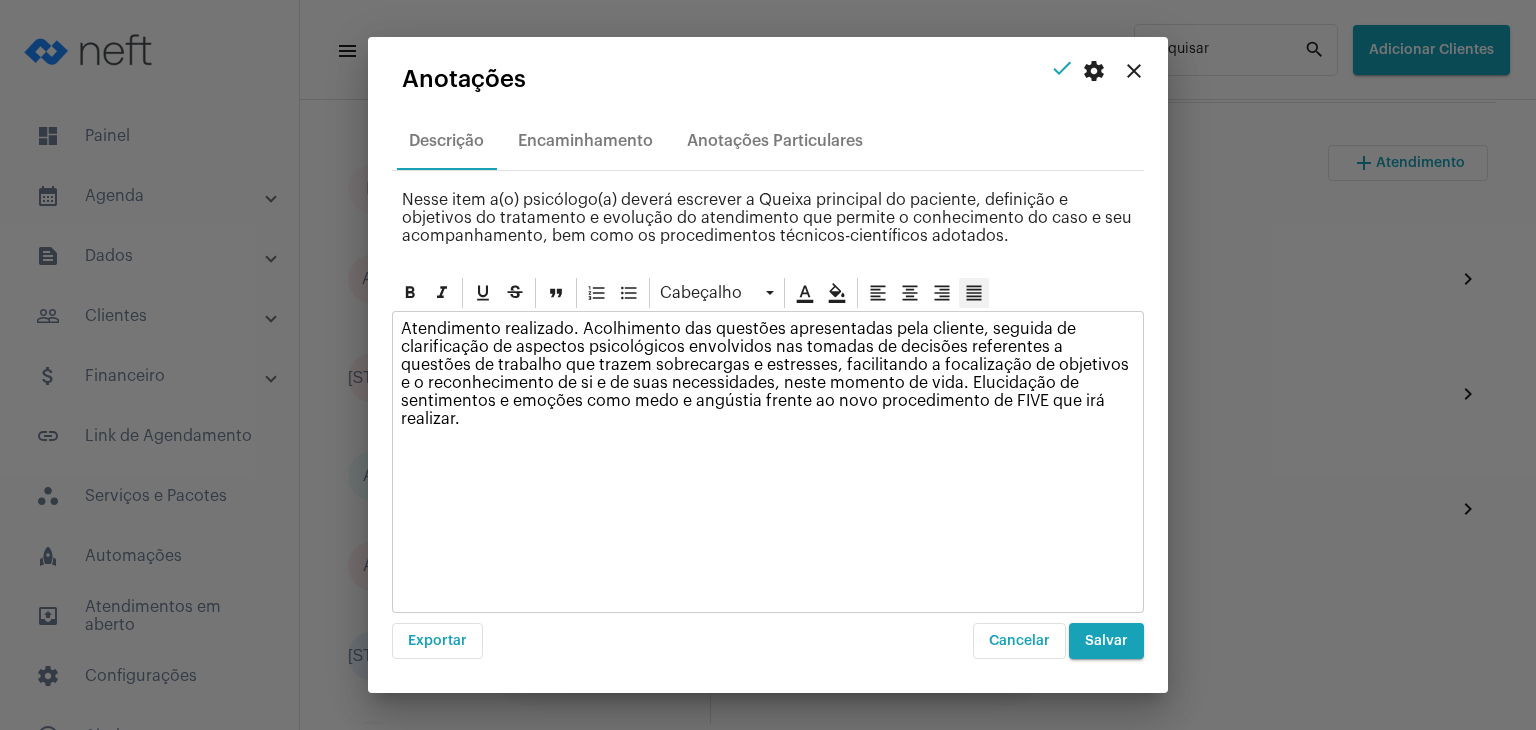 click 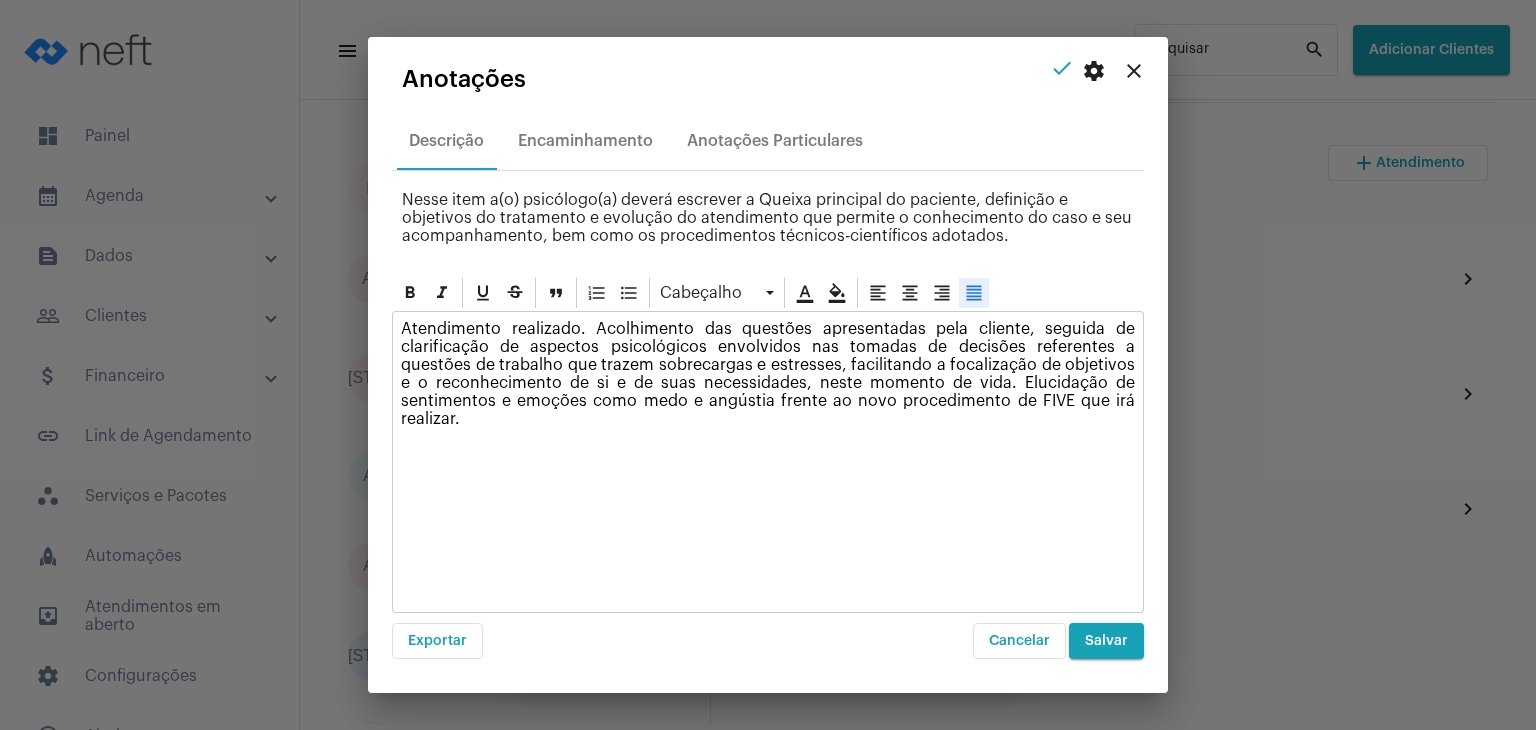 click on "Salvar" at bounding box center (1106, 641) 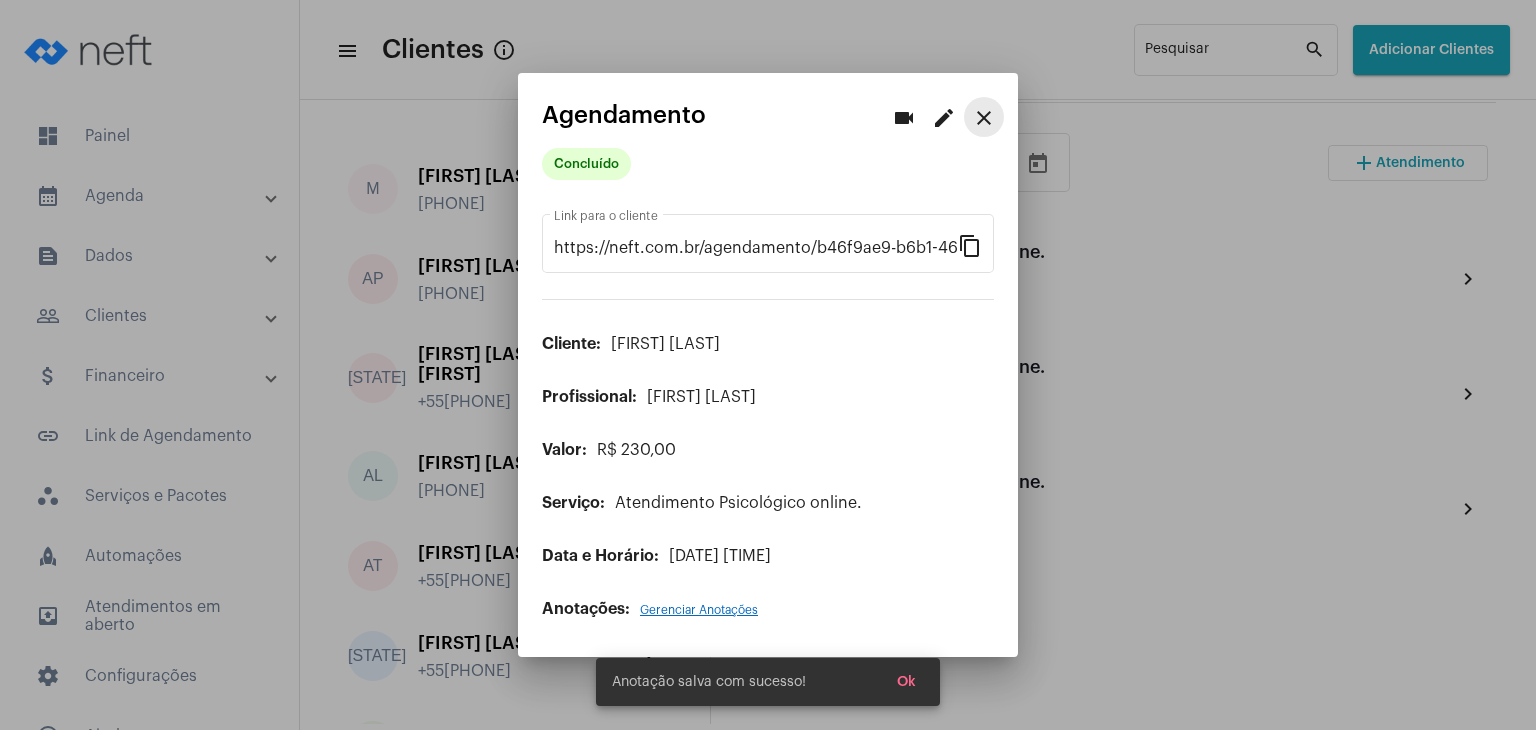 click on "close" at bounding box center [984, 118] 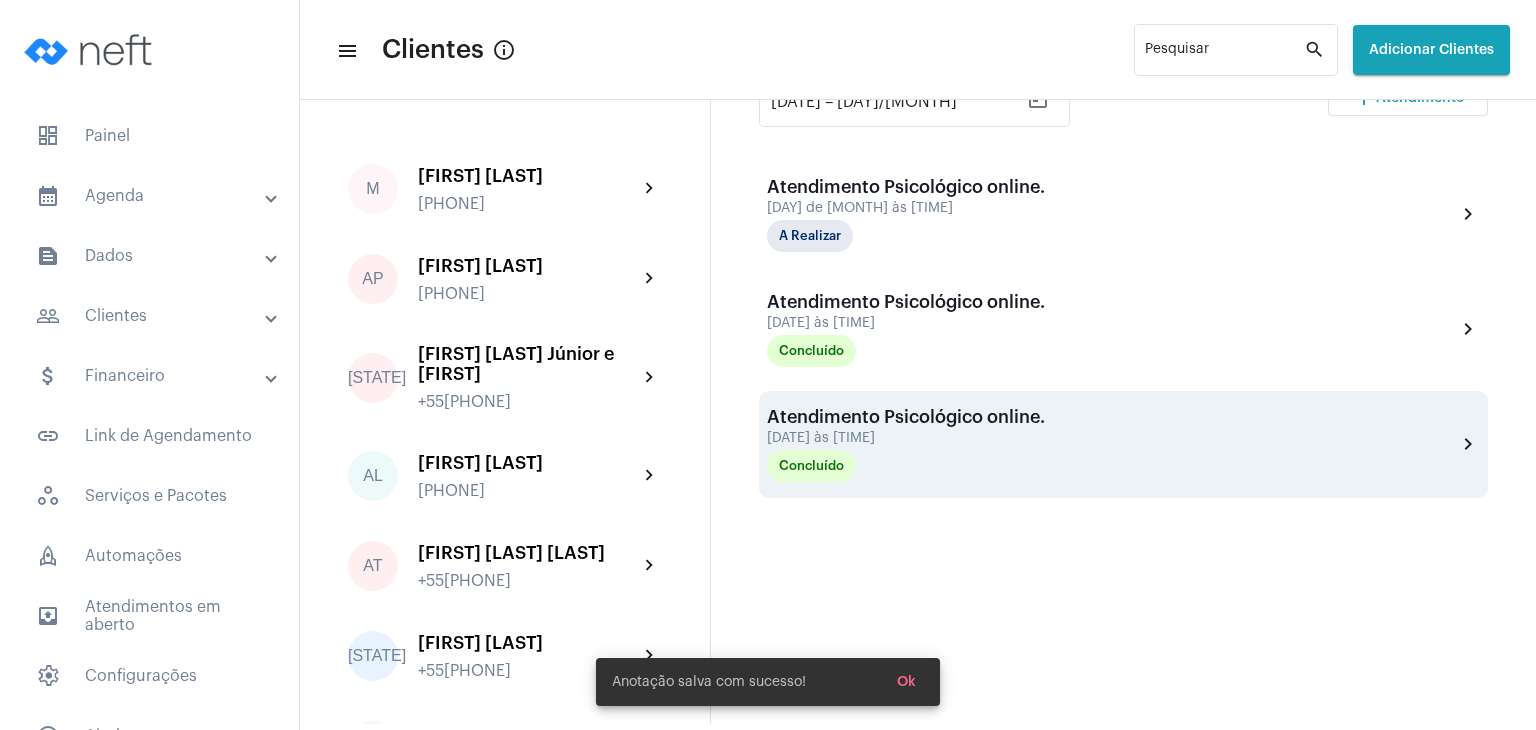scroll, scrollTop: 500, scrollLeft: 0, axis: vertical 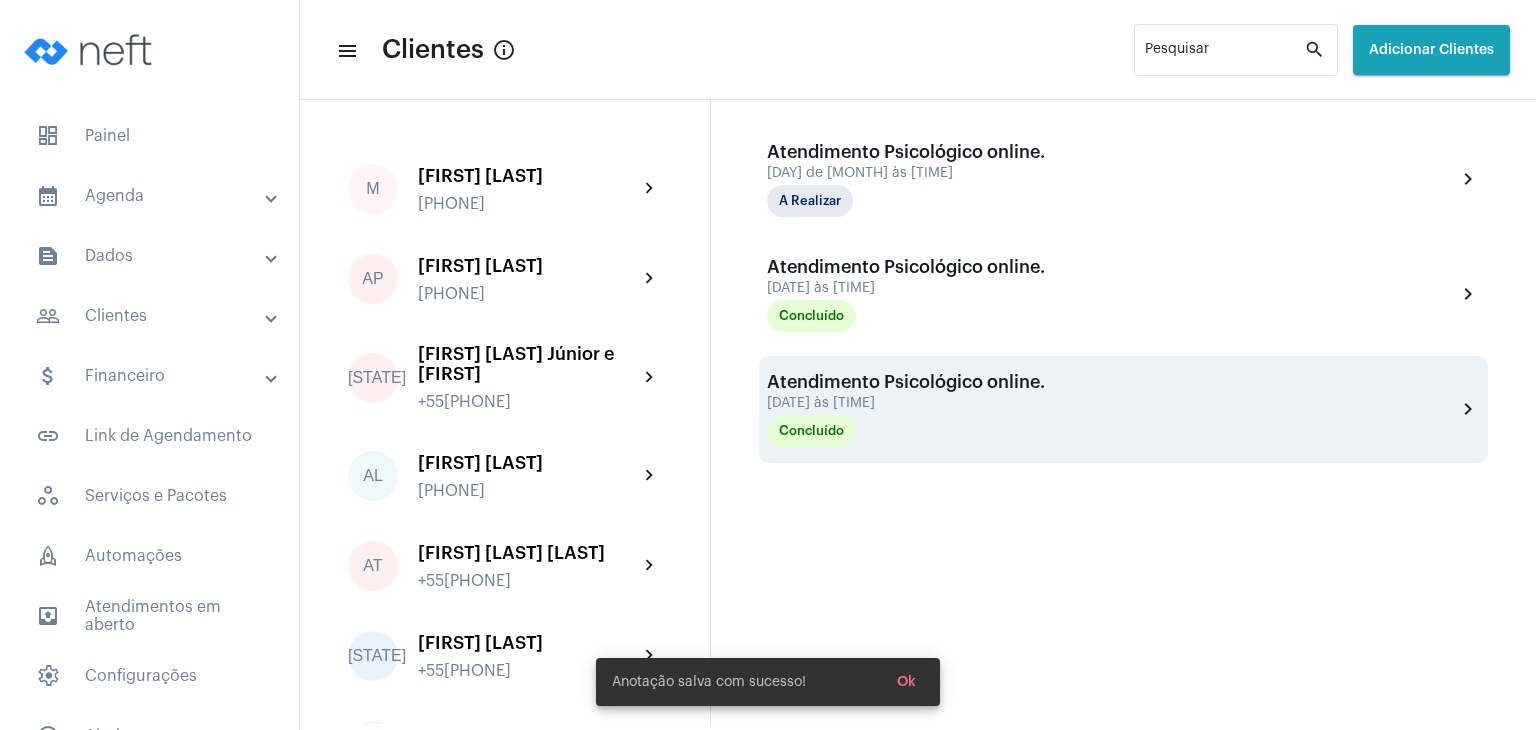 click on "Concluído" at bounding box center [867, 431] 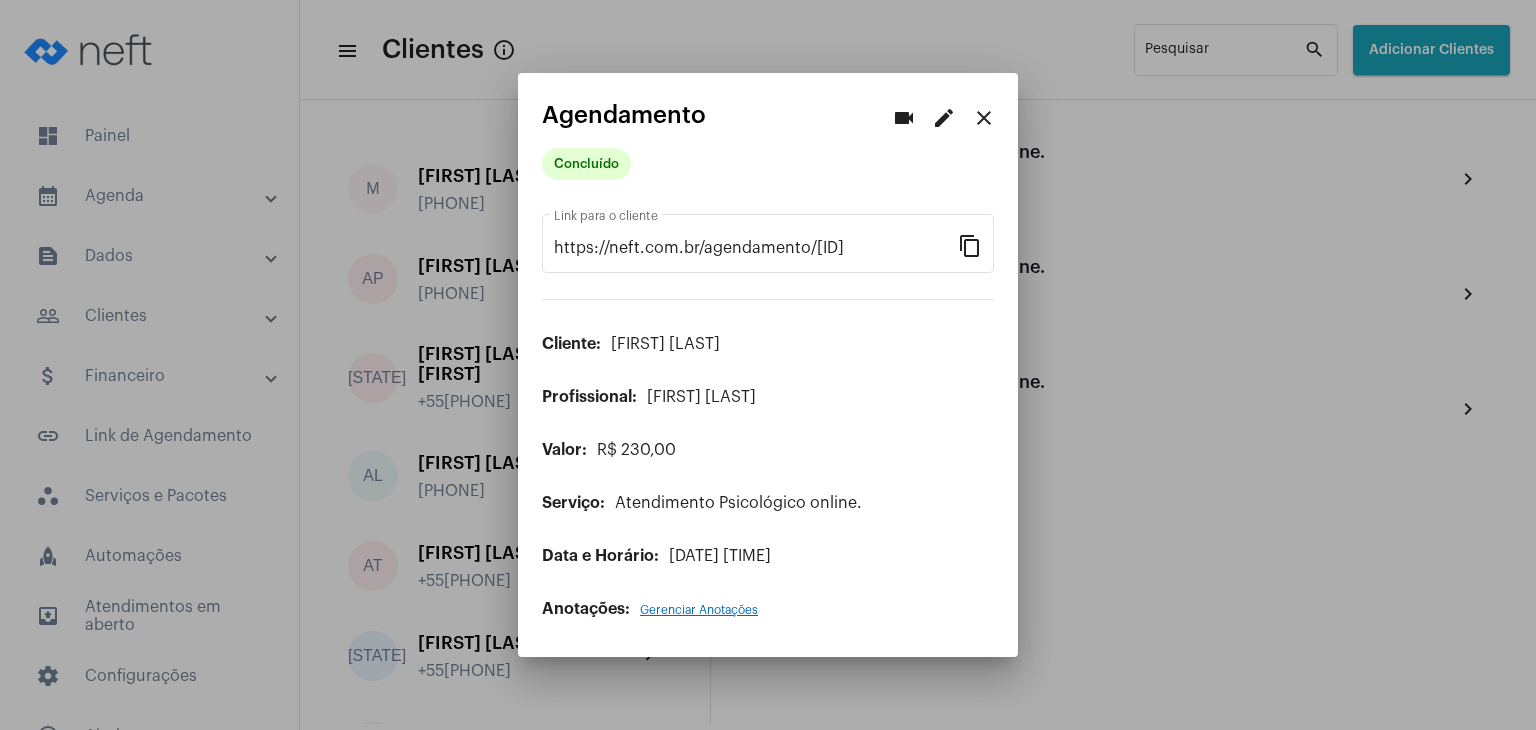 click on "videocam edit close Agendamento Concluído https://neft.com.br/agendamento/842faf75-7b5f-487c-814c-006738adac0e Link para o cliente content_copy Cliente: [FIRST] [LAST] [LAST] Profissional: [FIRST] [LAST] Valor: R$ 230,00 Serviço: Atendimento Psicológico online. Data e Horário: [DATE] [TIME] Anotações: Gerenciar Anotações" at bounding box center [768, 365] 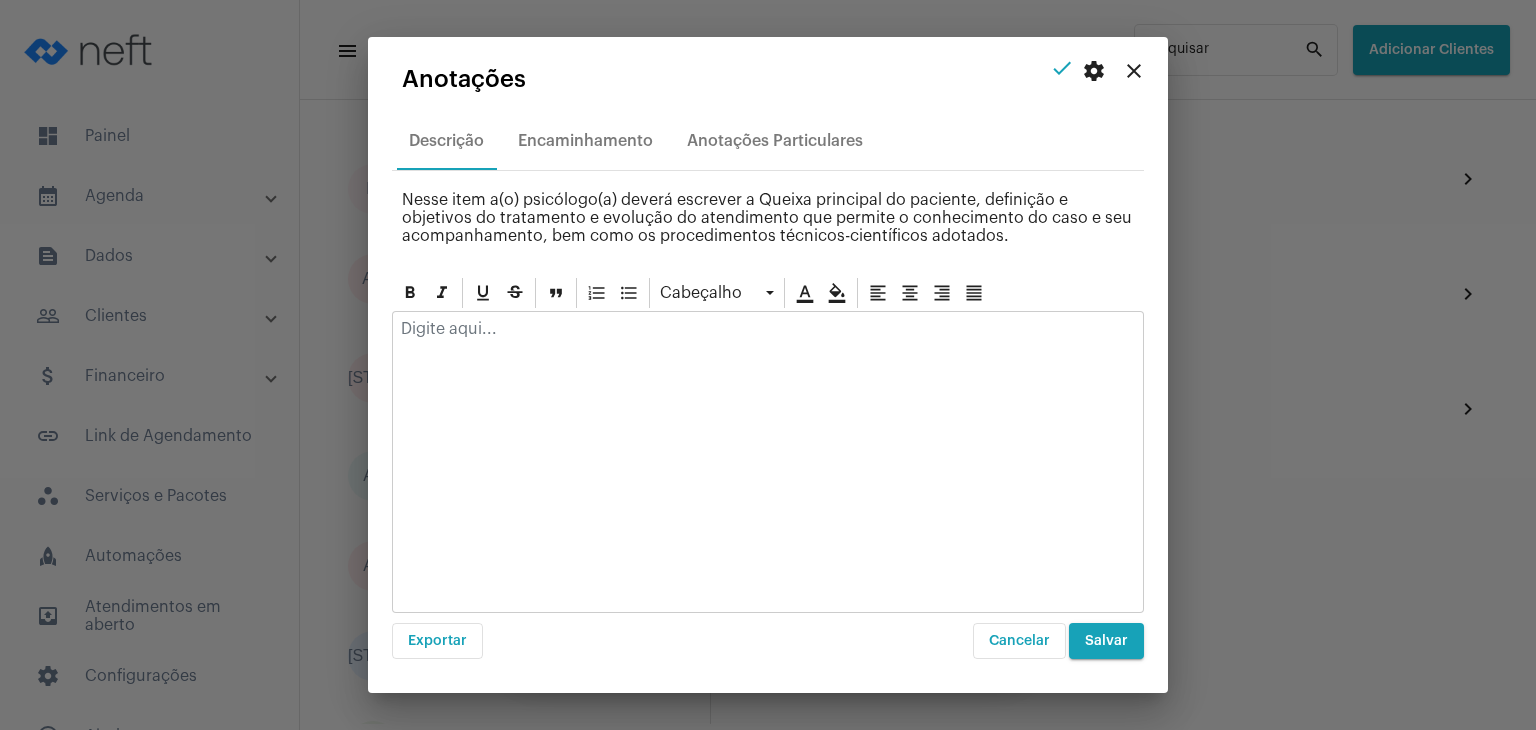 click 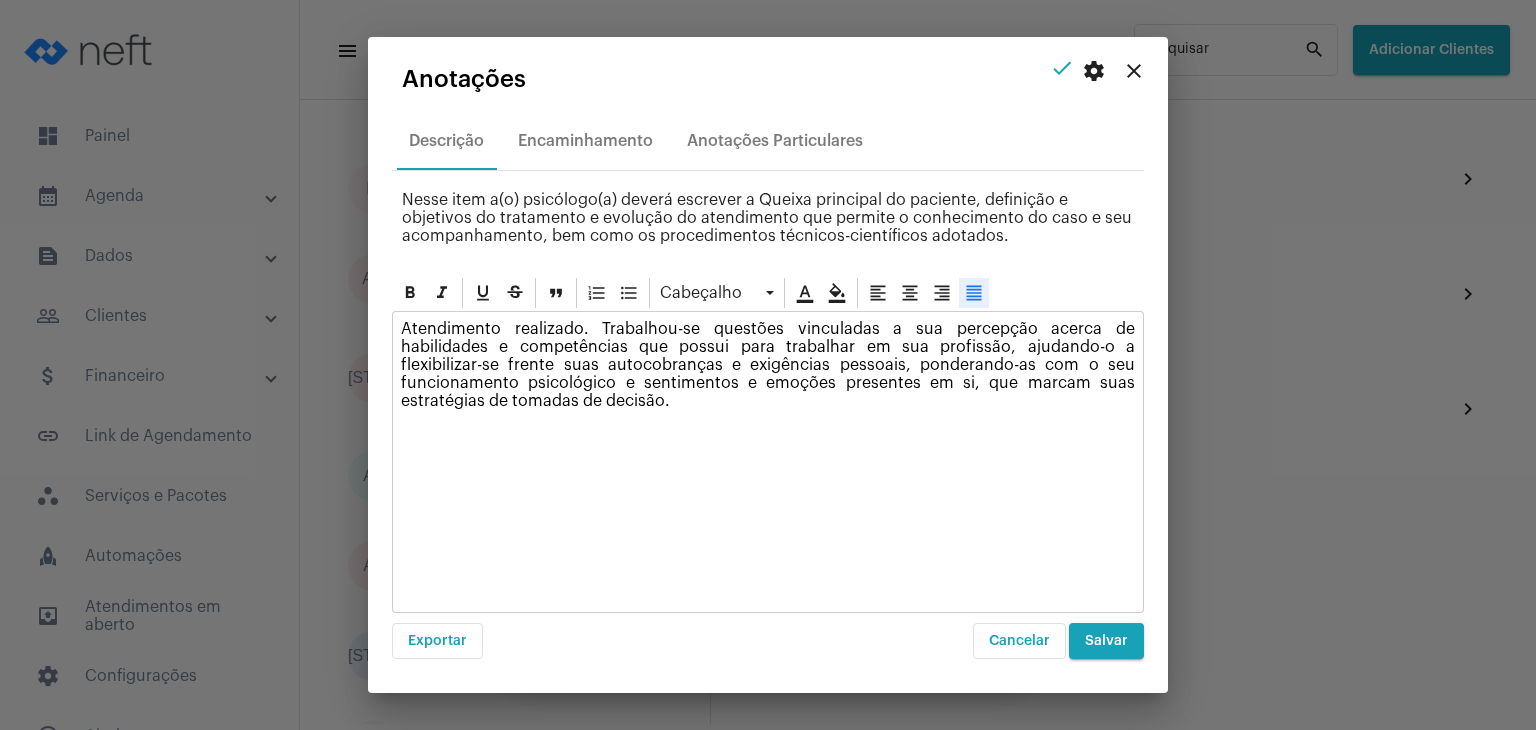 click 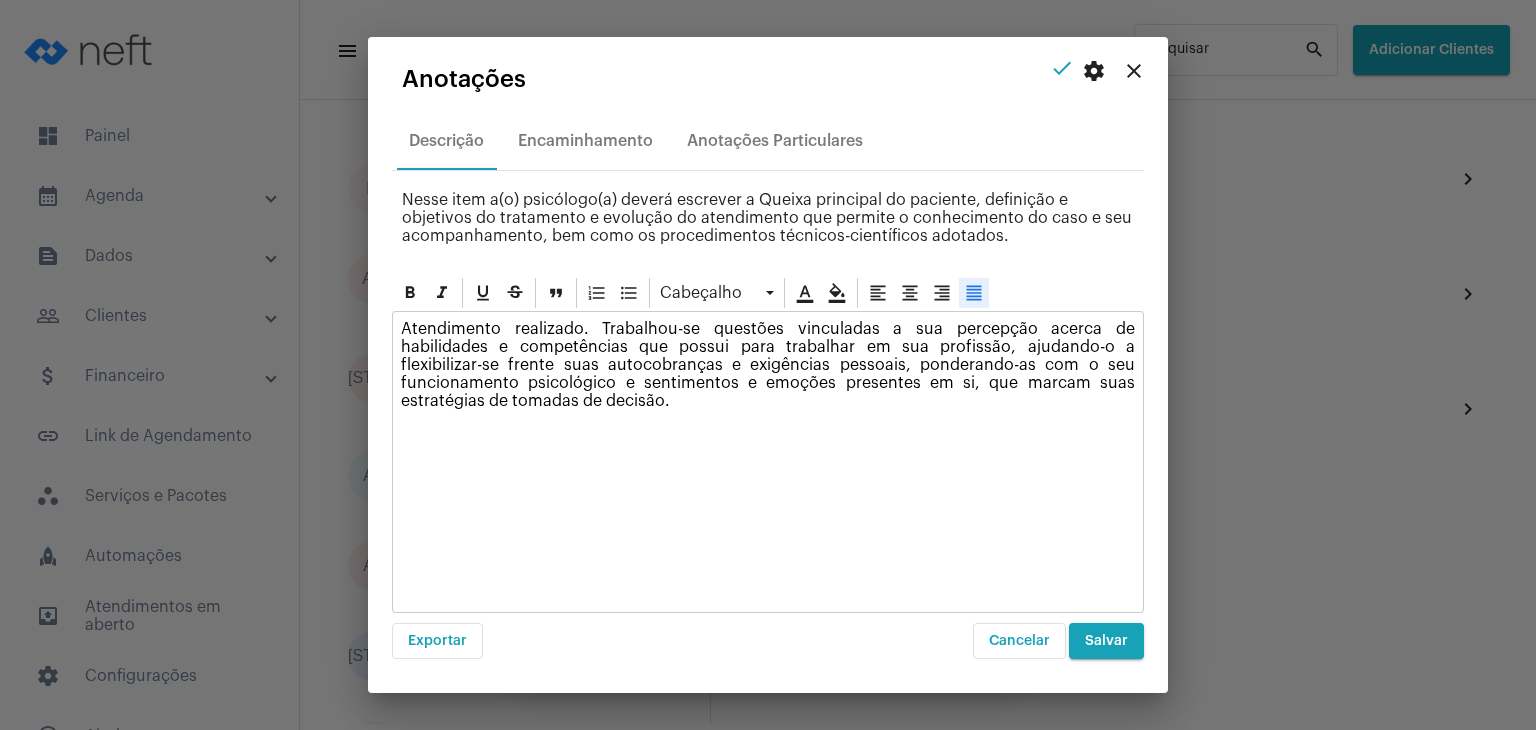 click on "Atendimento realizado. Trabalhou-se questões vinculadas a sua percepção acerca de habilidades e competências que possui para trabalhar em sua profissão, ajudando-o a flexibilizar-se frente suas autocobranças e exigências pessoais, ponderando-as com o seu funcionamento psicológico e sentimentos e emoções presentes em si, que marcam suas estratégias de tomadas de decisão." 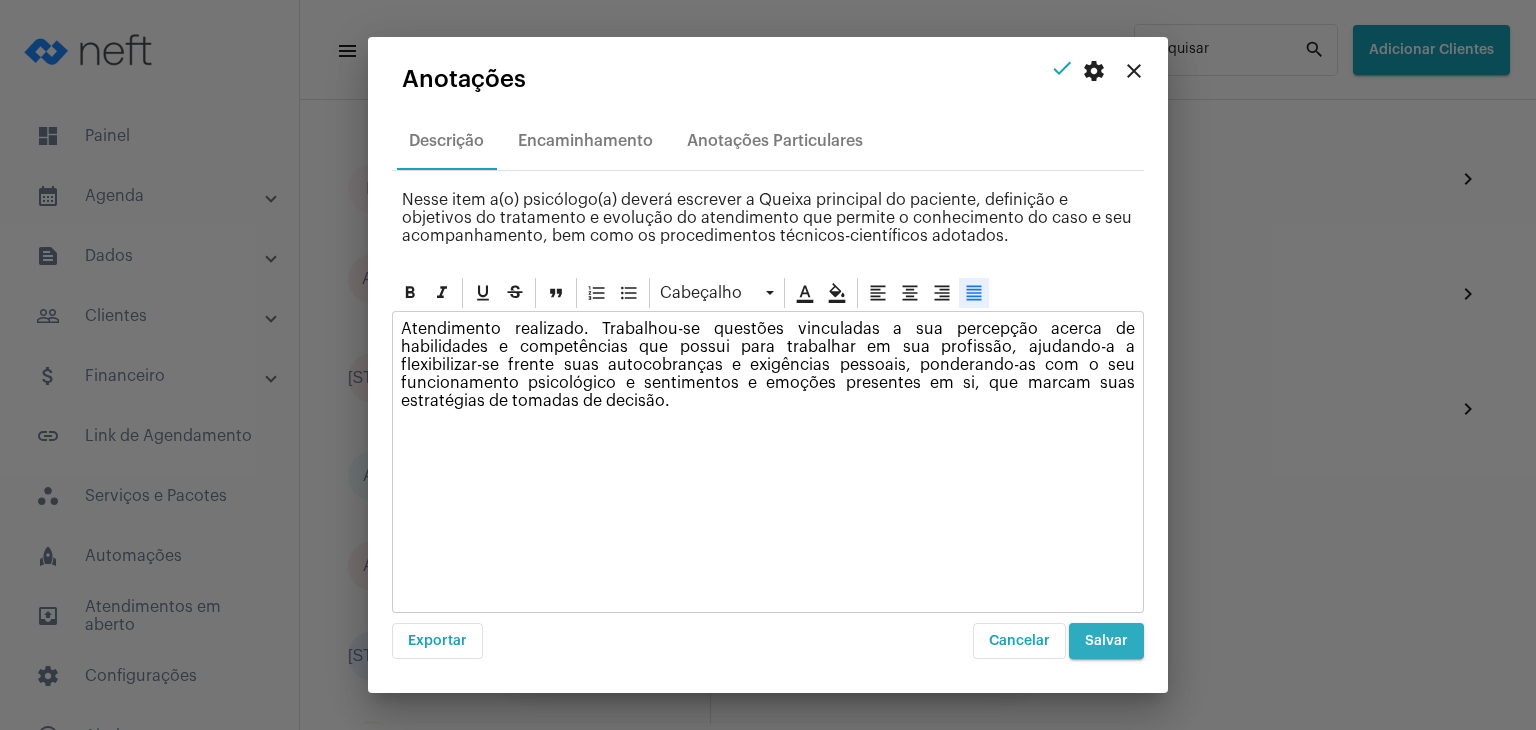 click on "Salvar" at bounding box center [1106, 641] 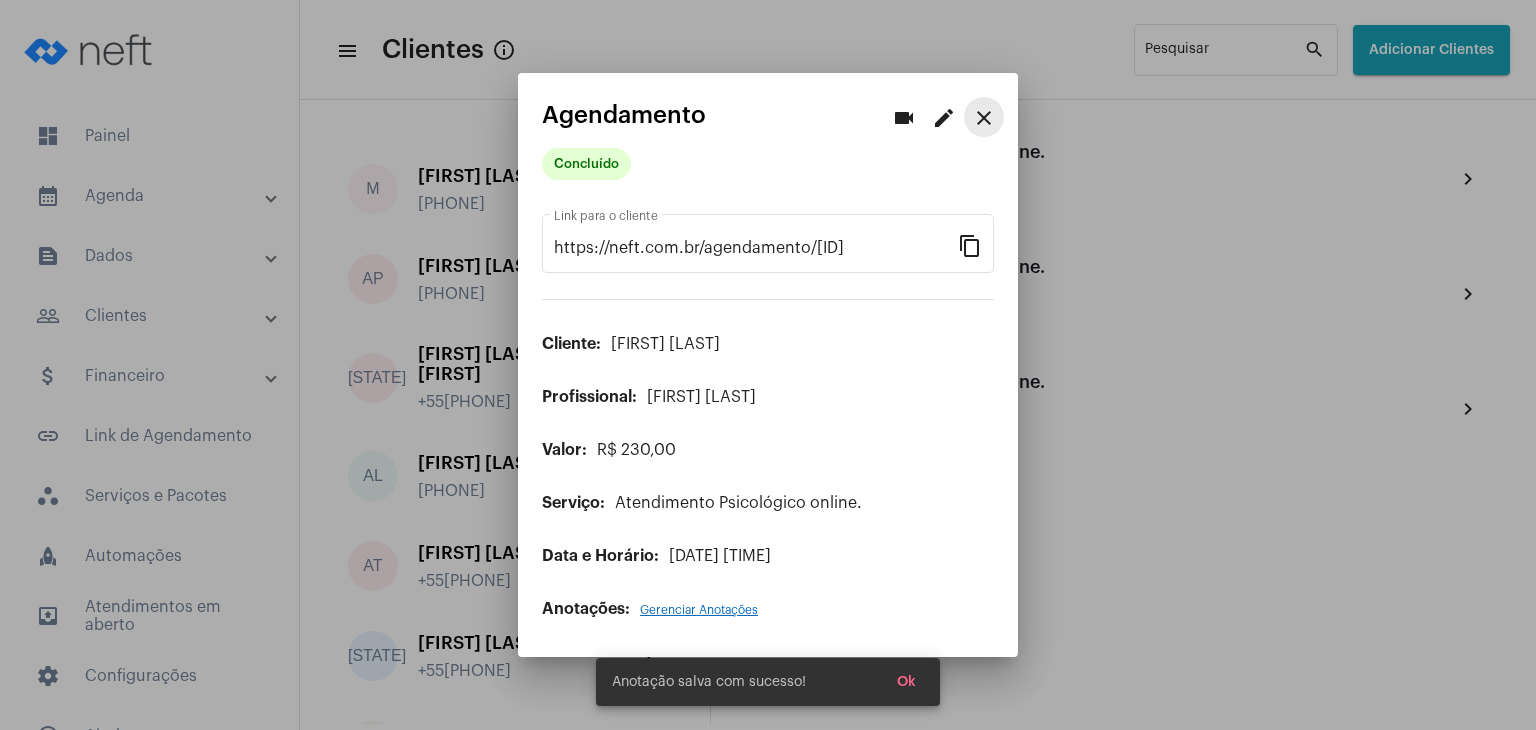 click on "close" at bounding box center (984, 118) 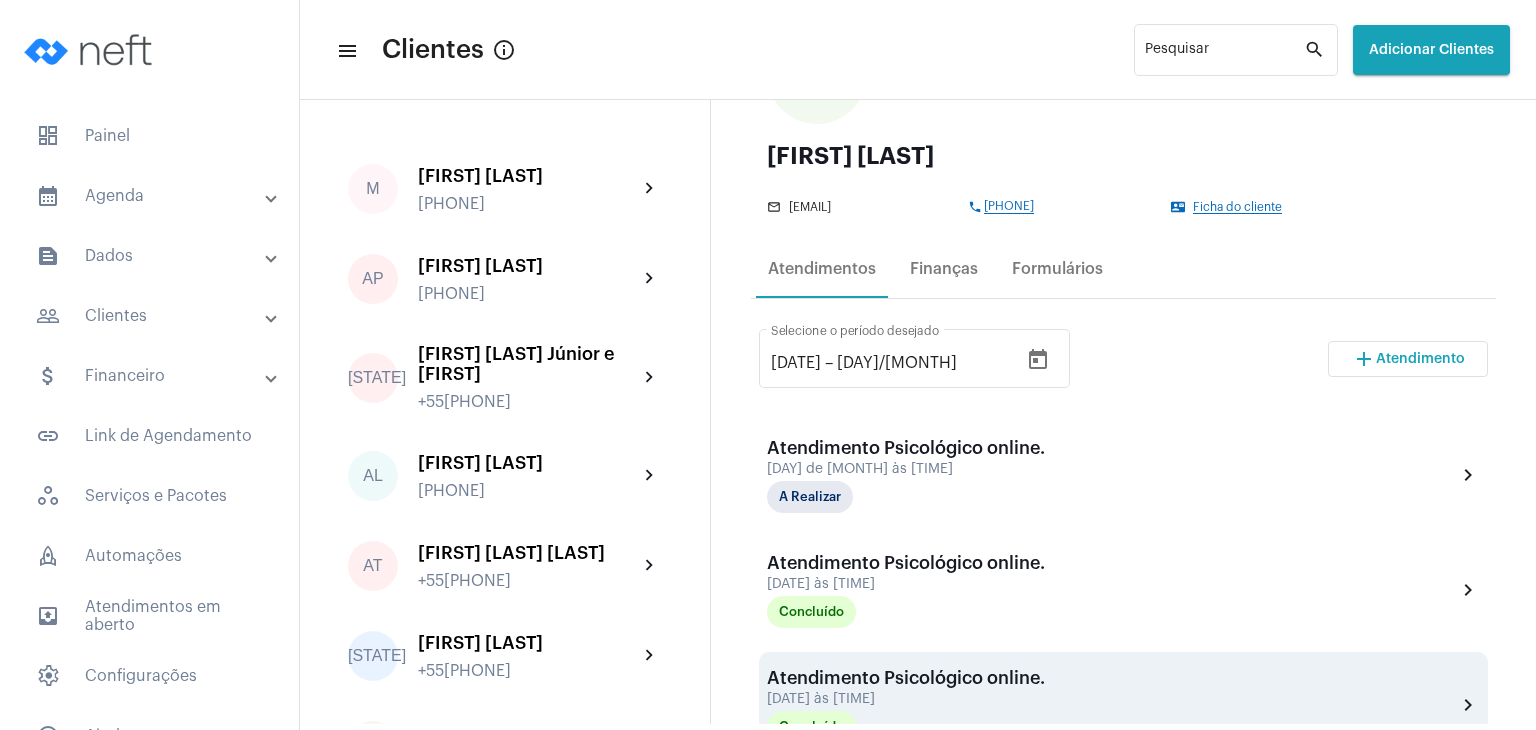 scroll, scrollTop: 200, scrollLeft: 0, axis: vertical 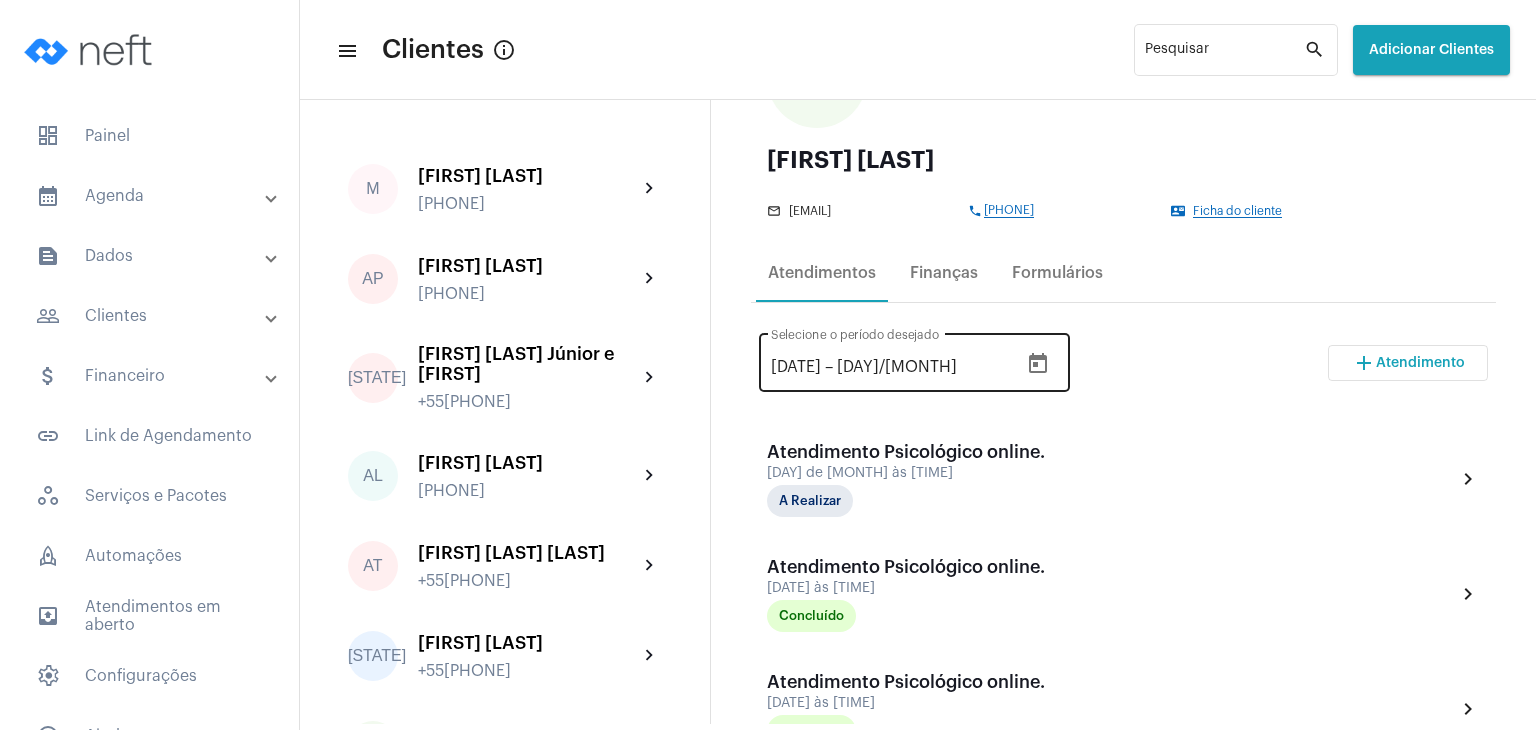 click 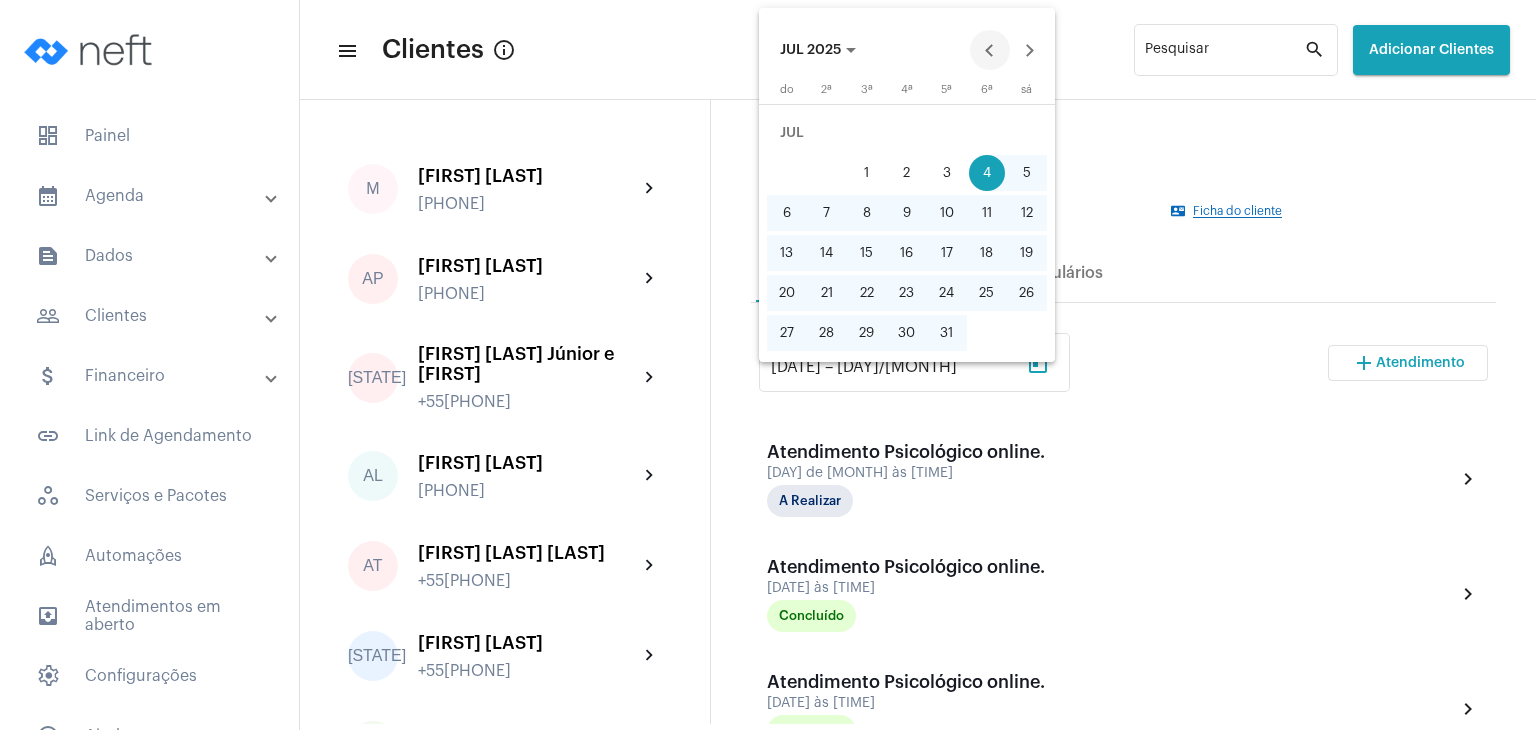 click at bounding box center [990, 50] 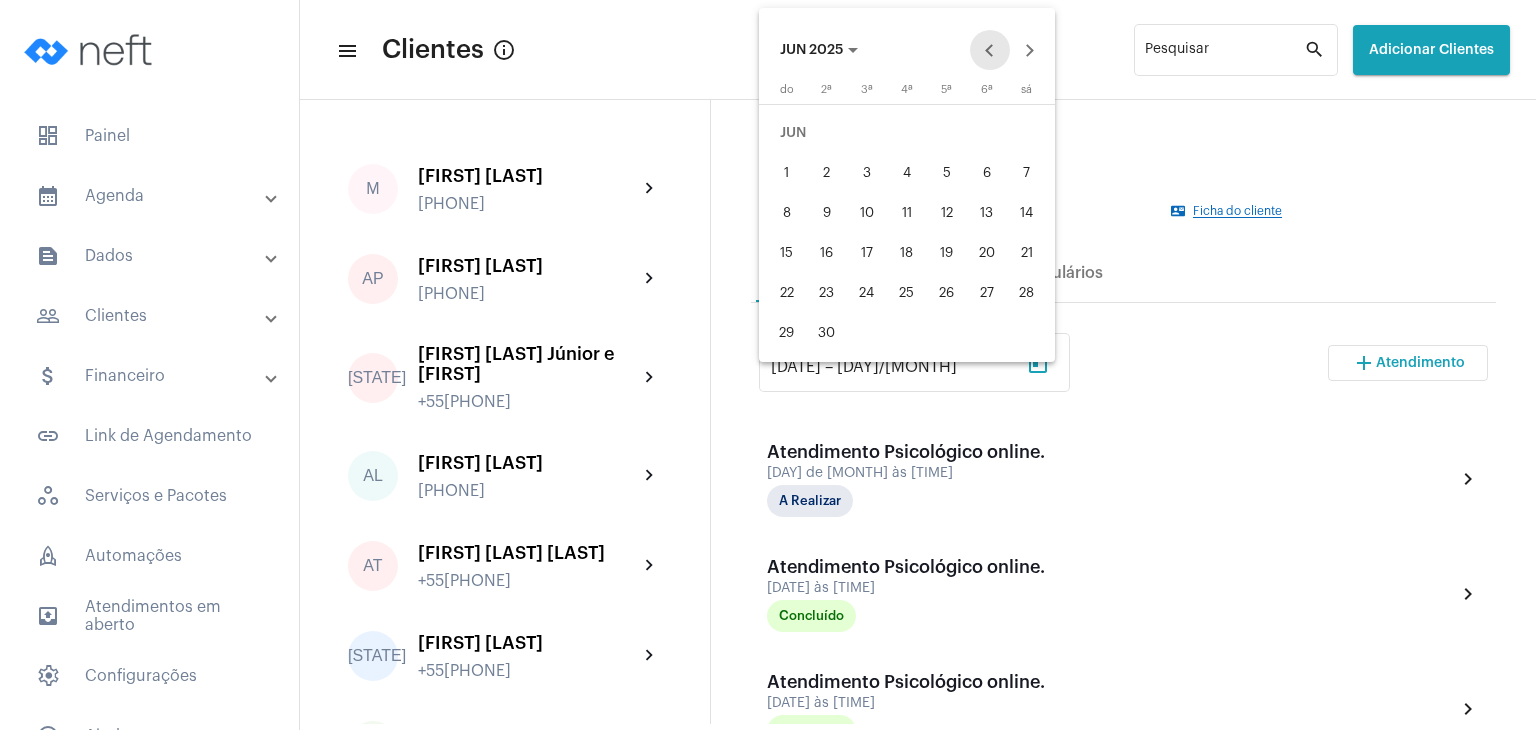 click at bounding box center (990, 50) 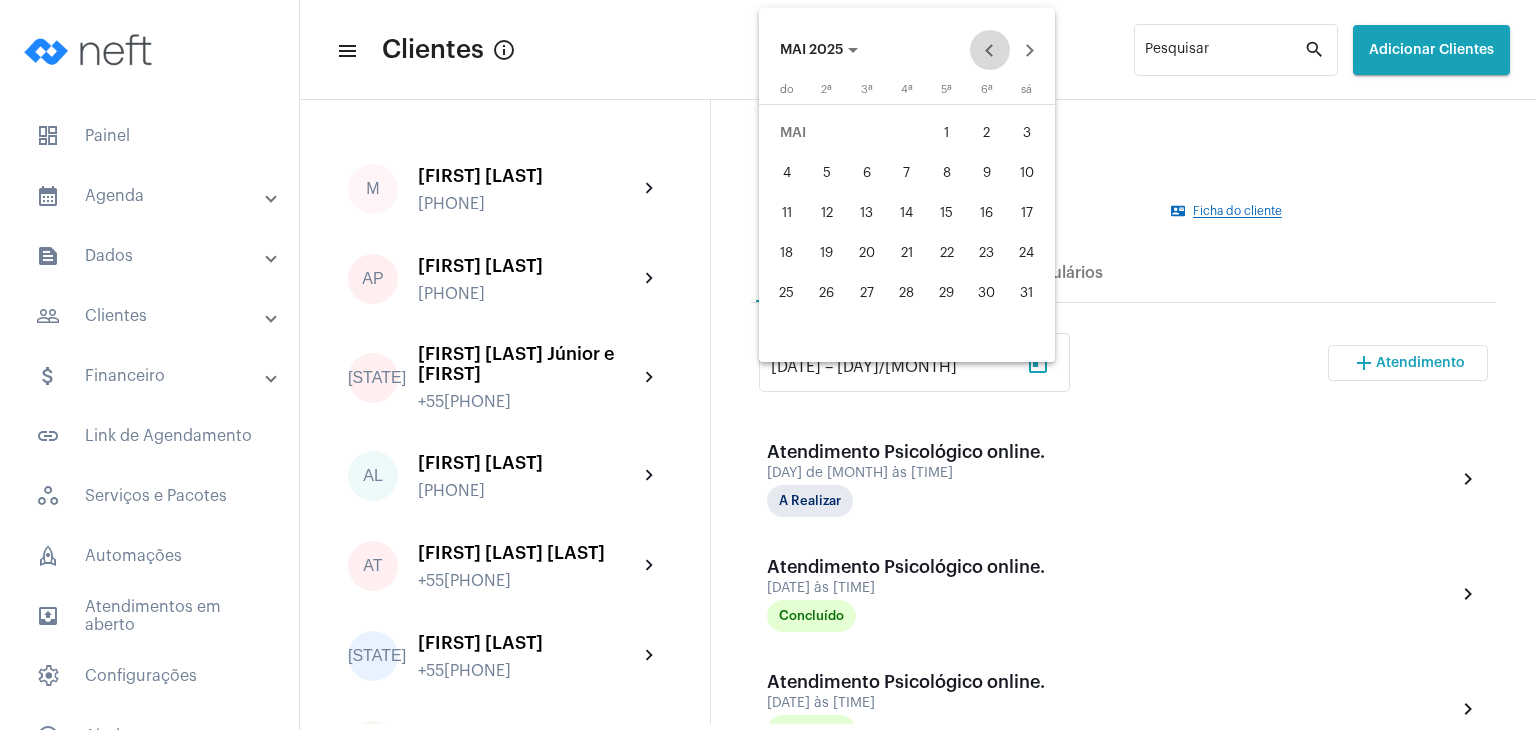 click at bounding box center (990, 50) 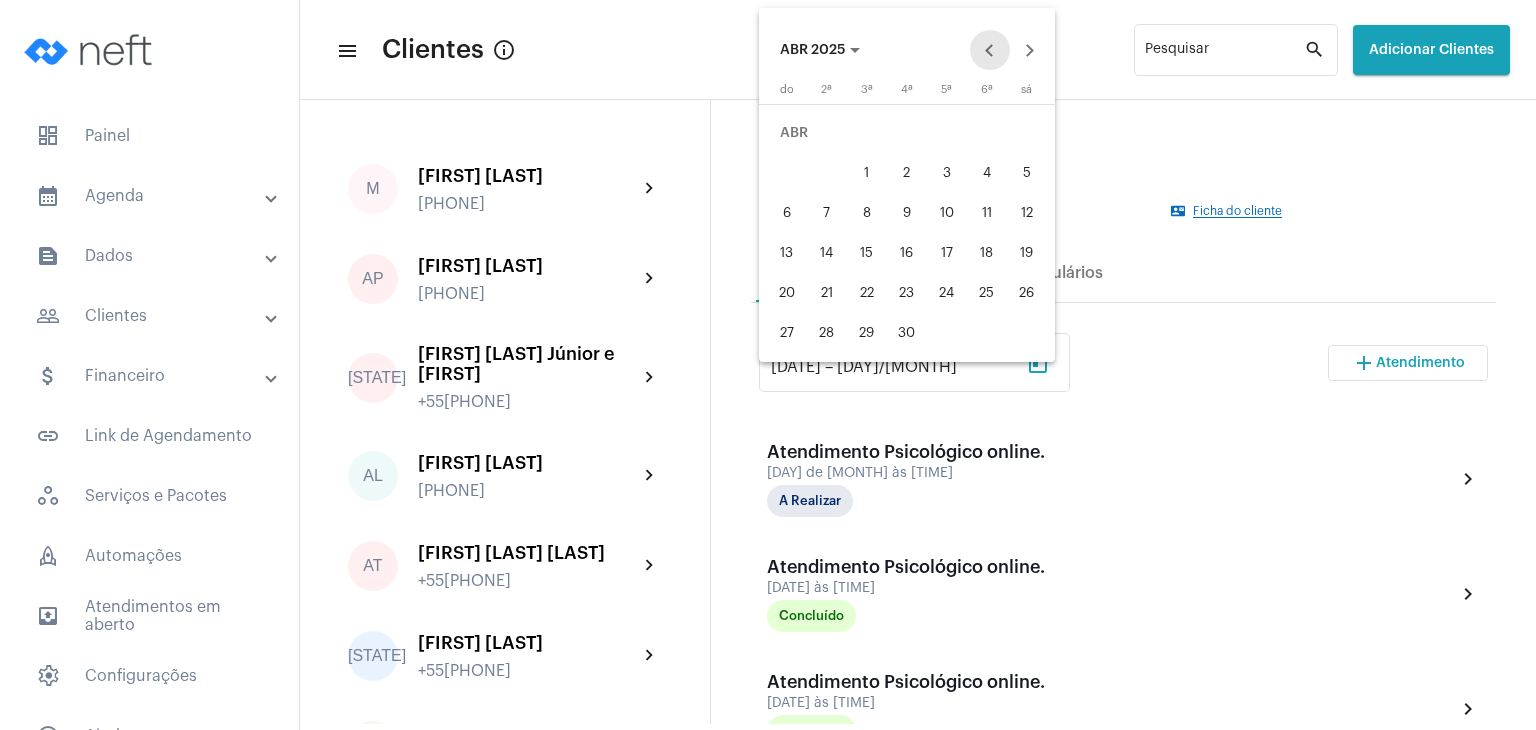 click at bounding box center [990, 50] 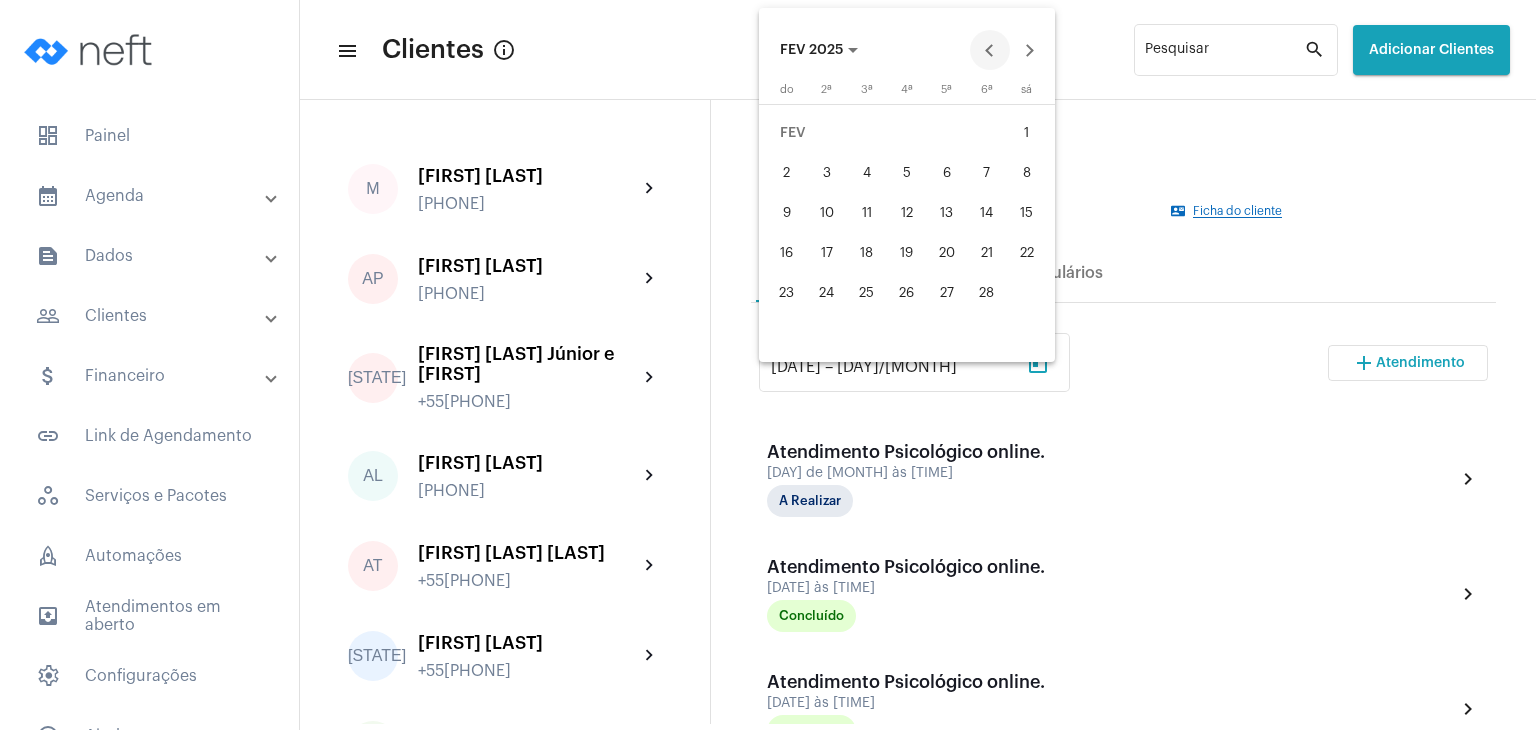 click at bounding box center (990, 50) 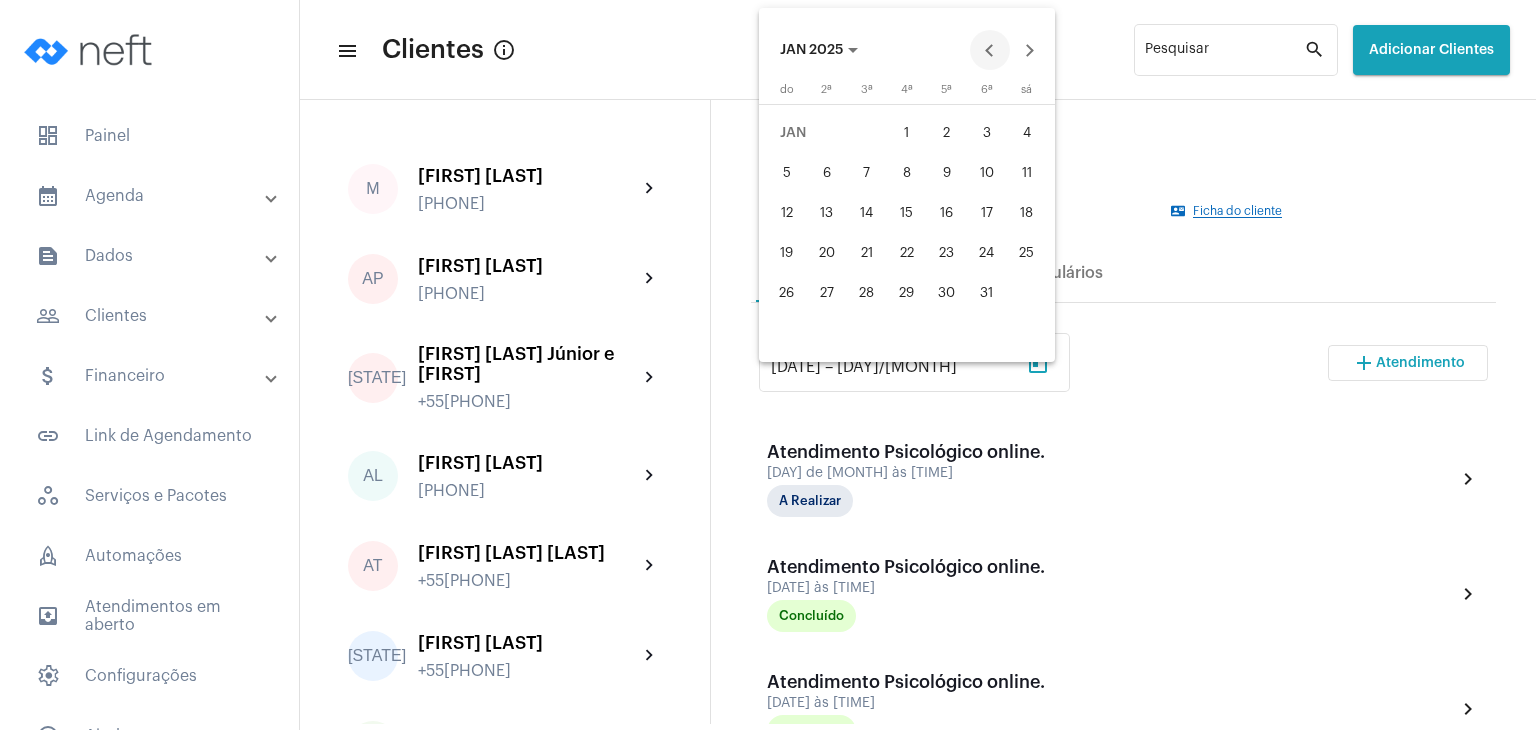 click at bounding box center (990, 50) 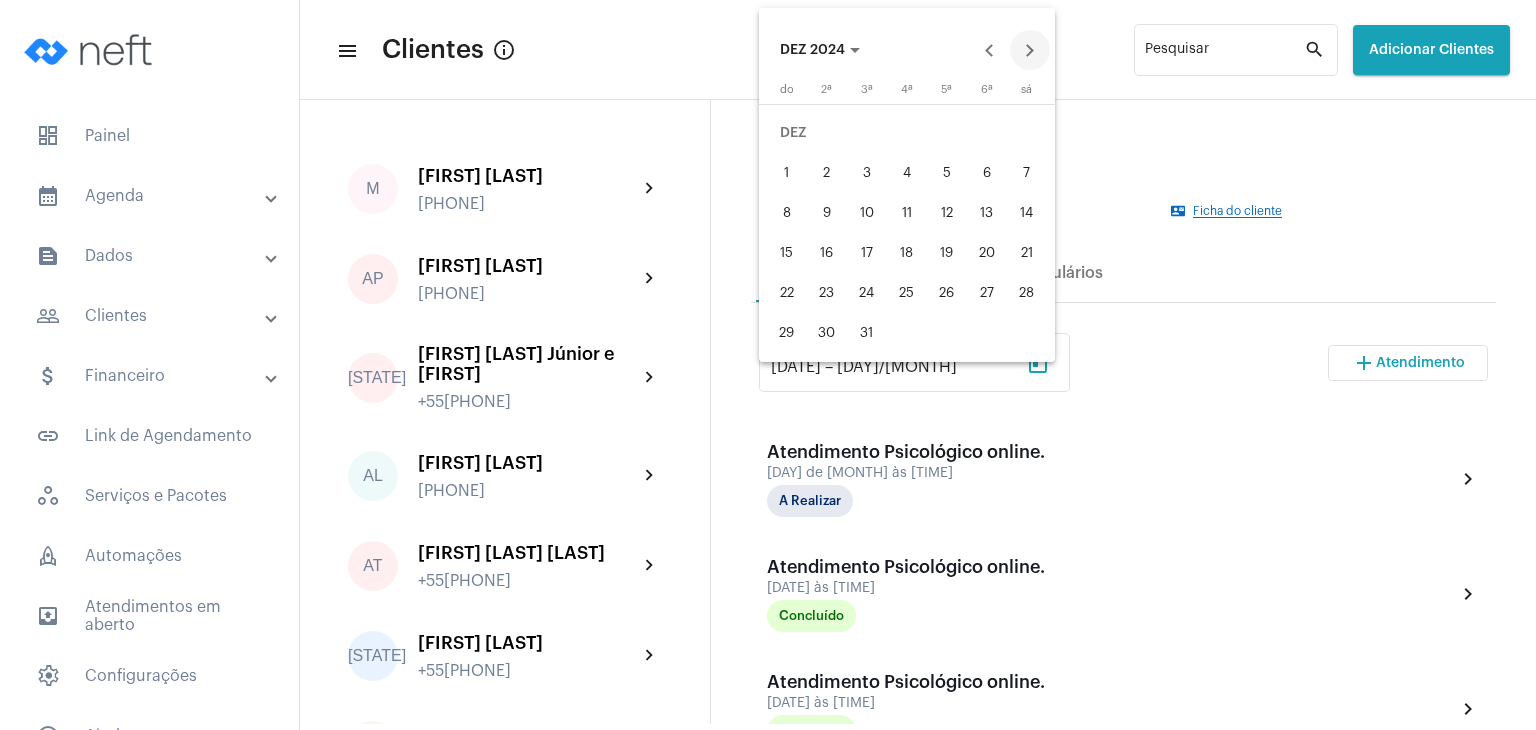 click at bounding box center (1030, 50) 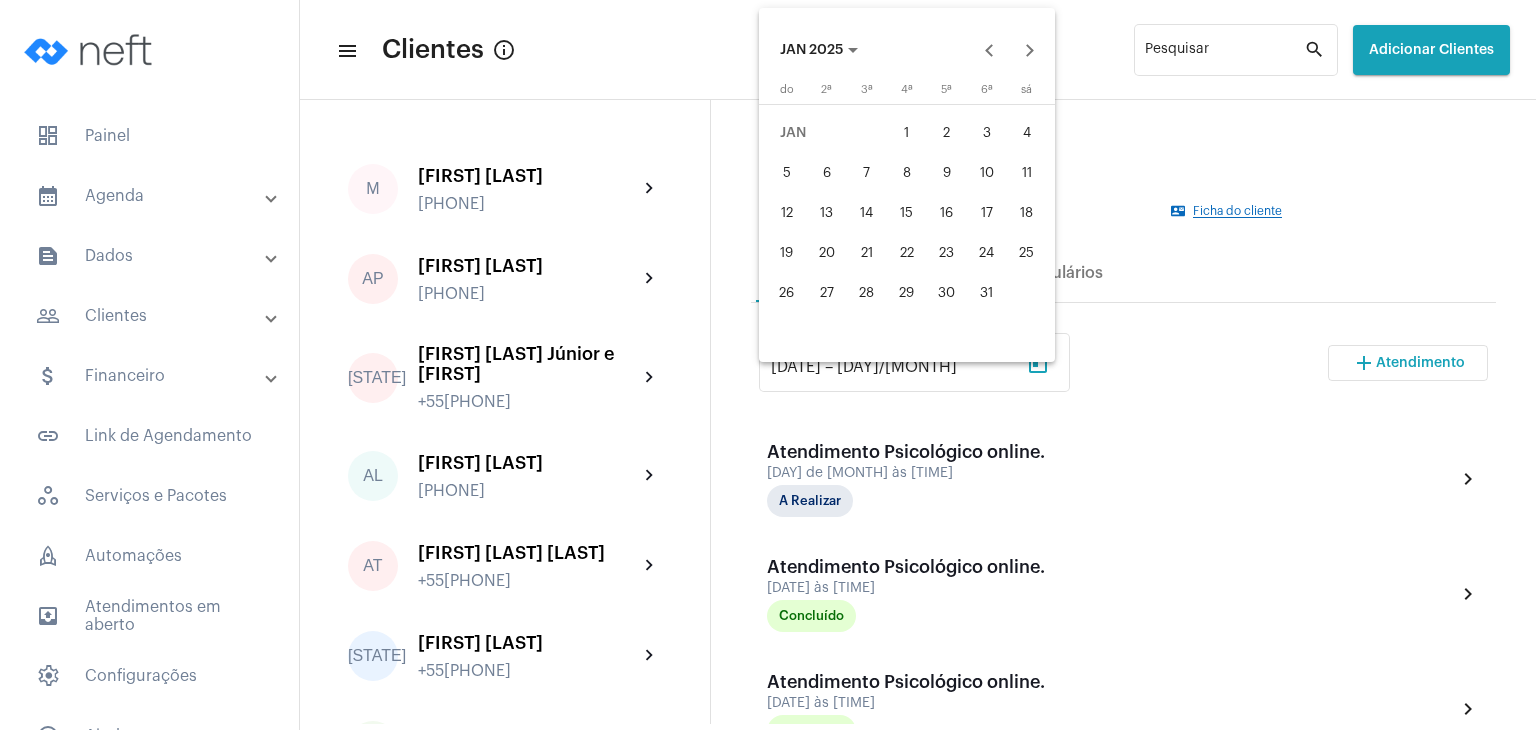 click on "1" at bounding box center [907, 133] 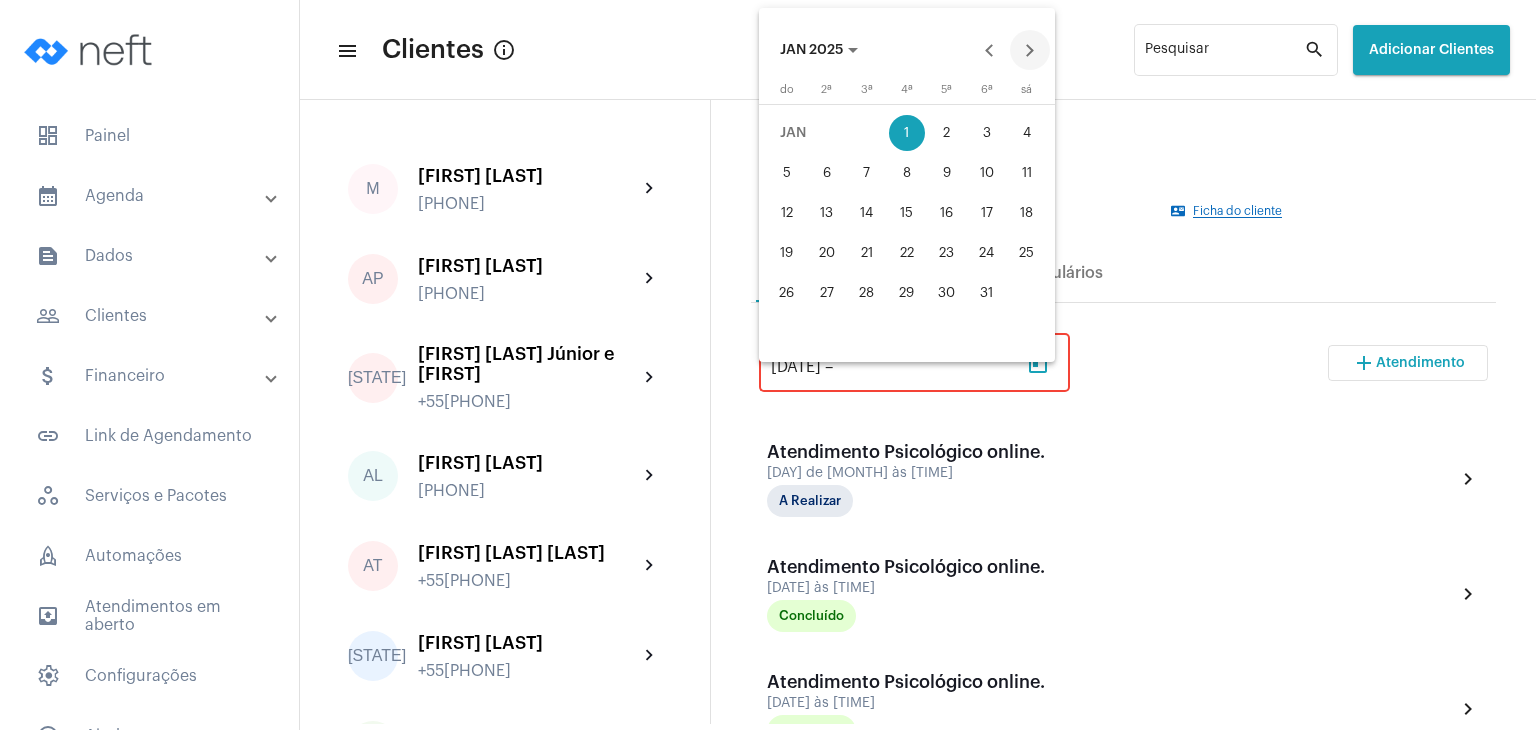 click at bounding box center (1030, 50) 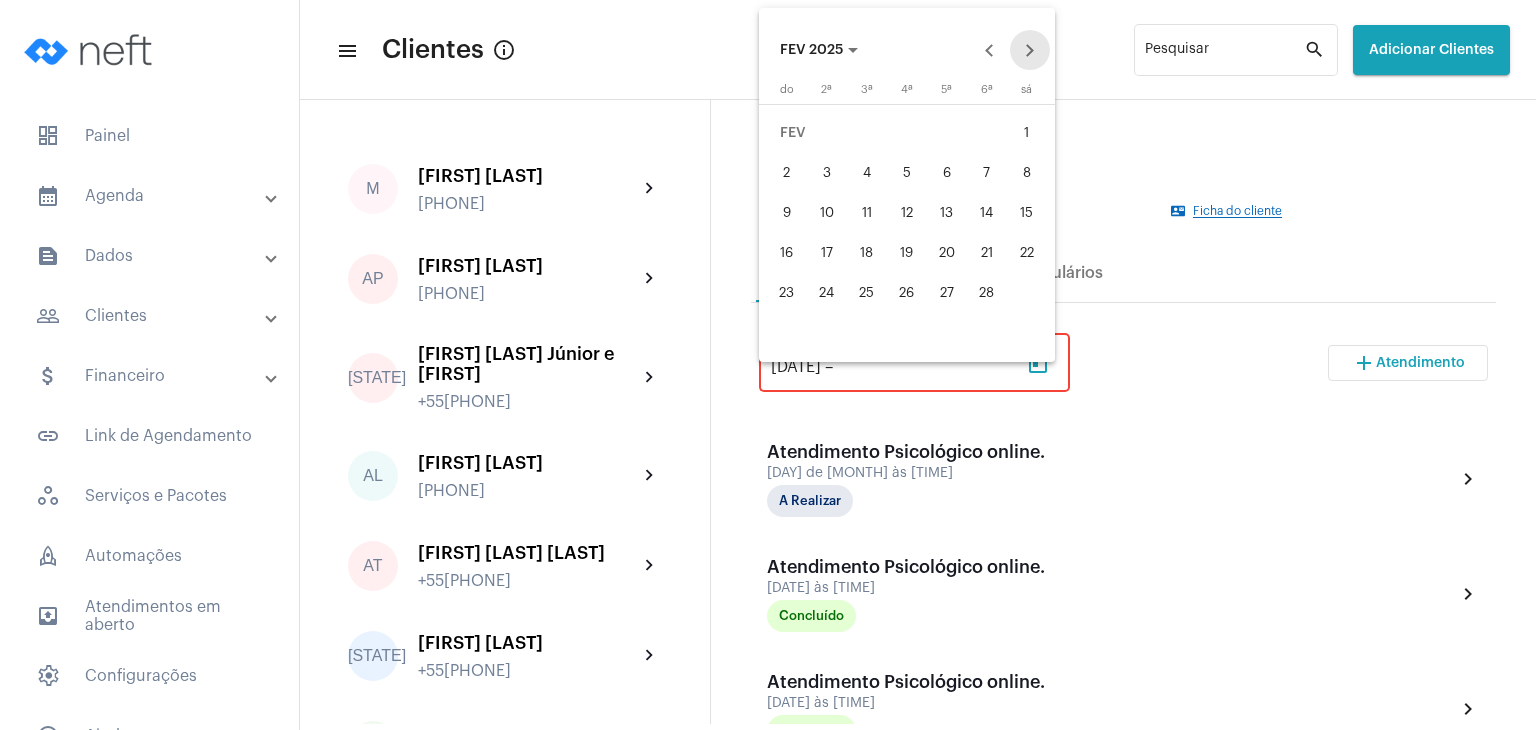 click at bounding box center [1030, 50] 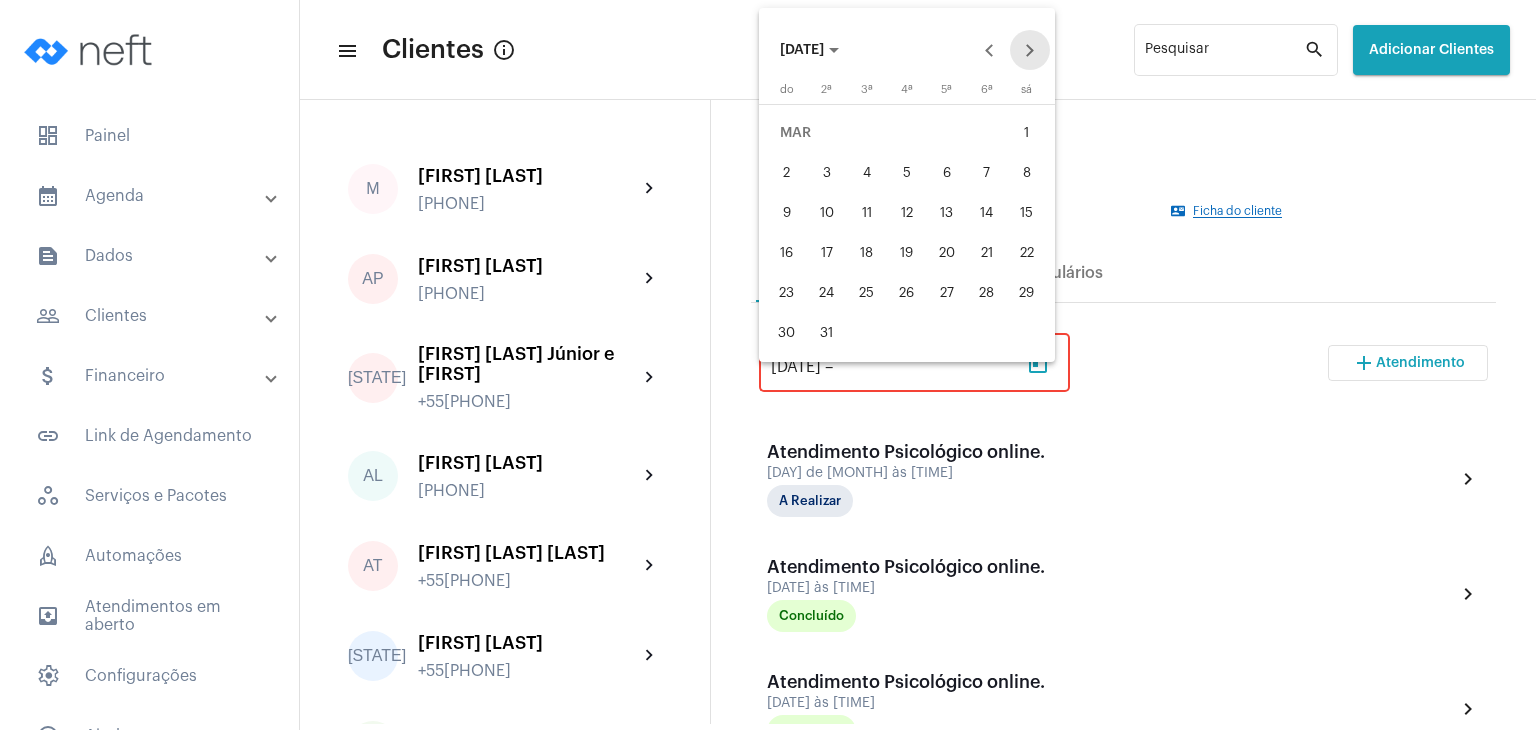click at bounding box center (1030, 50) 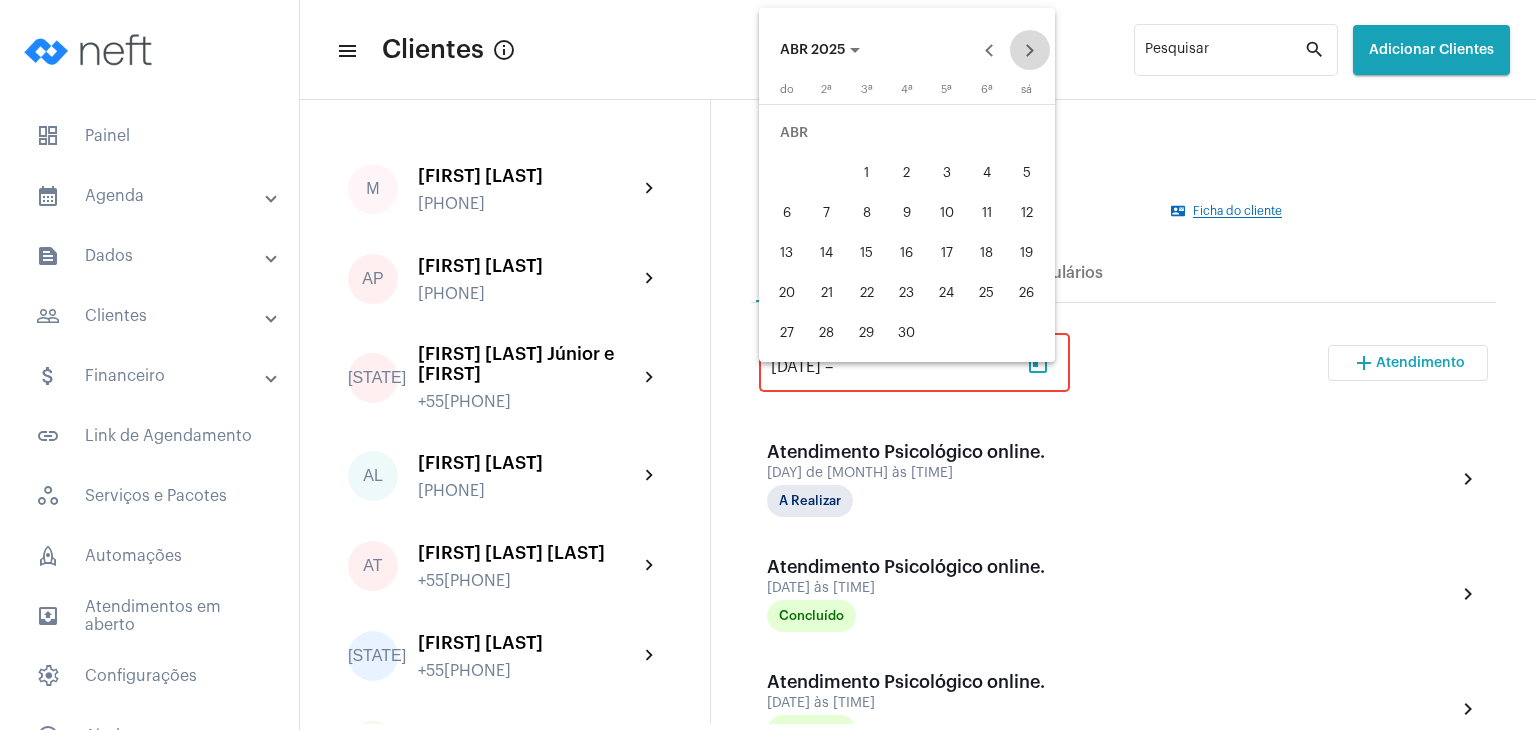 click at bounding box center (1030, 50) 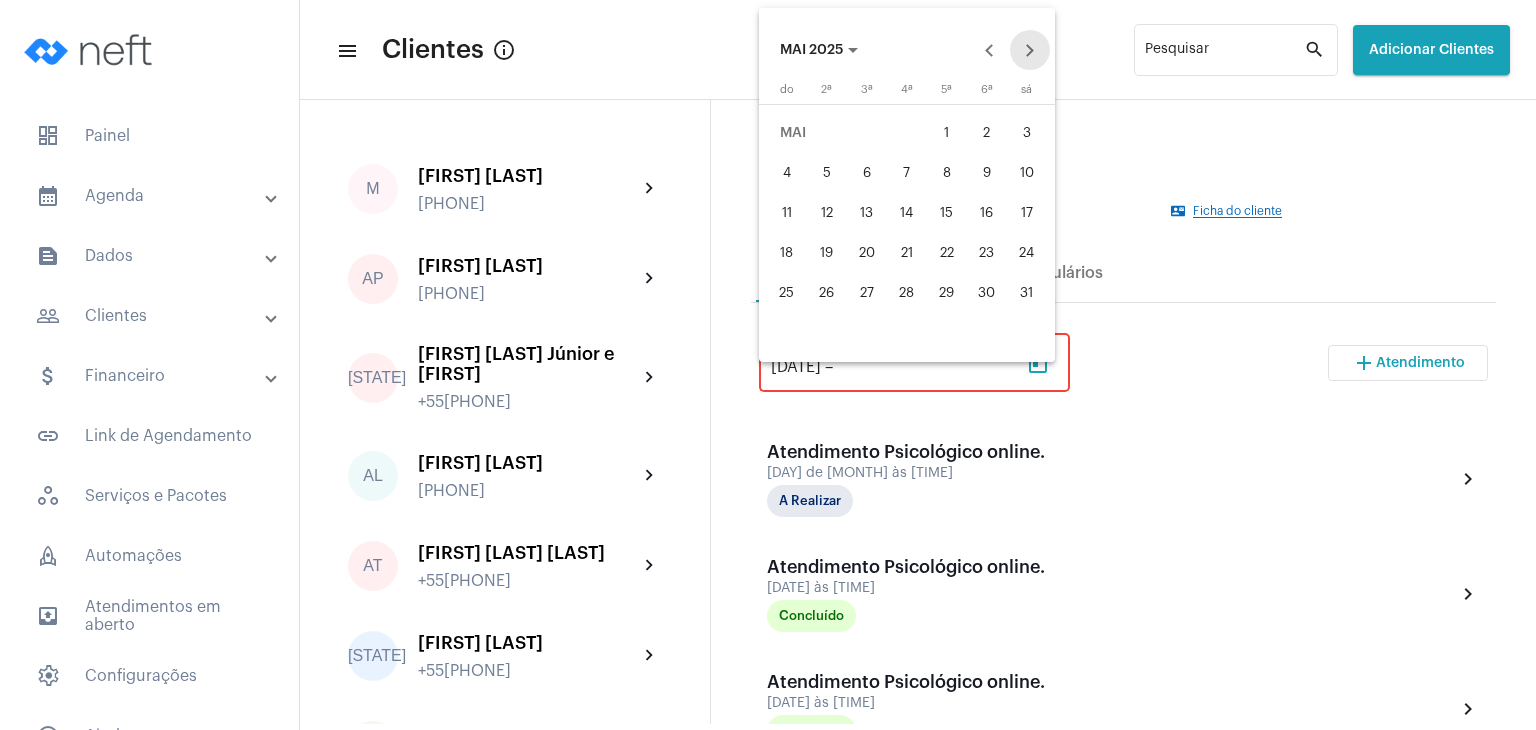 click at bounding box center (1030, 50) 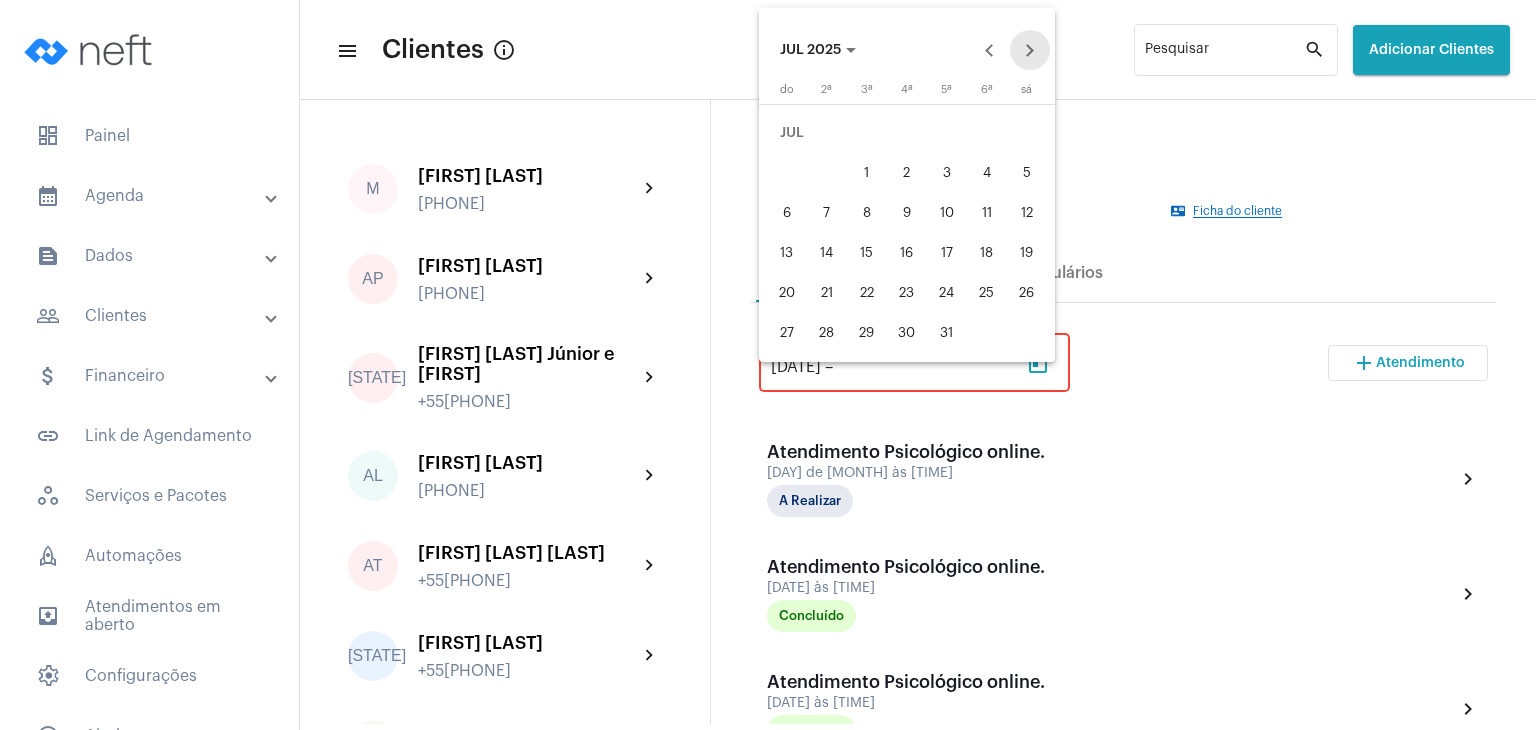 click at bounding box center [1030, 50] 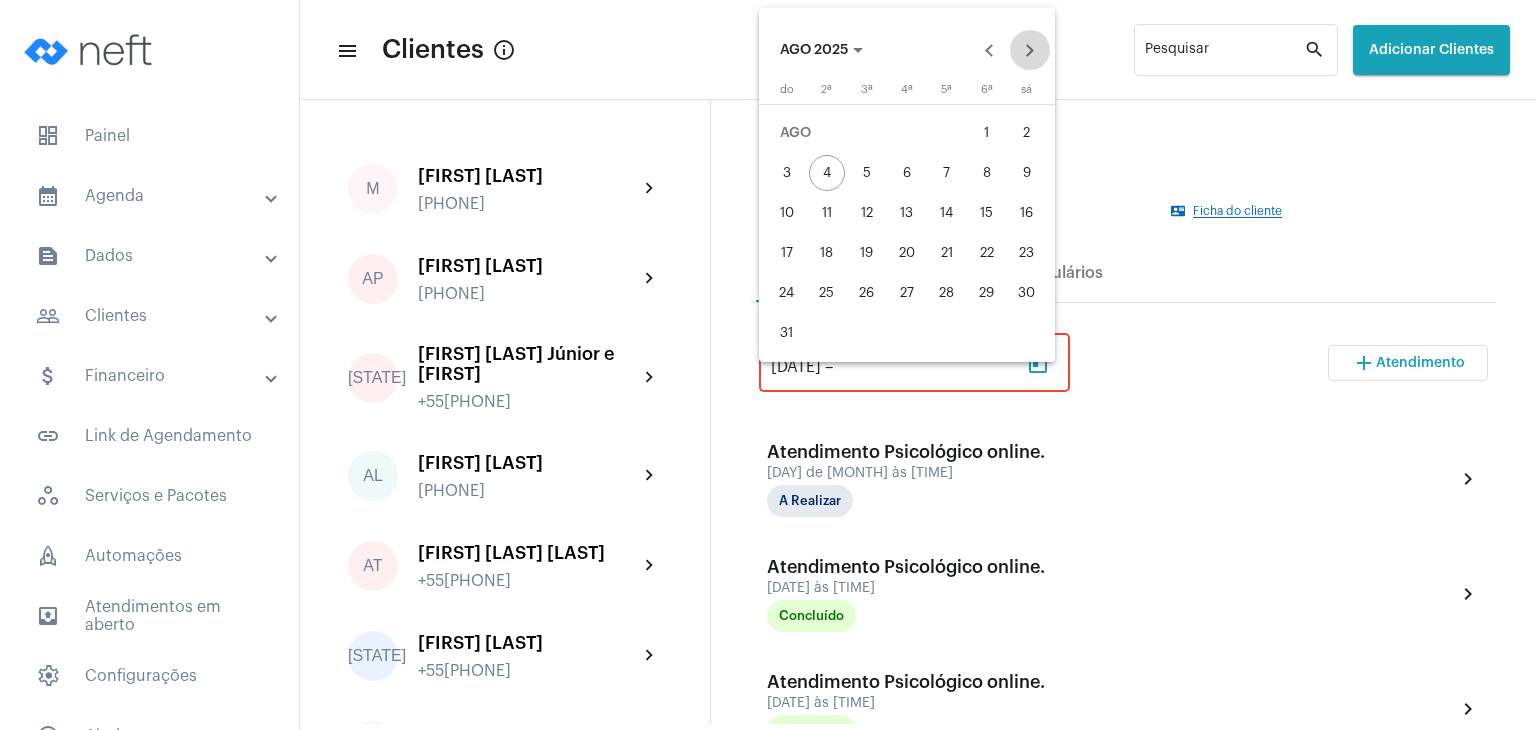 click at bounding box center (1030, 50) 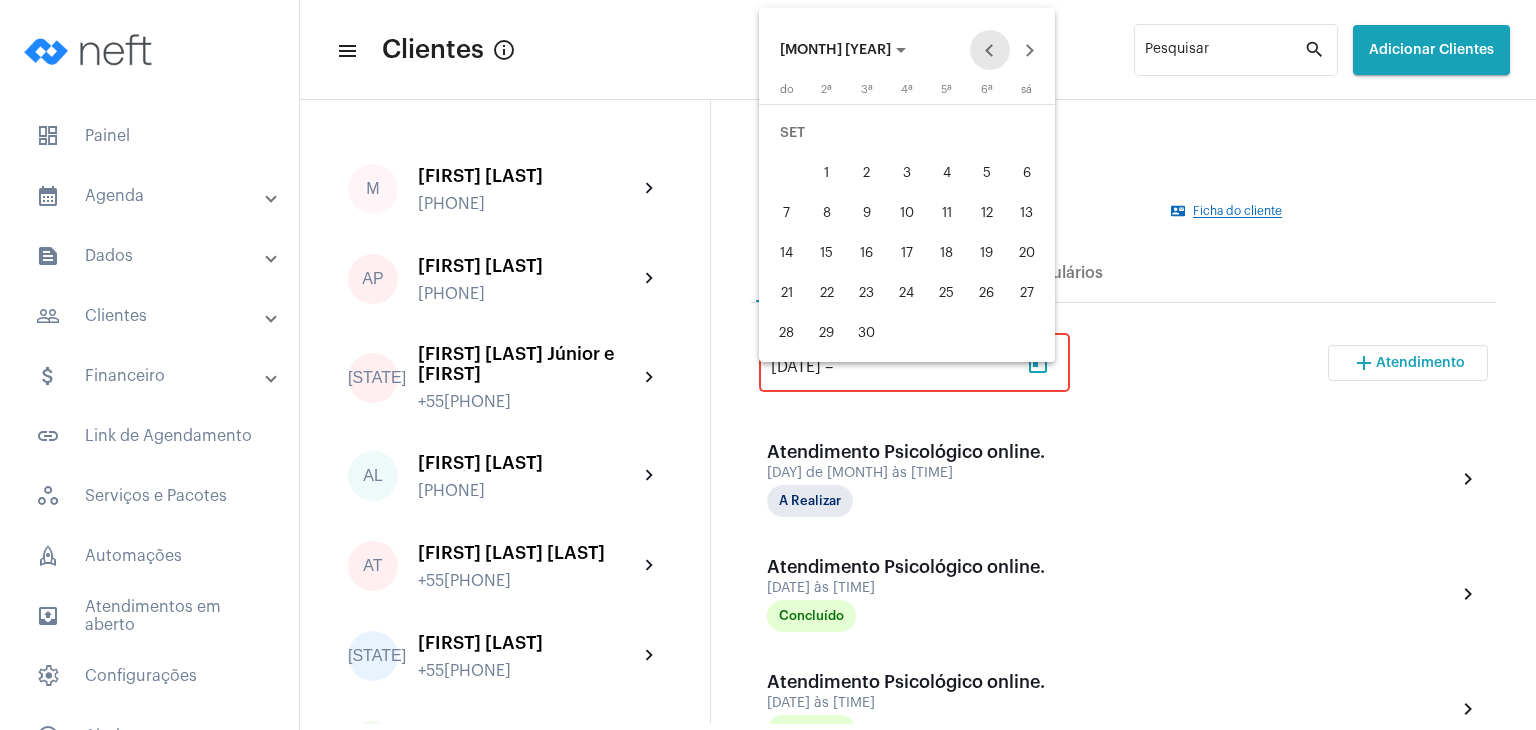 click at bounding box center [990, 50] 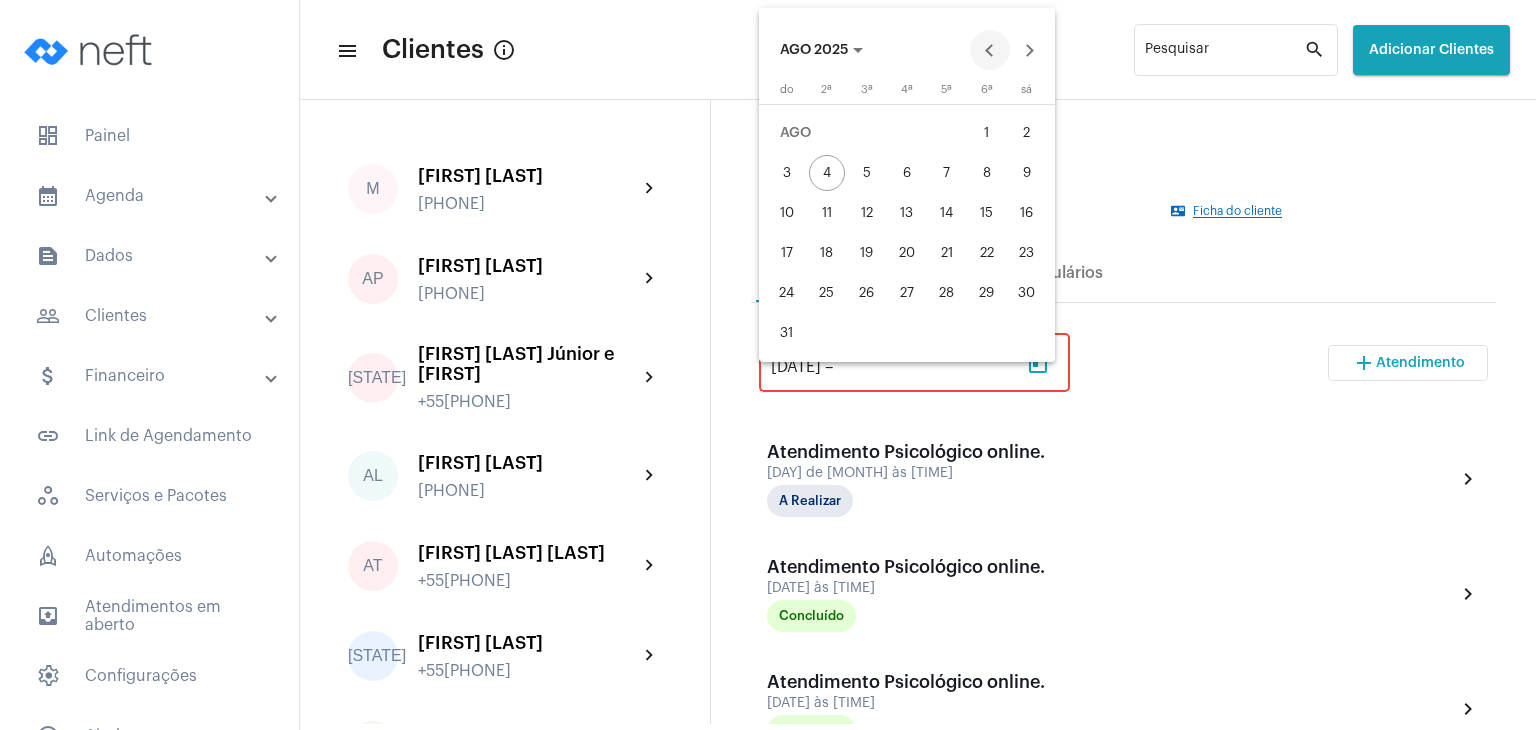 click at bounding box center (990, 50) 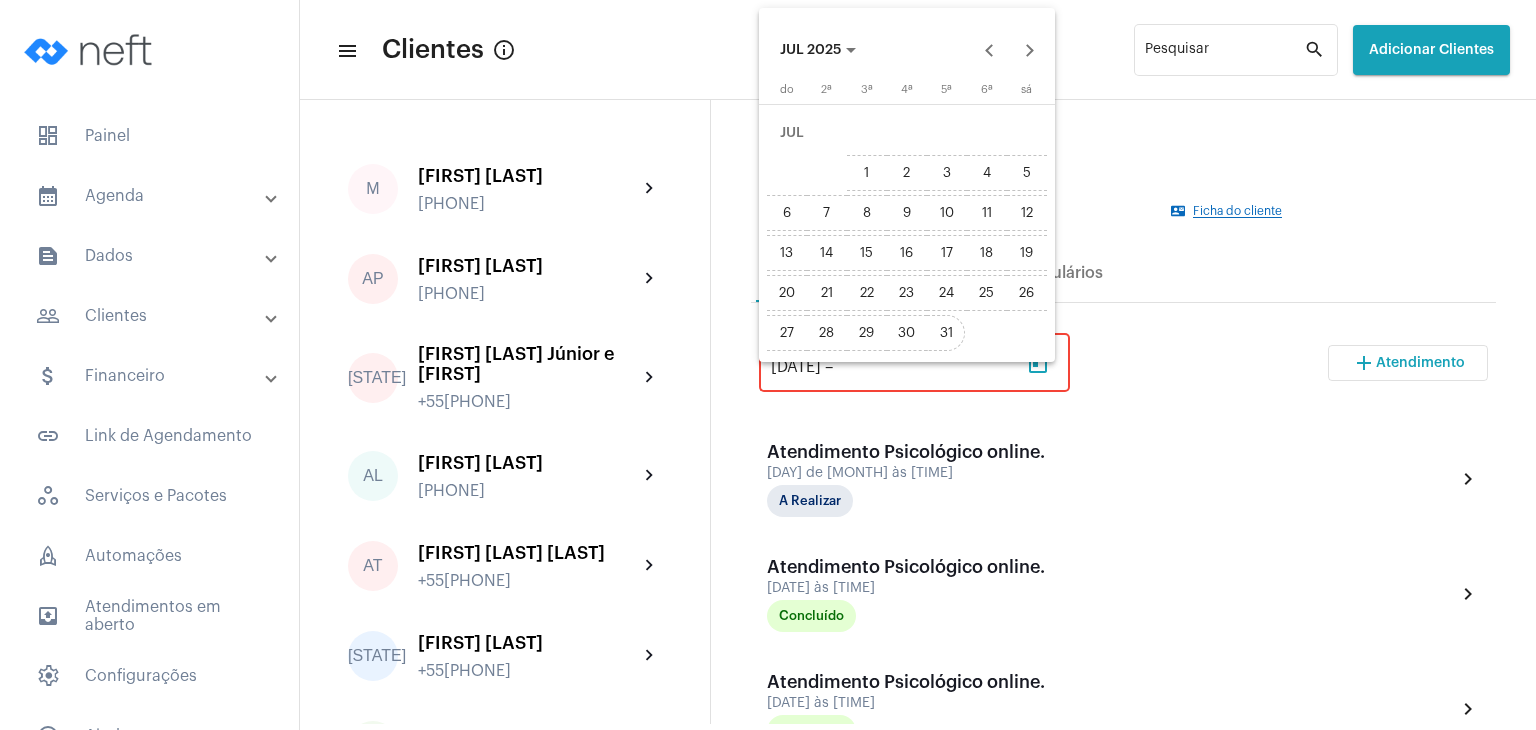 click on "31" at bounding box center [947, 333] 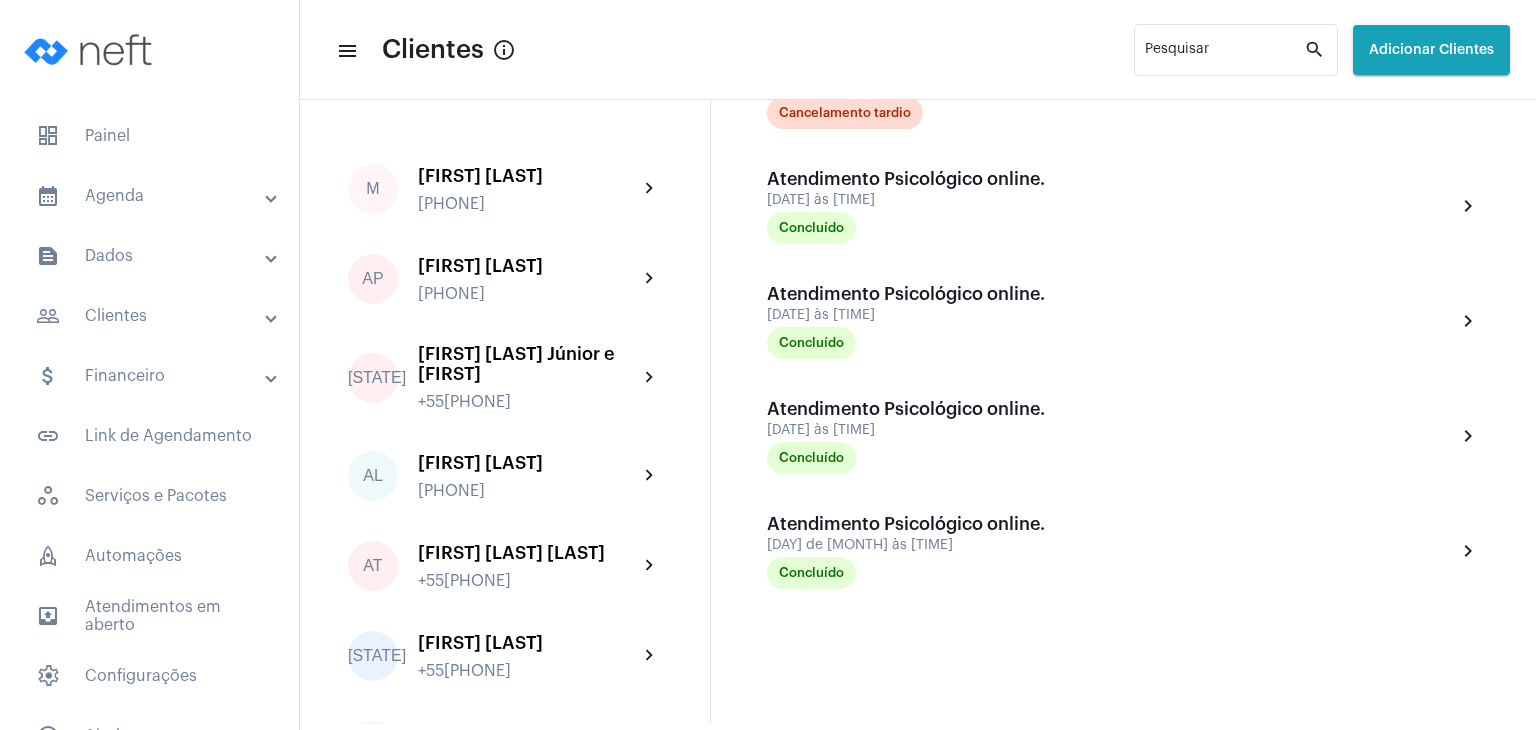scroll, scrollTop: 1088, scrollLeft: 0, axis: vertical 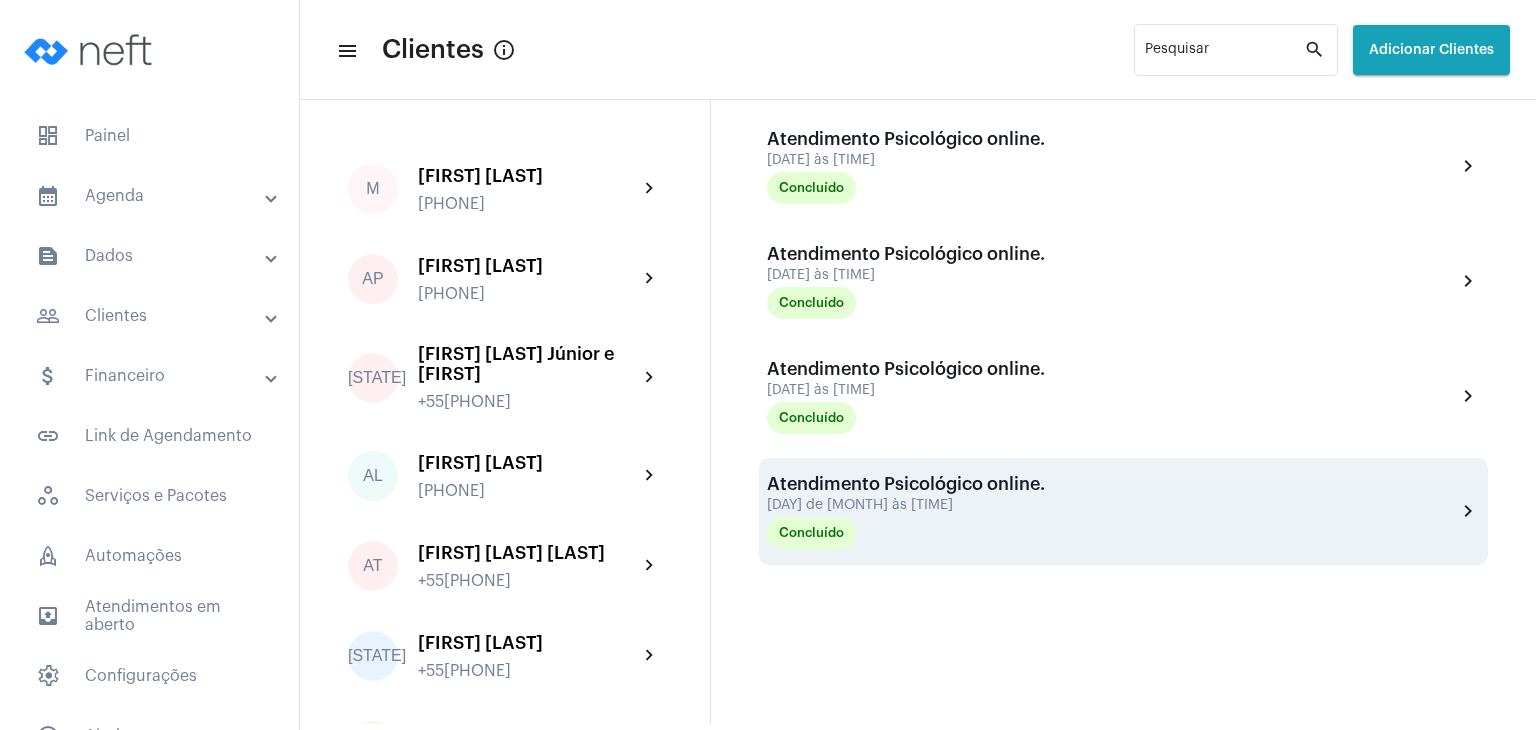 click on "Concluído" at bounding box center [867, 533] 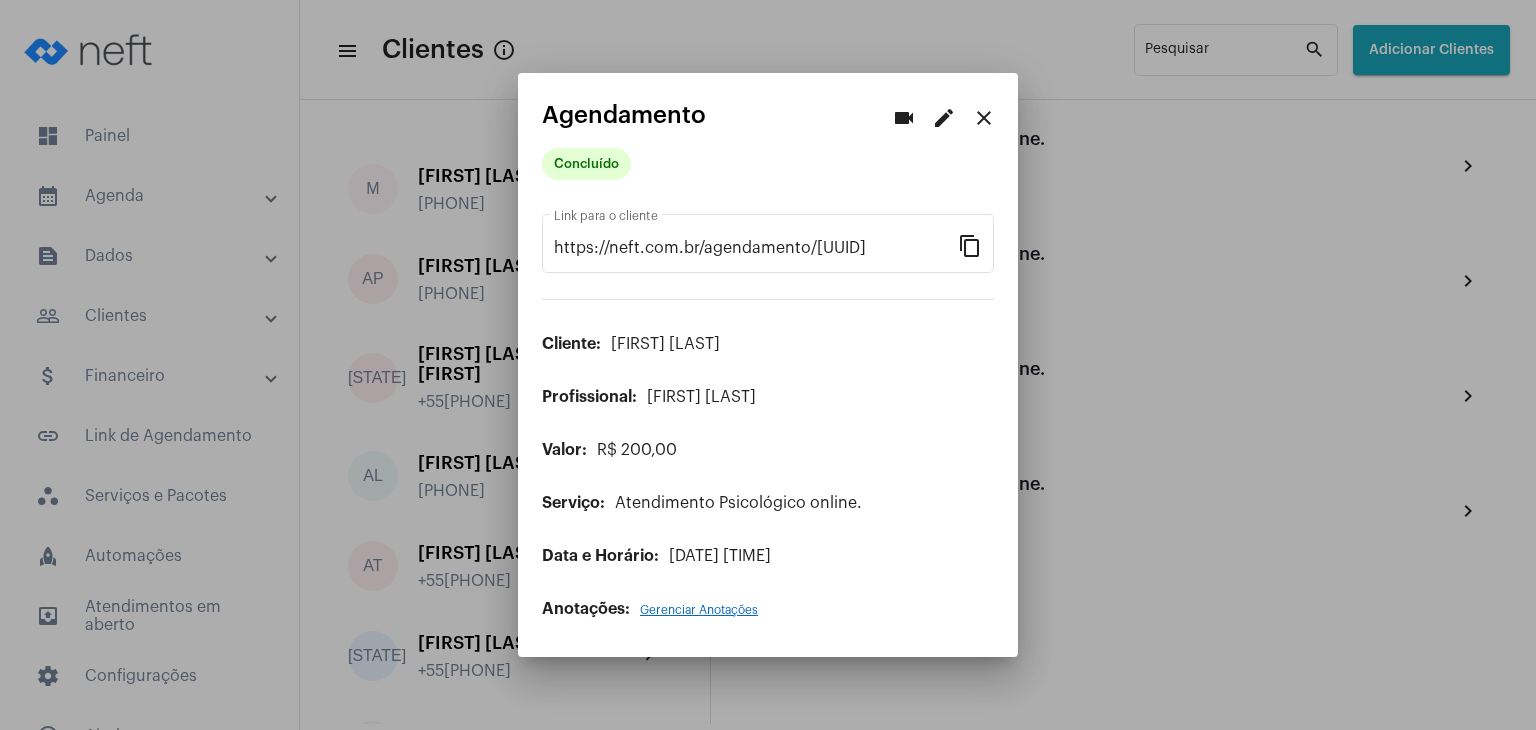 click on "Gerenciar Anotações" at bounding box center (699, 610) 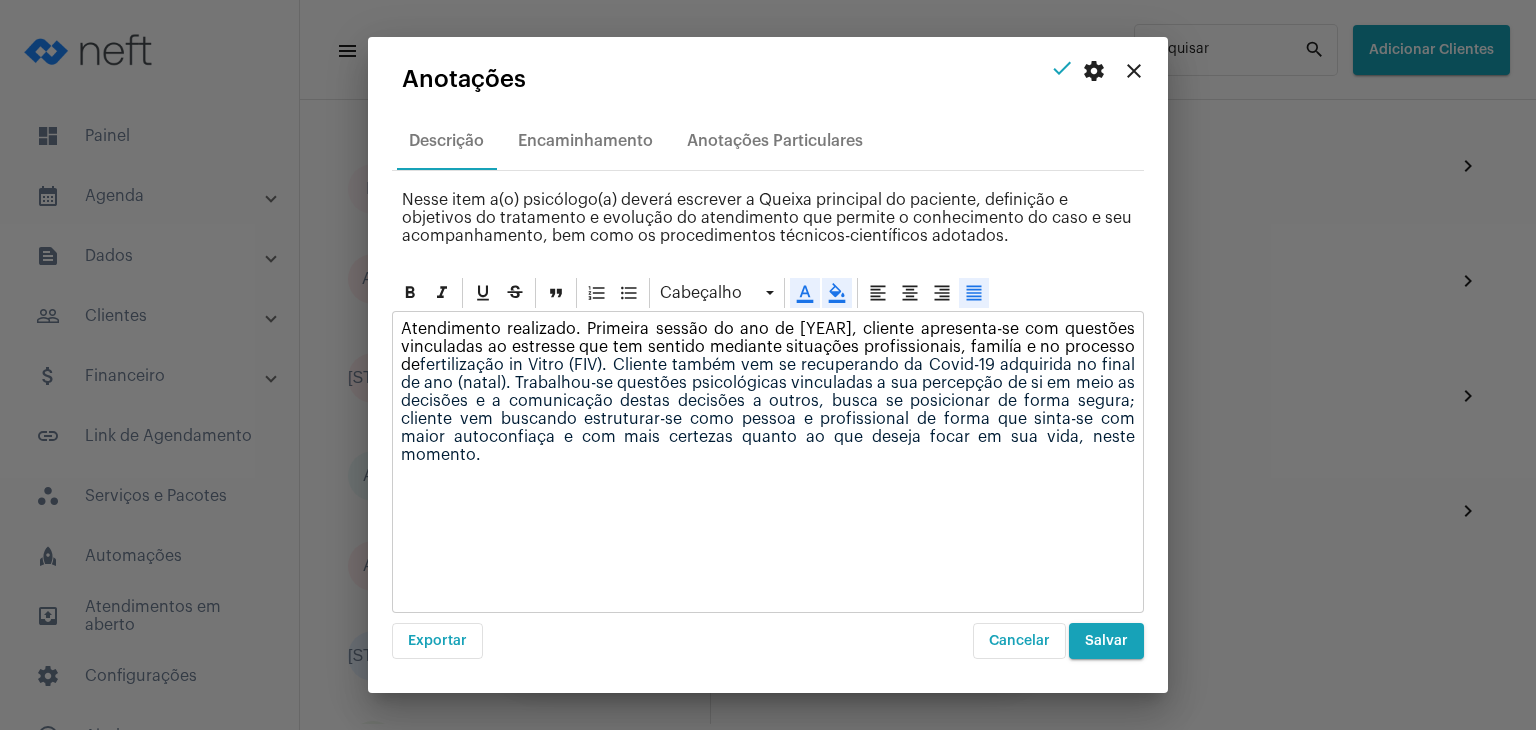 click on "close" at bounding box center [1134, 71] 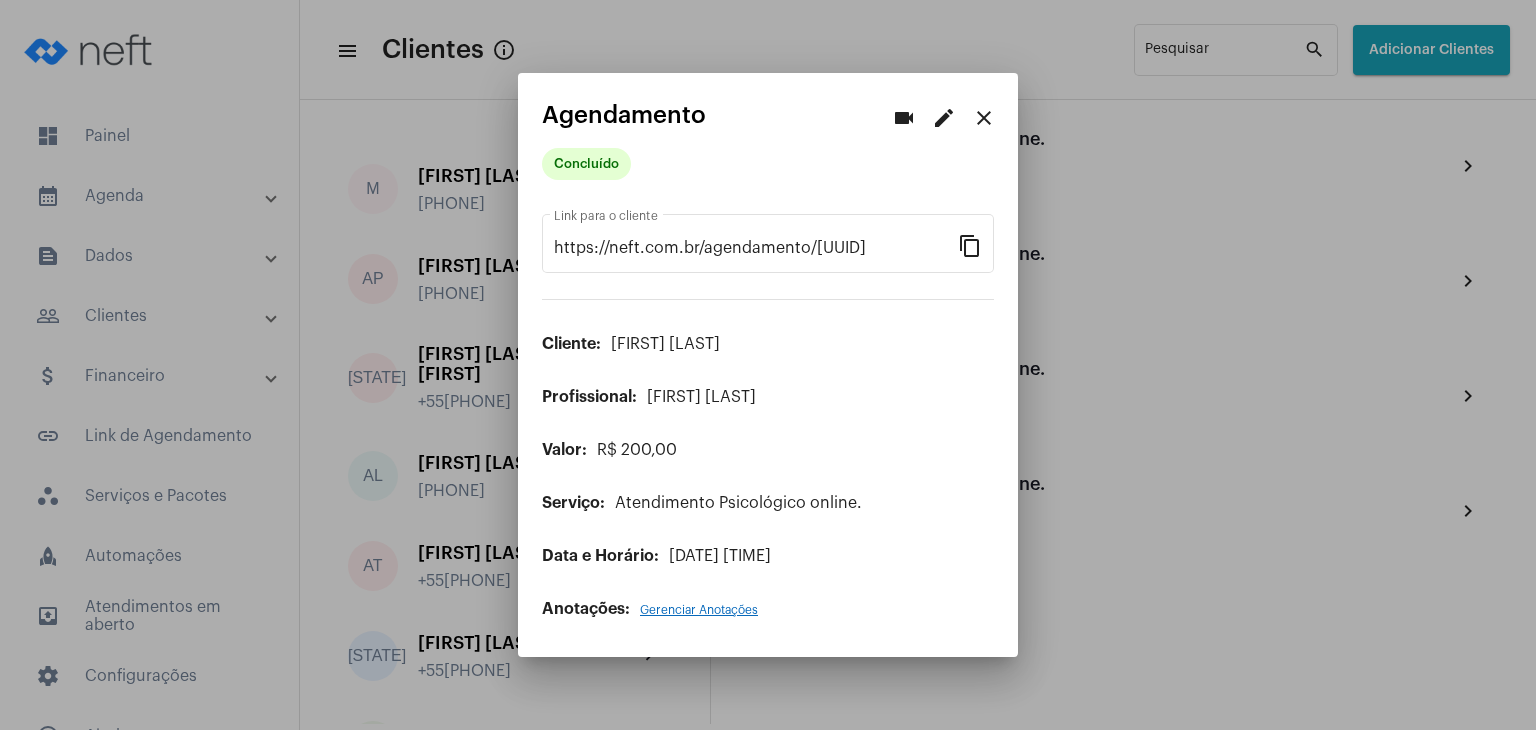 click on "close" at bounding box center (984, 118) 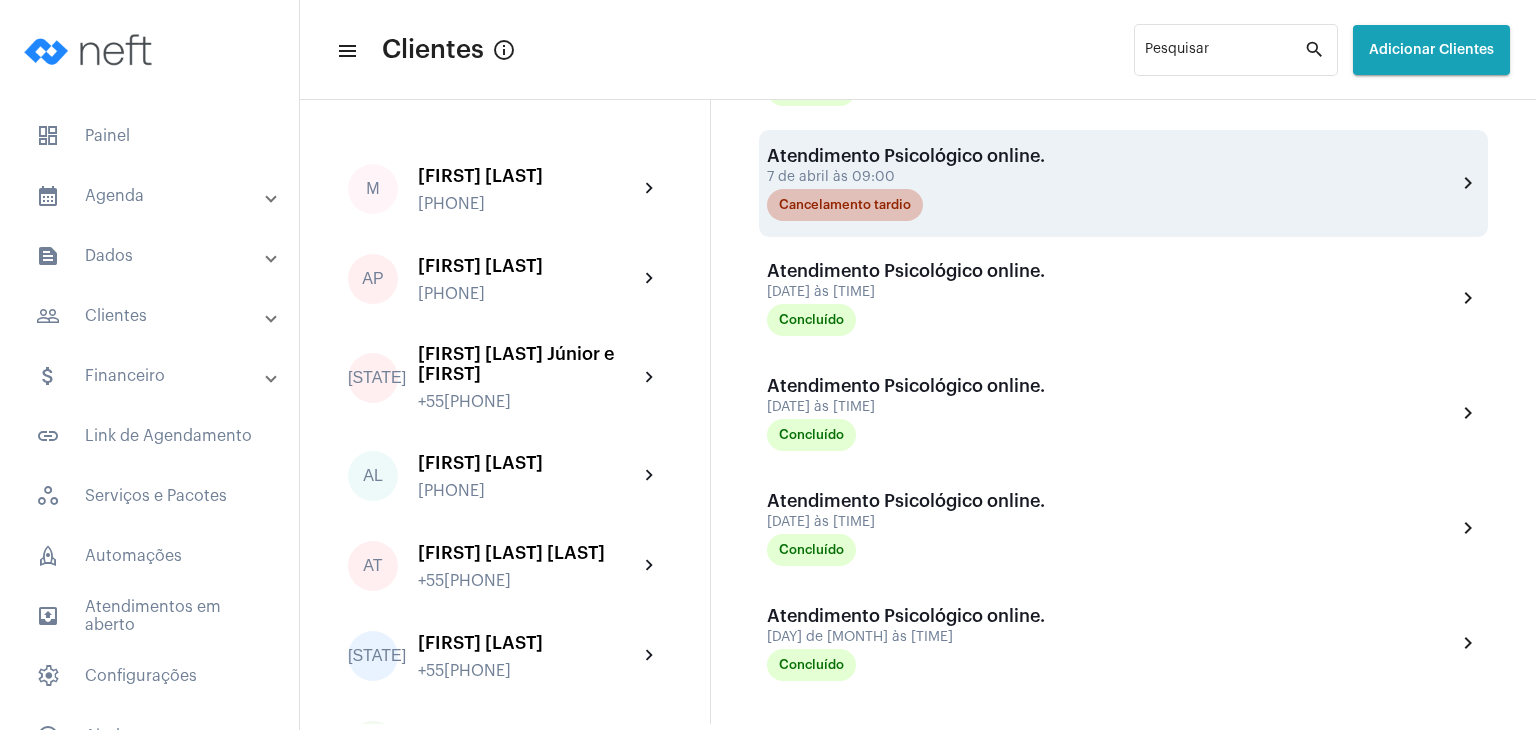scroll, scrollTop: 1088, scrollLeft: 0, axis: vertical 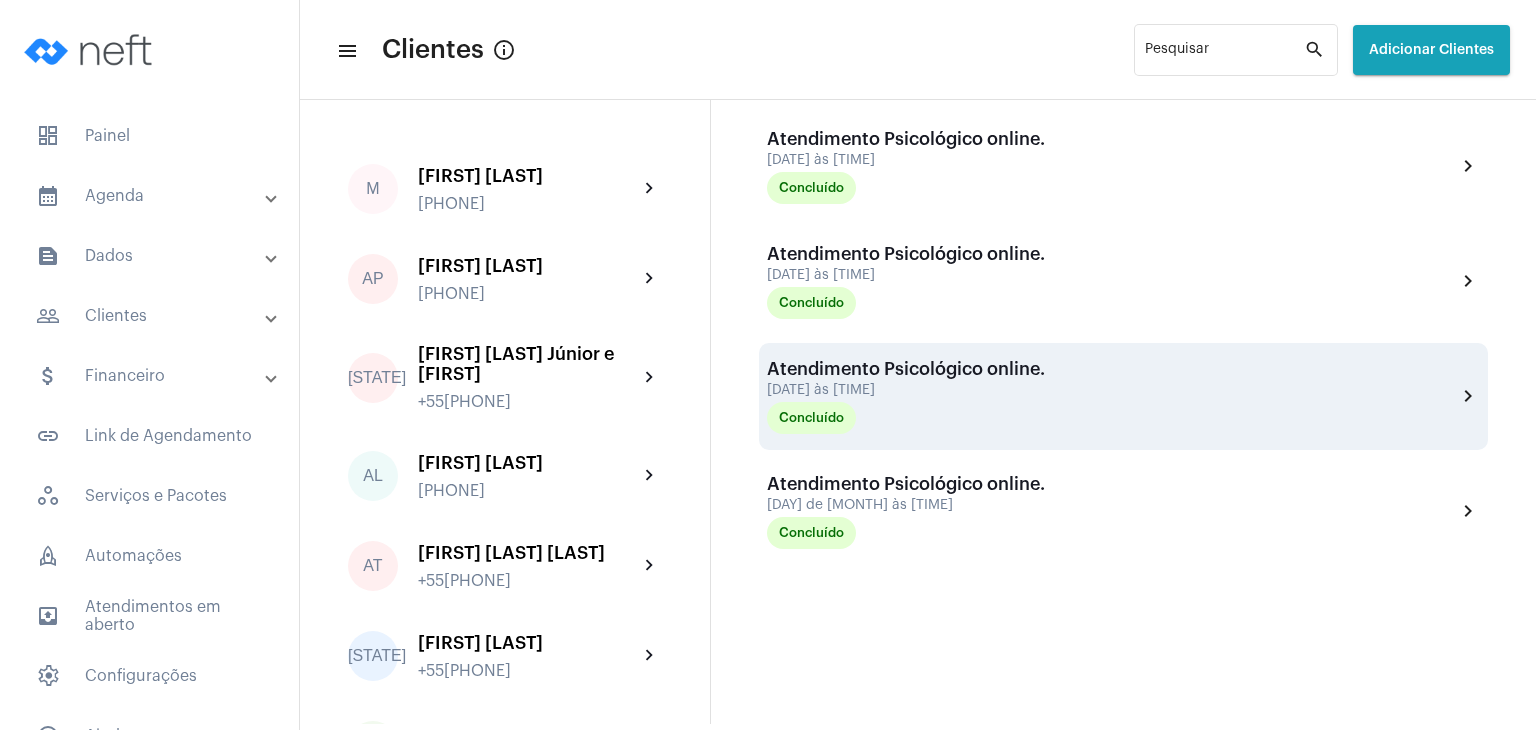 click on "Atendimento Psicológico online." at bounding box center (906, 369) 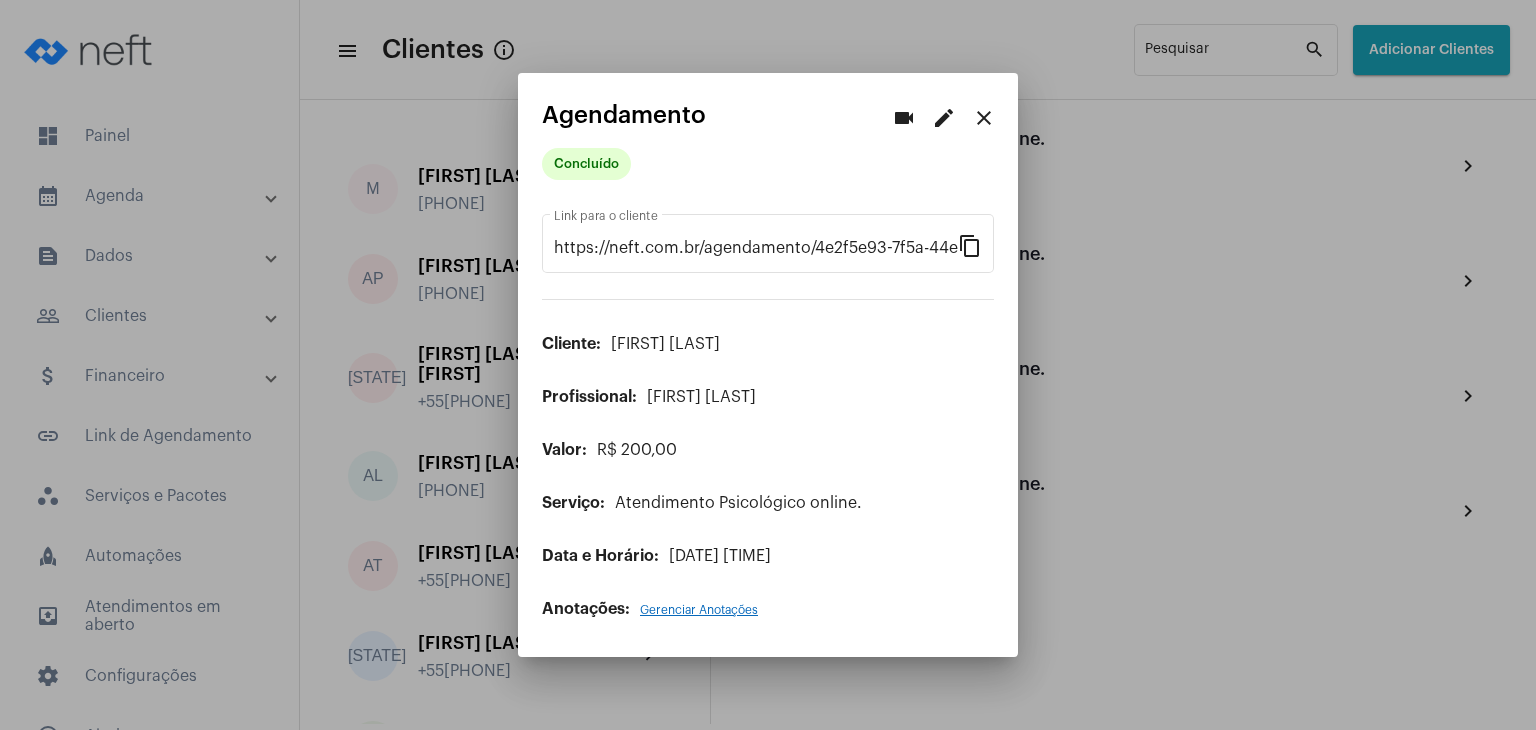 click on "Gerenciar Anotações" at bounding box center (699, 610) 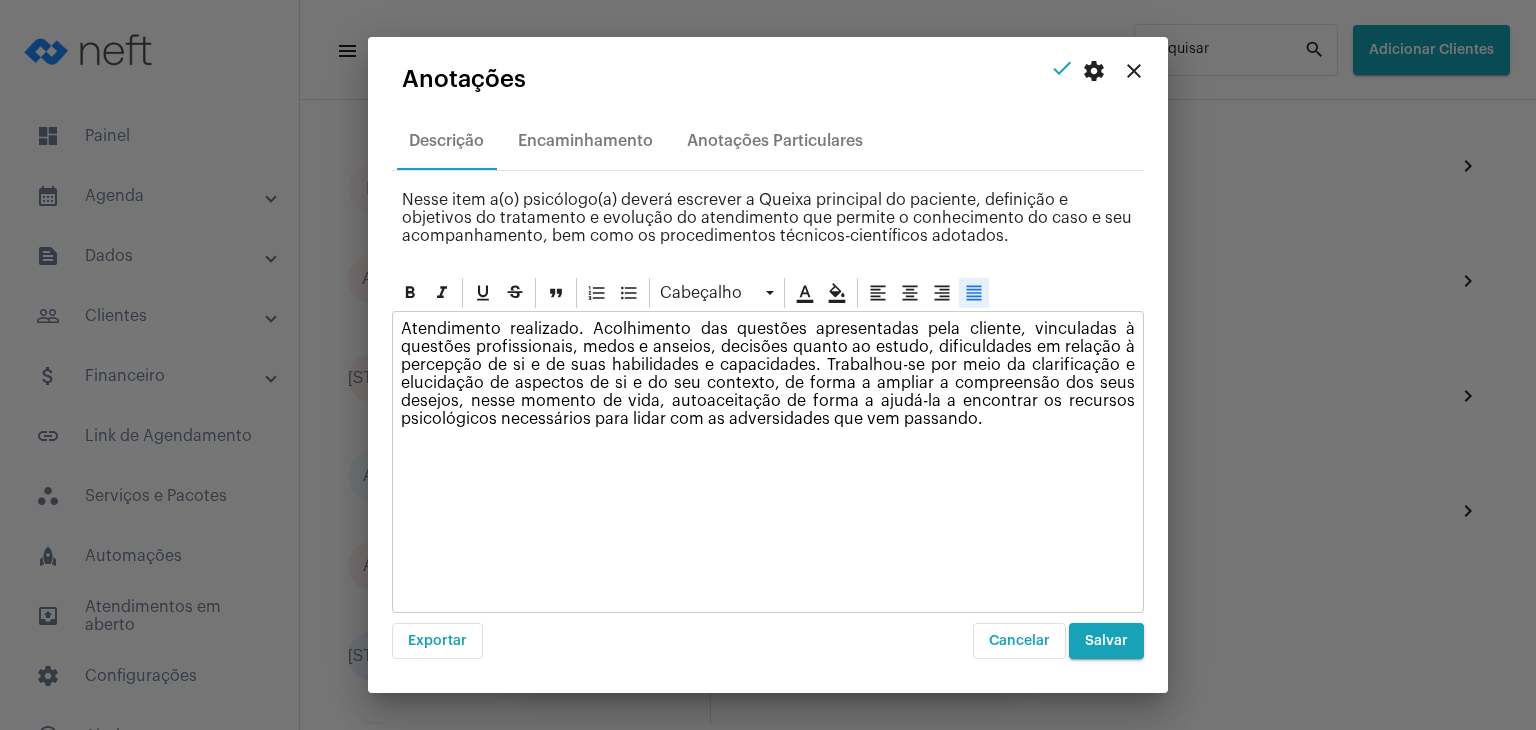 click on "close" at bounding box center [1134, 71] 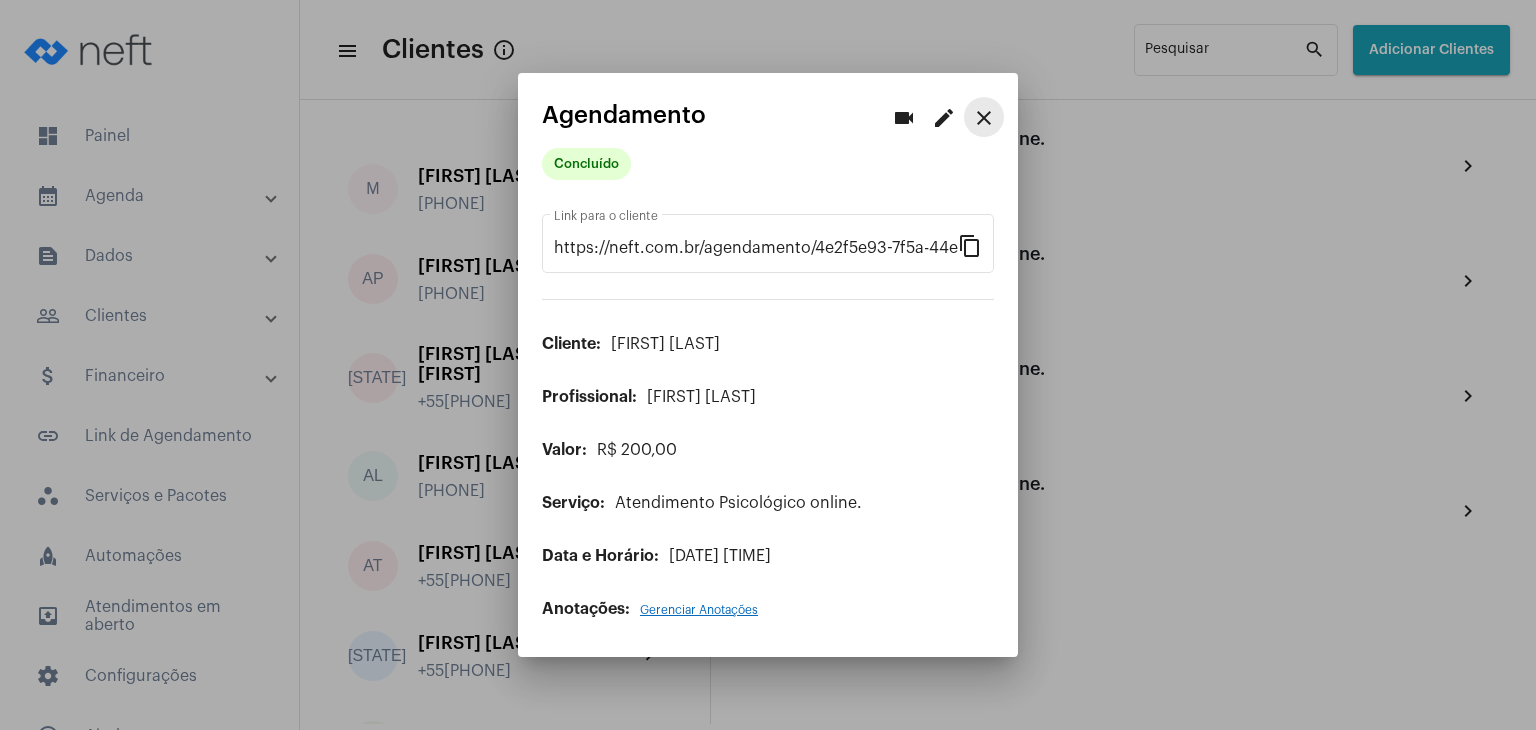 click on "close" at bounding box center [984, 117] 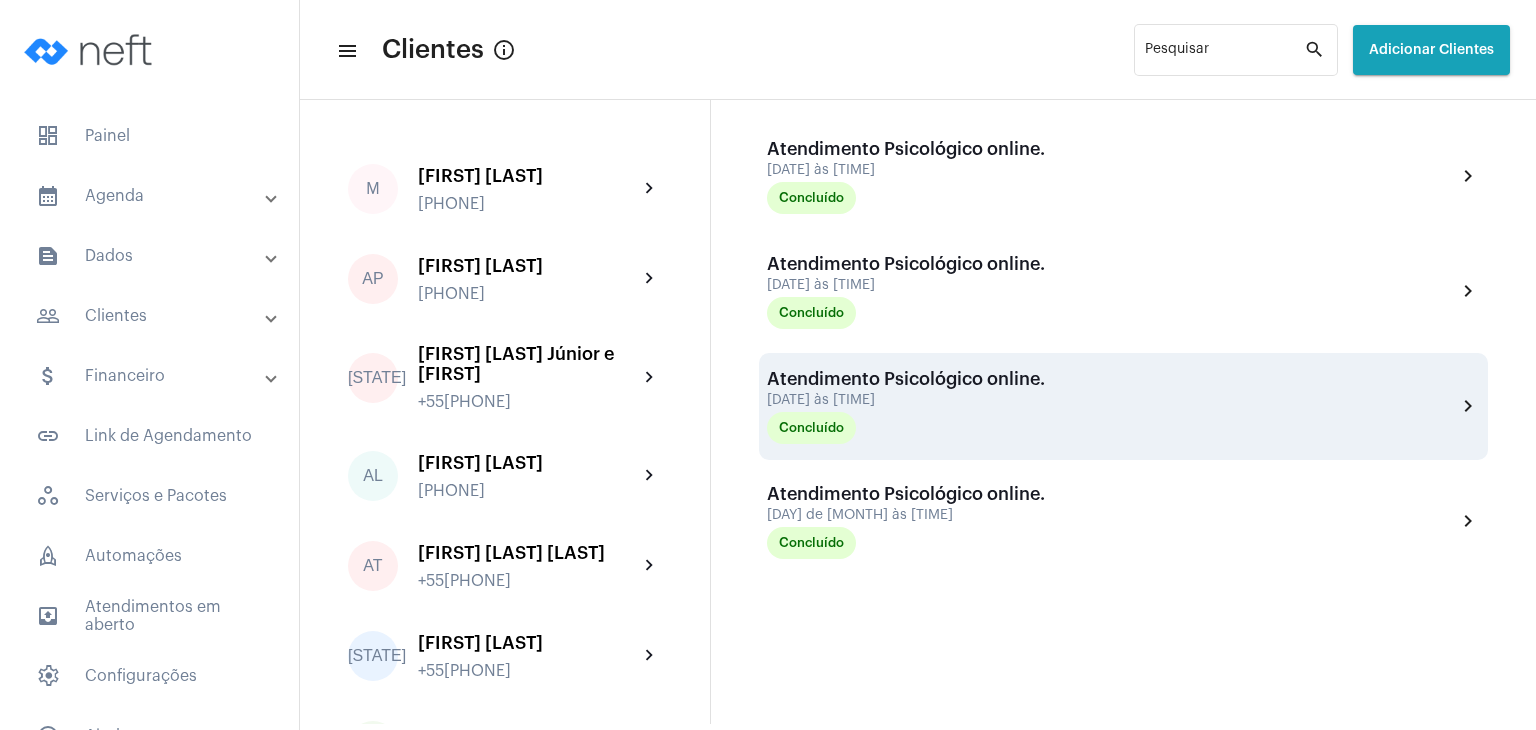 scroll, scrollTop: 1088, scrollLeft: 0, axis: vertical 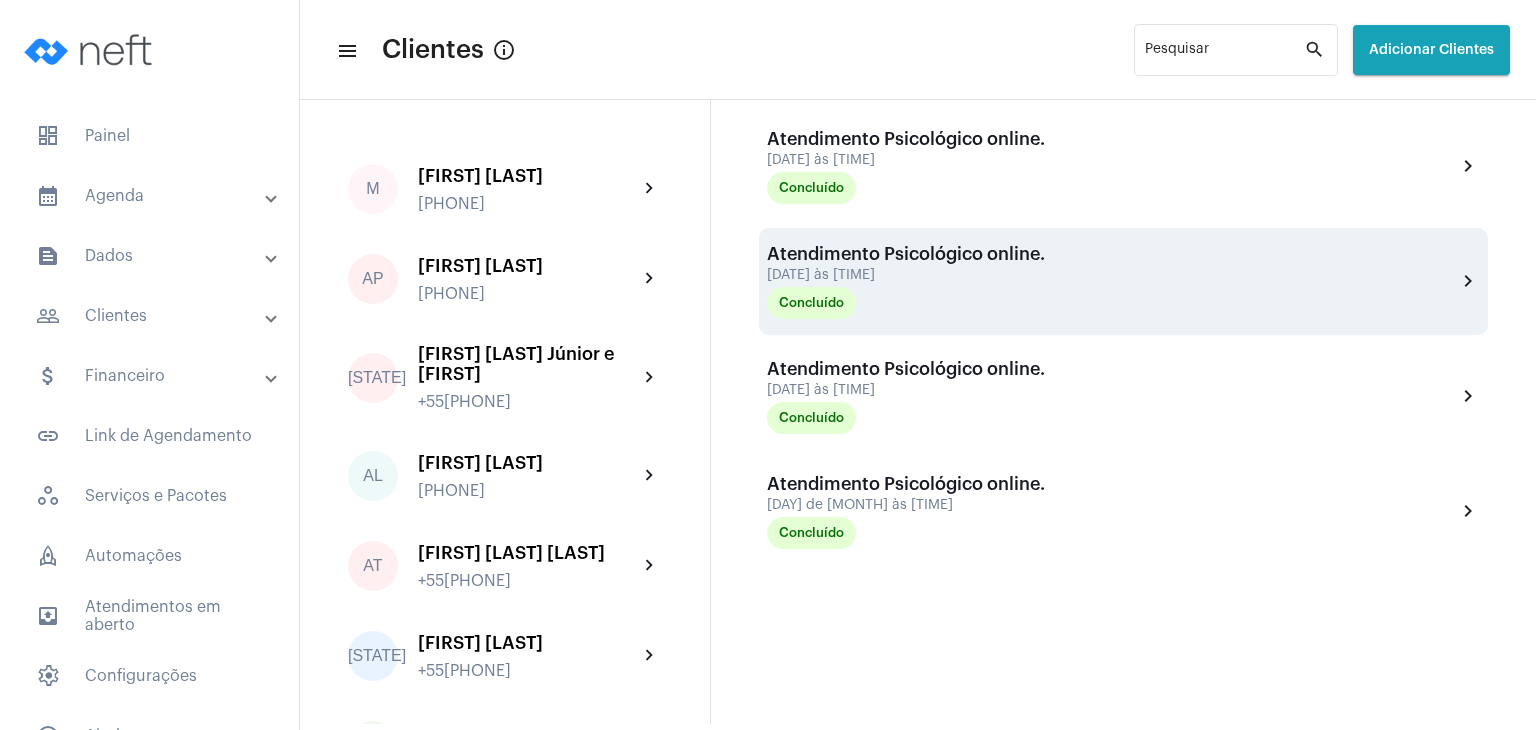 click on "Atendimento Psicológico online." at bounding box center [906, 254] 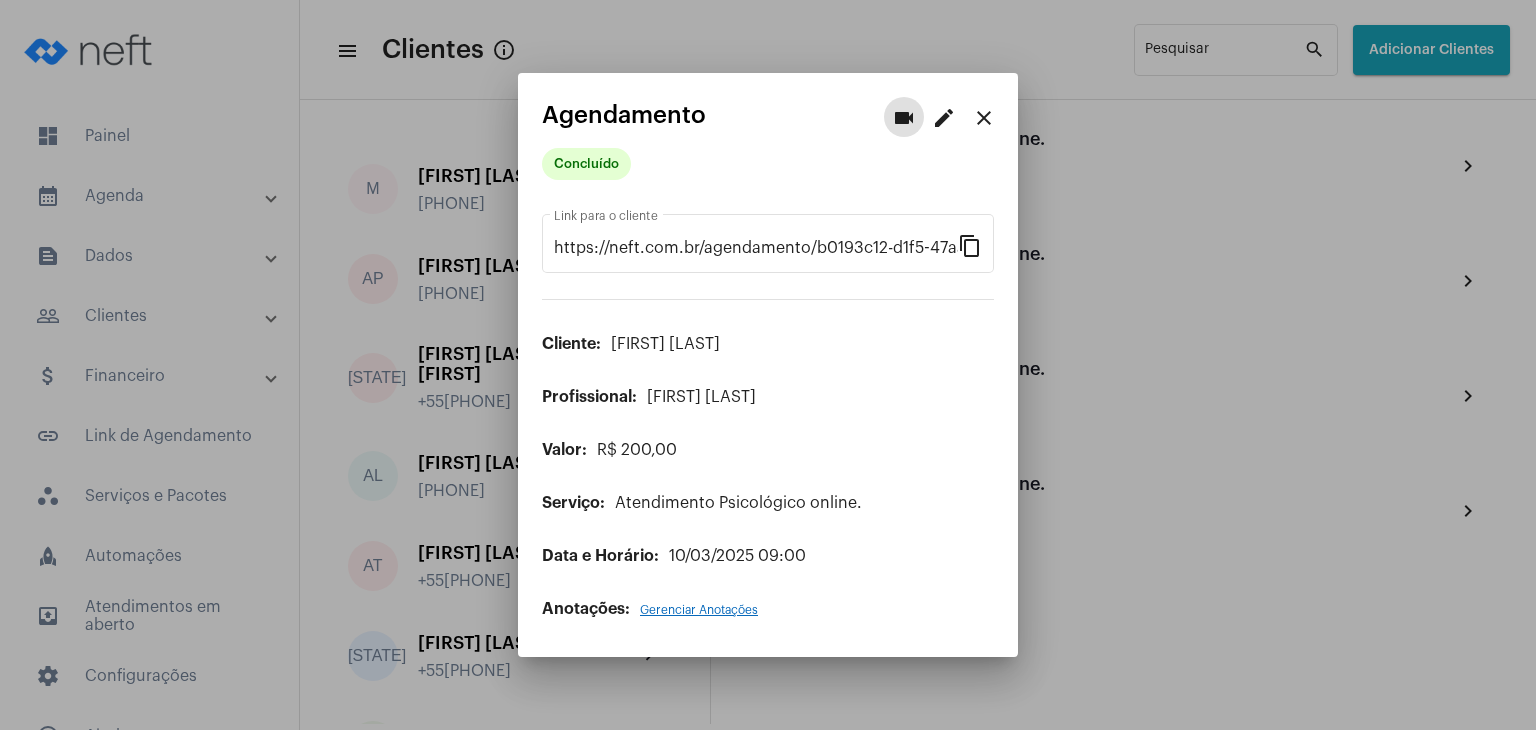 click on "Gerenciar Anotações" at bounding box center [699, 610] 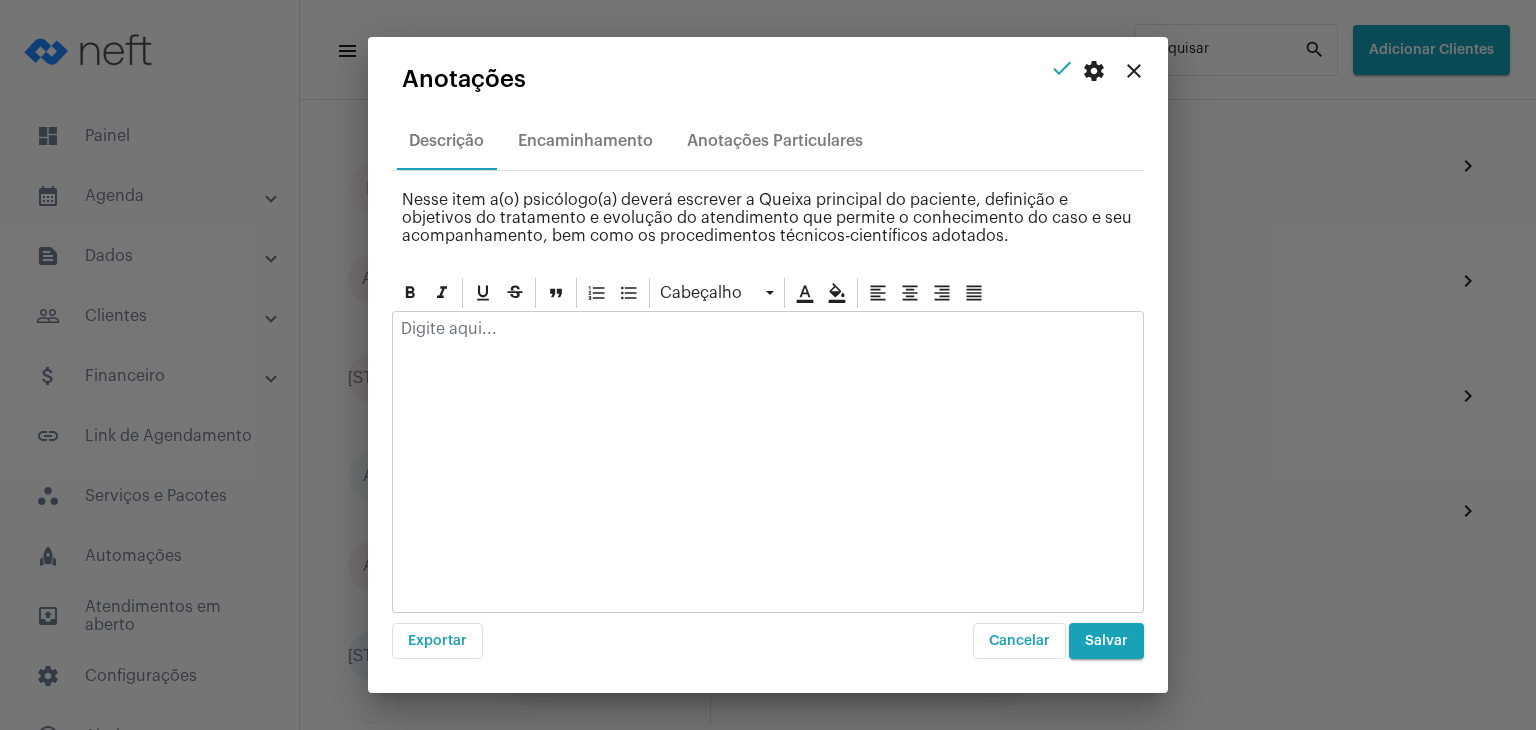 click on "close" at bounding box center (1134, 71) 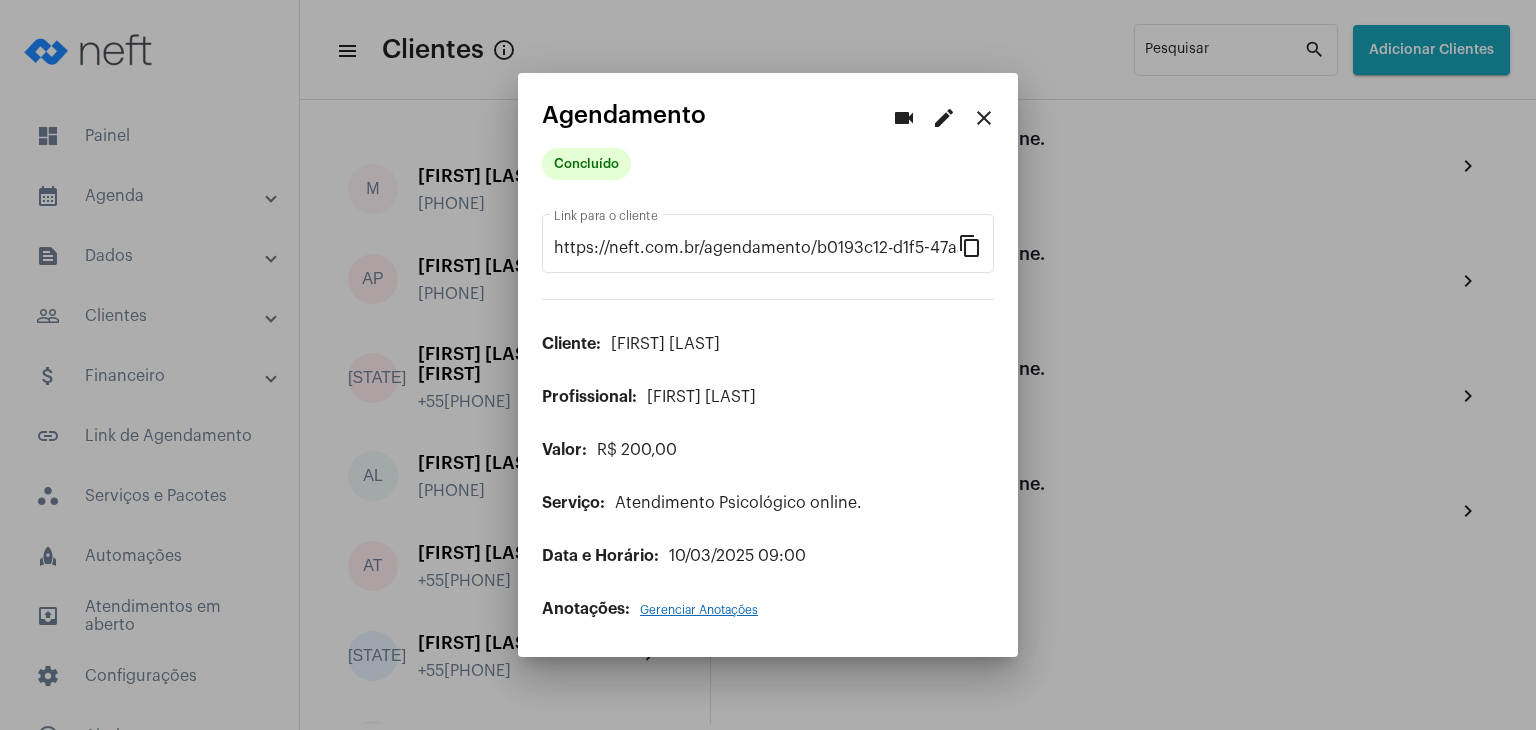 click on "Gerenciar Anotações" at bounding box center [699, 610] 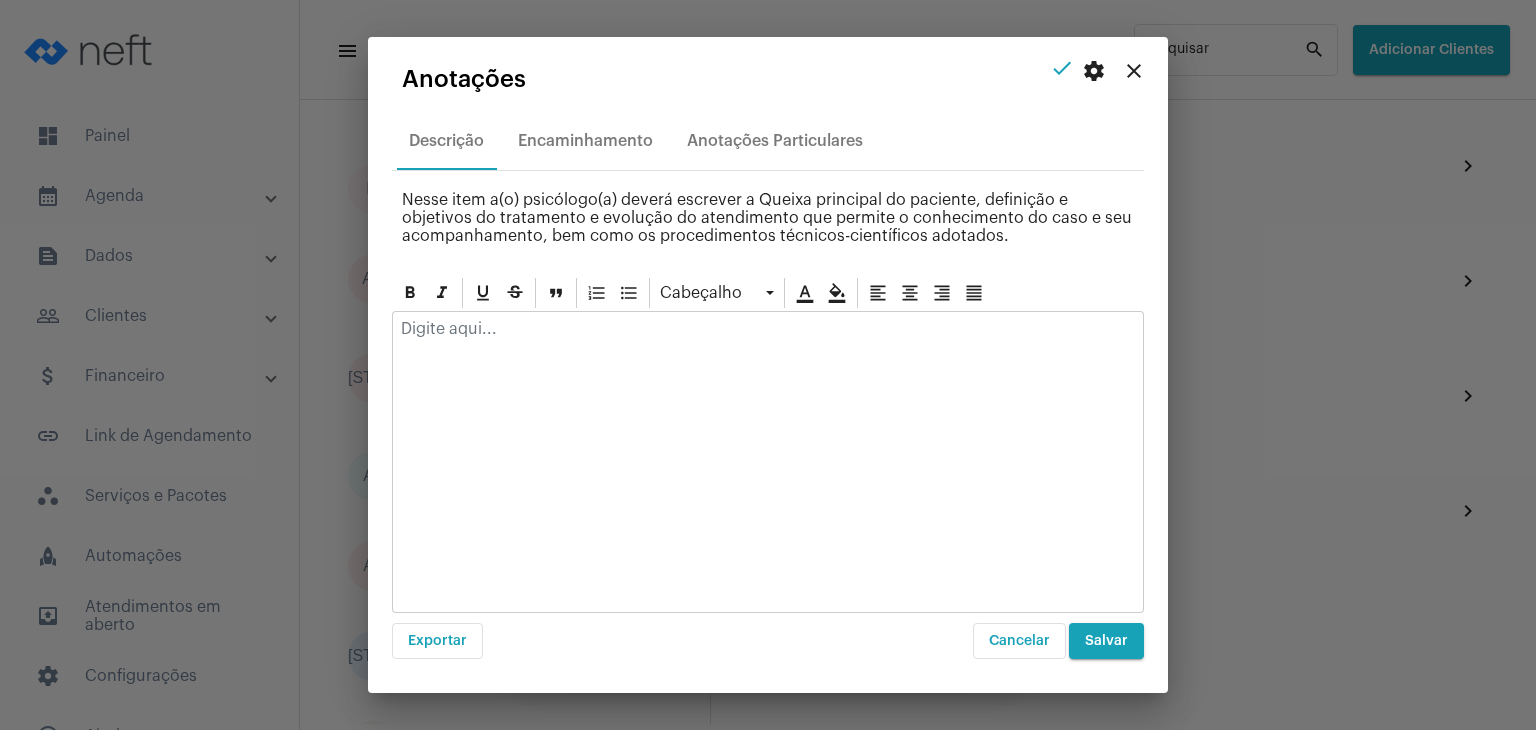 click 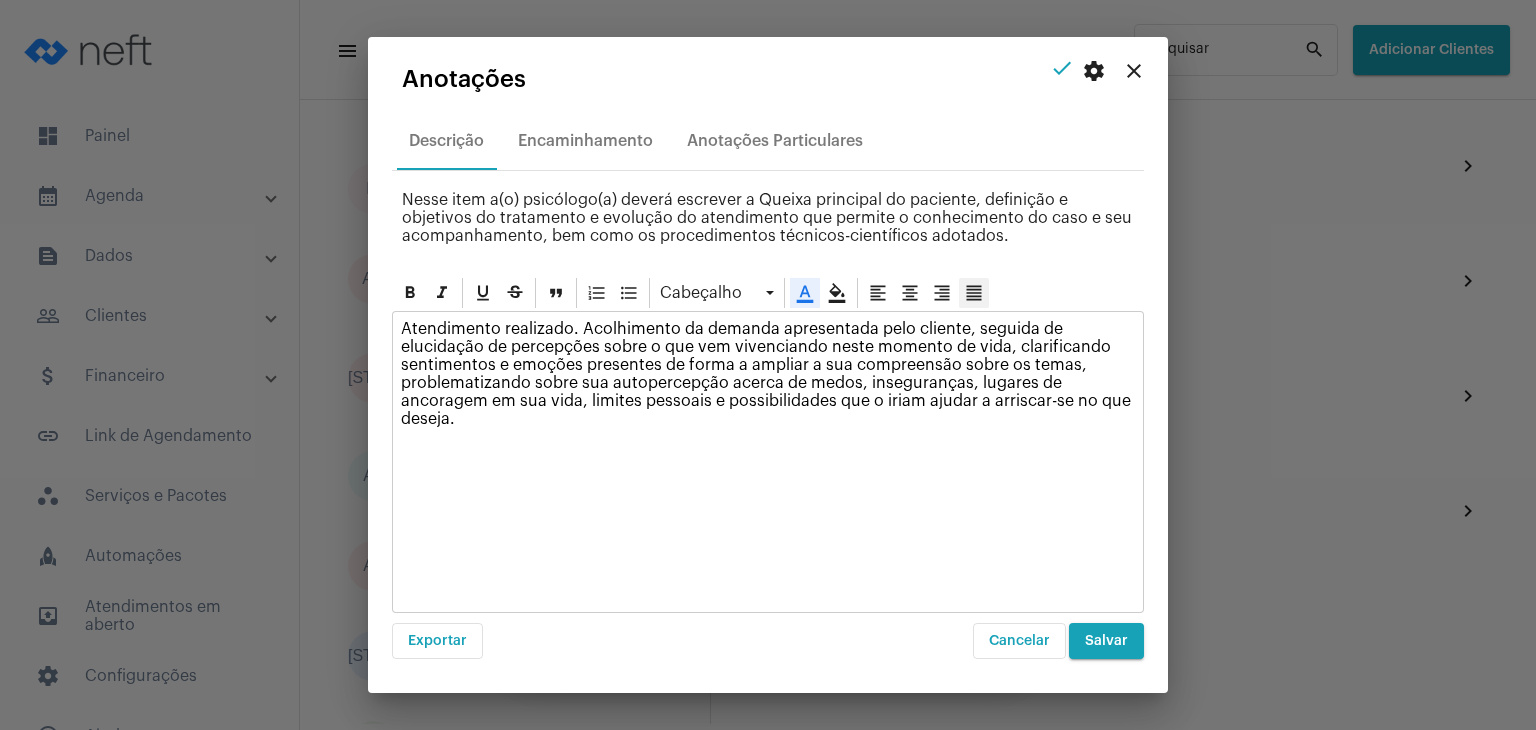 click 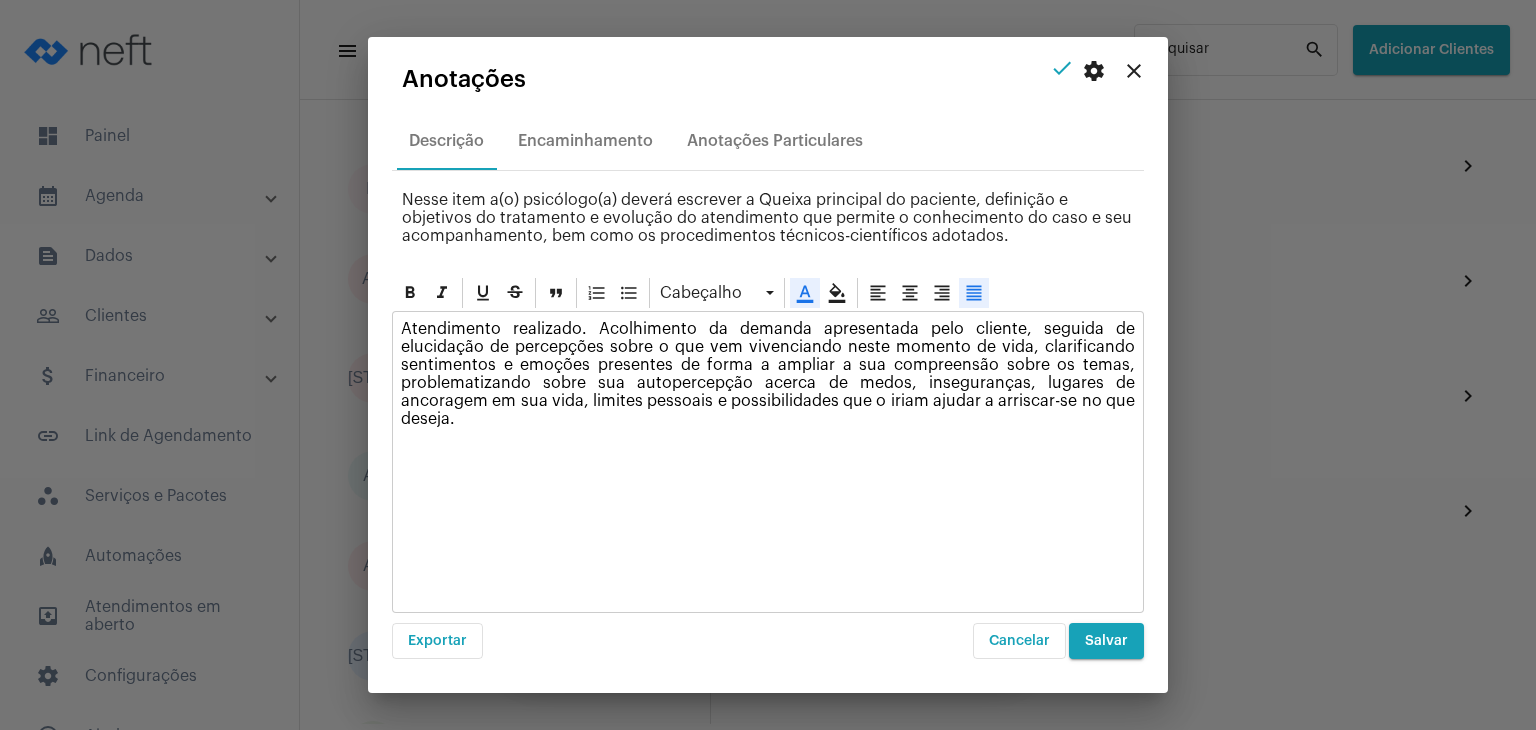 click on "Atendimento realizado. Acolhimento da demanda apresentada pelo cliente, seguida de elucidação de percepções sobre o que vem vivenciando neste momento de vida, clarificando sentimentos e emoções presentes de forma a ampliar a sua compreensão sobre os temas, problematizando sobre sua autopercepção acerca de medos, inseguranças, lugares de ancoragem em sua vida, limites pessoais e possibilidades que o iriam ajudar a arriscar-se no que deseja." 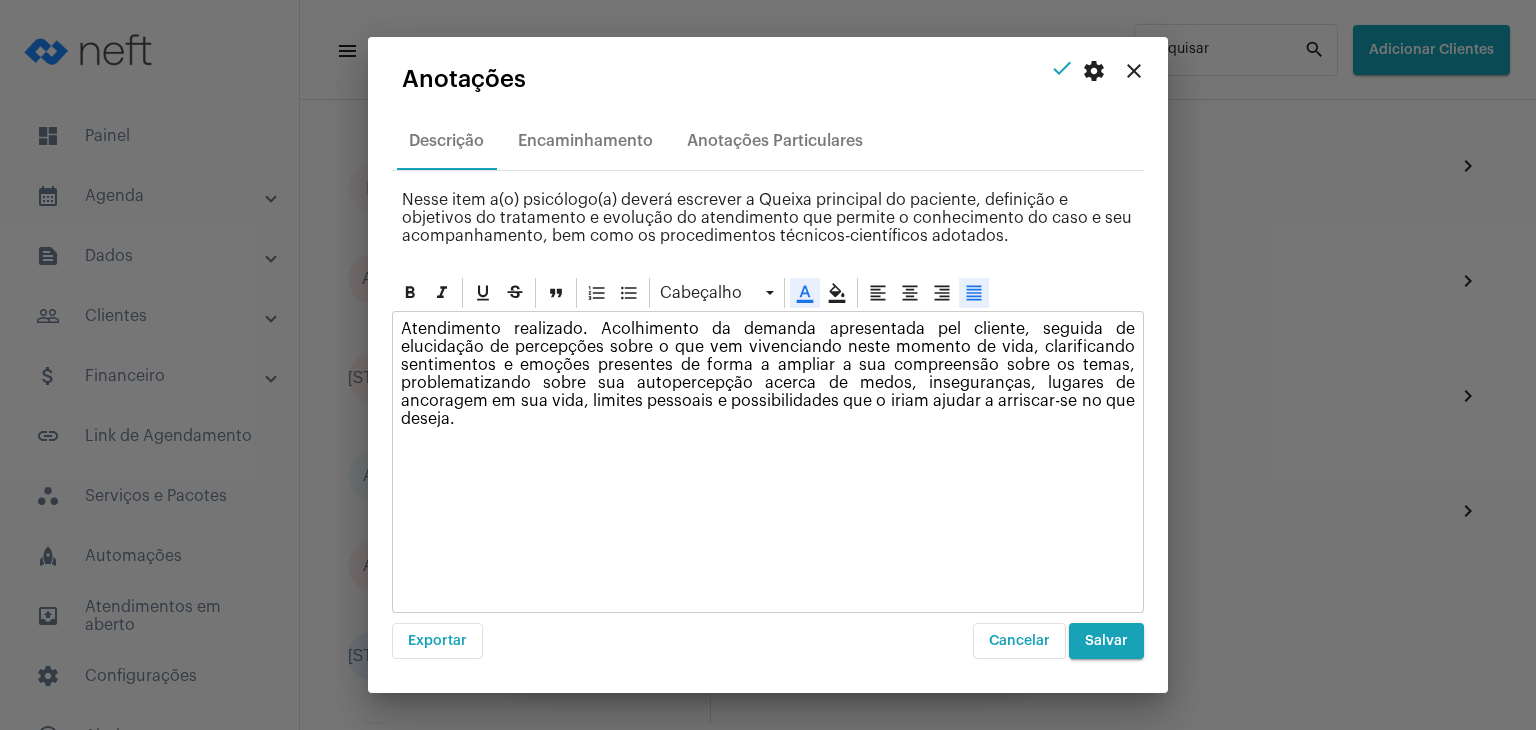 type 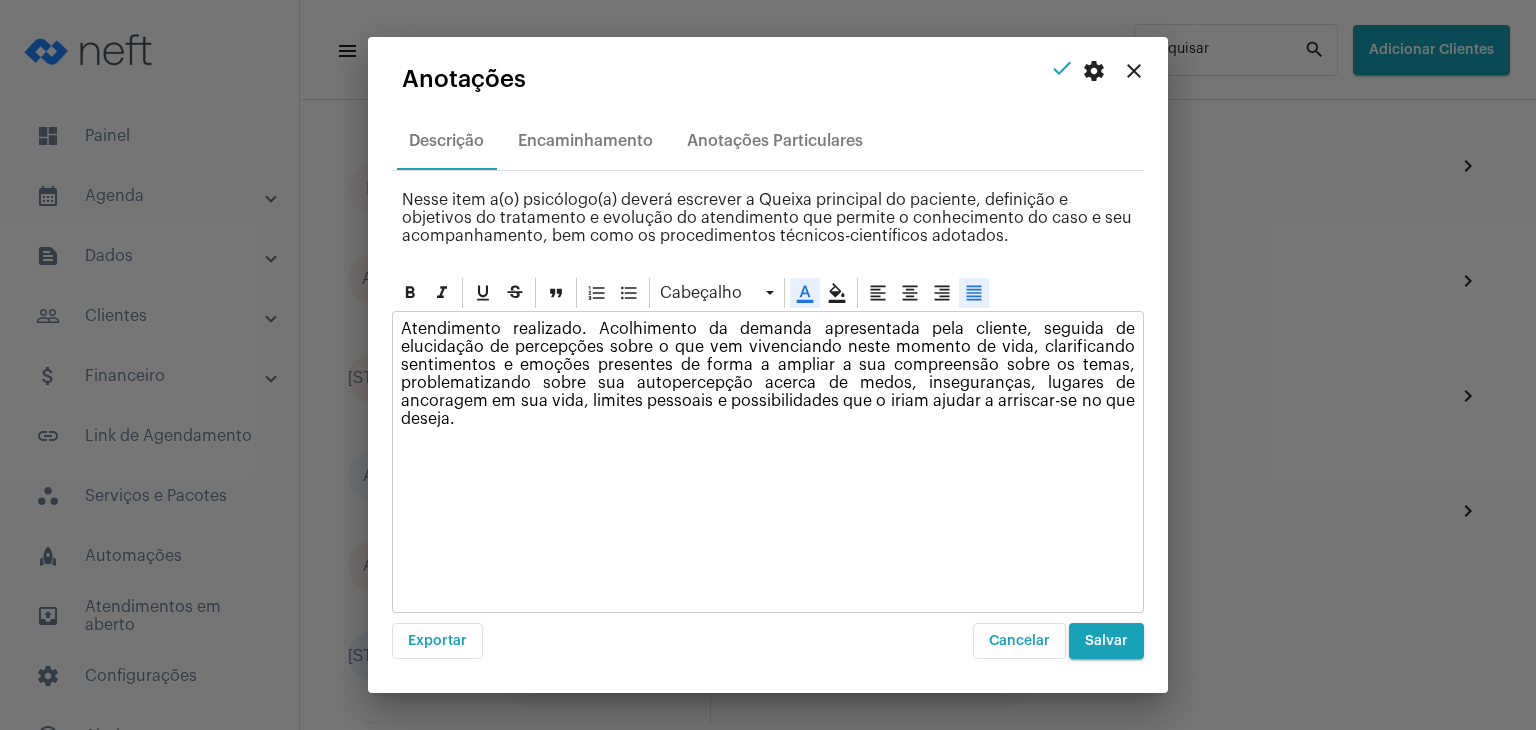 drag, startPoint x: 1065, startPoint y: 364, endPoint x: 1121, endPoint y: 361, distance: 56.0803 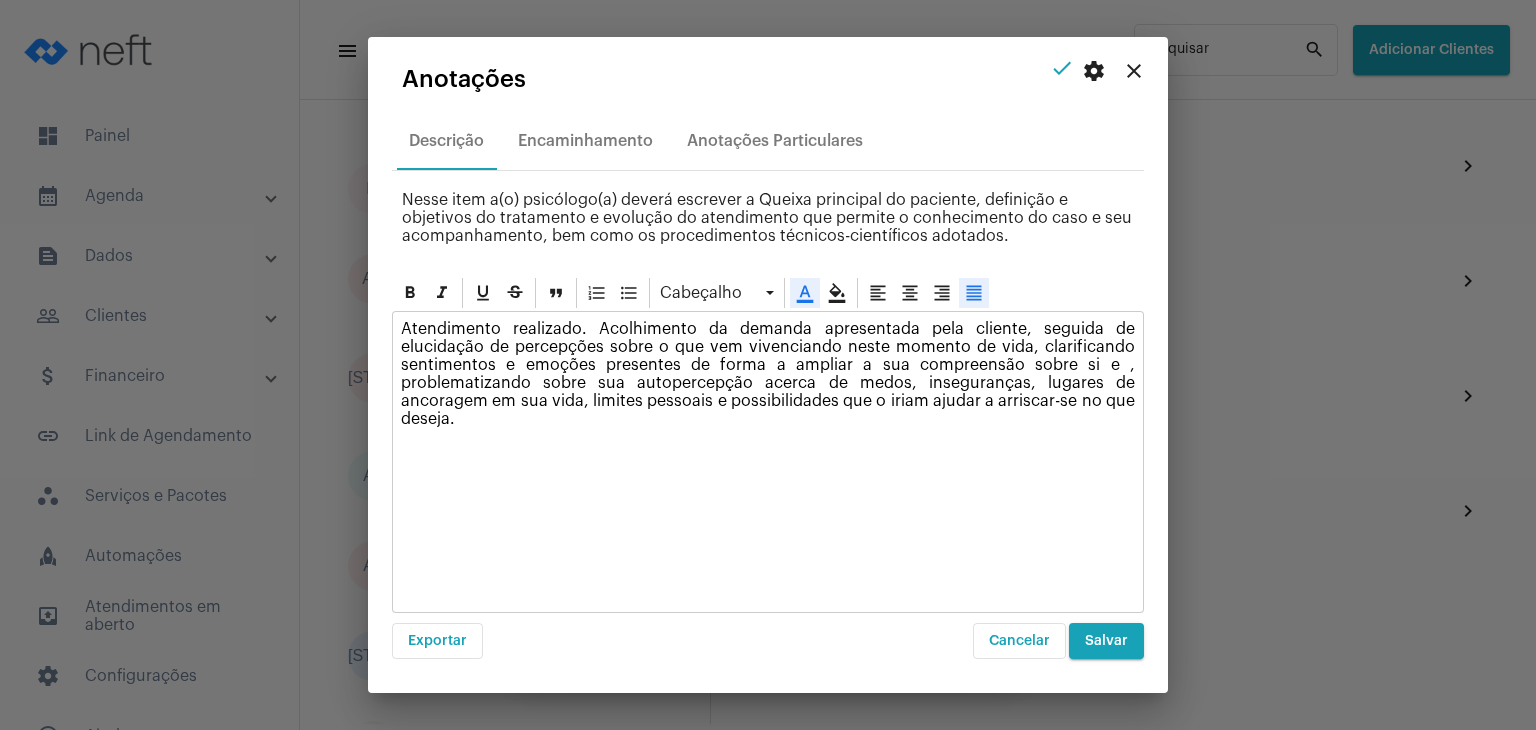 click on "Atendimento realizado. Acolhimento da demanda apresentada pela cliente, seguida de elucidação de percepções sobre o que vem vivenciando neste momento de vida, clarificando sentimentos e emoções presentes de forma a ampliar a sua compreensão sobre si e , problematizando sobre sua autopercepção acerca de medos, inseguranças, lugares de ancoragem em sua vida, limites pessoais e possibilidades que o iriam ajudar a arriscar-se no que deseja." 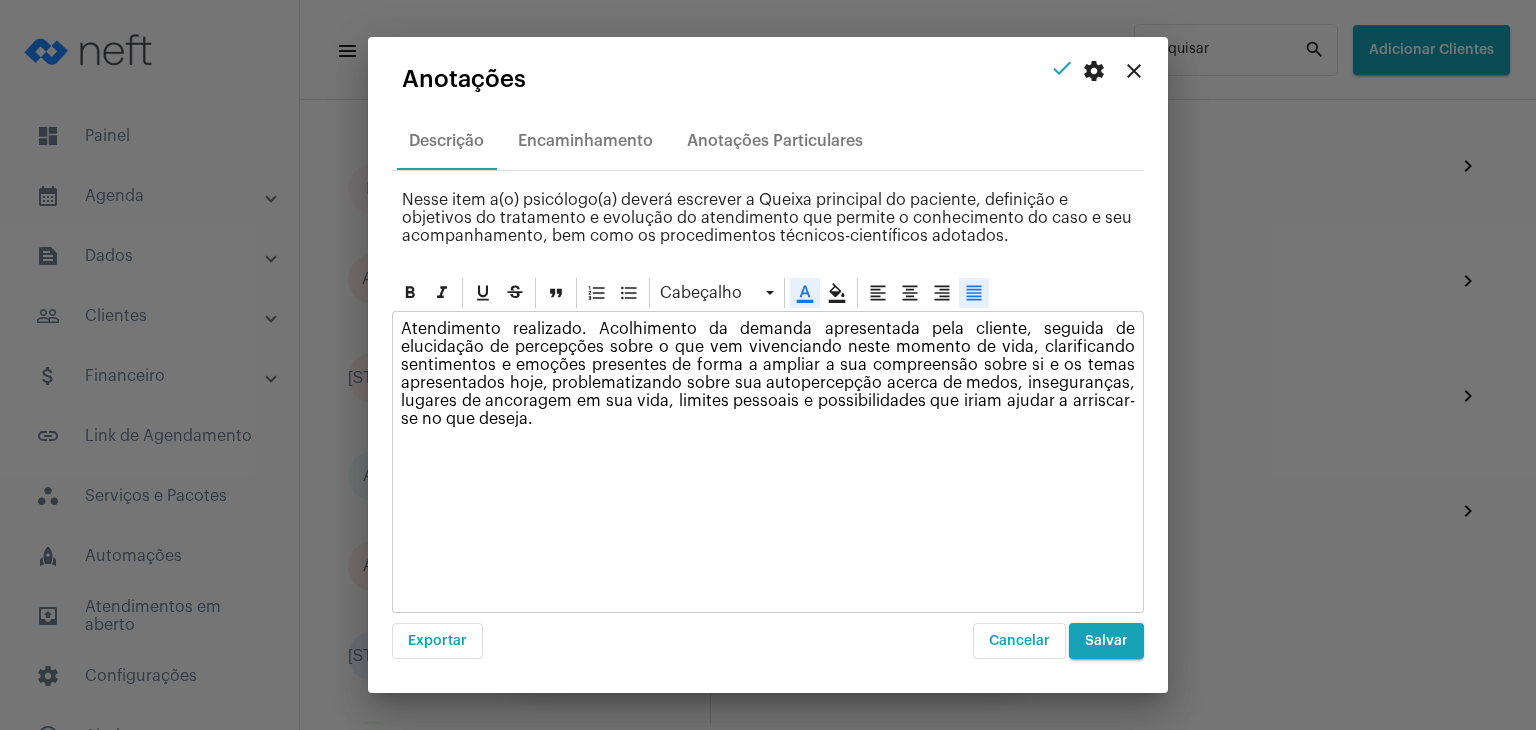 click on "Atendimento realizado. Acolhimento da demanda apresentada pela cliente, seguida de elucidação de percepções sobre o que vem vivenciando neste momento de vida, clarificando sentimentos e emoções presentes de forma a ampliar a sua compreensão sobre si e os temas apresentados hoje, problematizando sobre sua autopercepção acerca de medos, inseguranças, lugares de ancoragem em sua vida, limites pessoais e possibilidades que iriam ajudar a arriscar-se no que deseja." 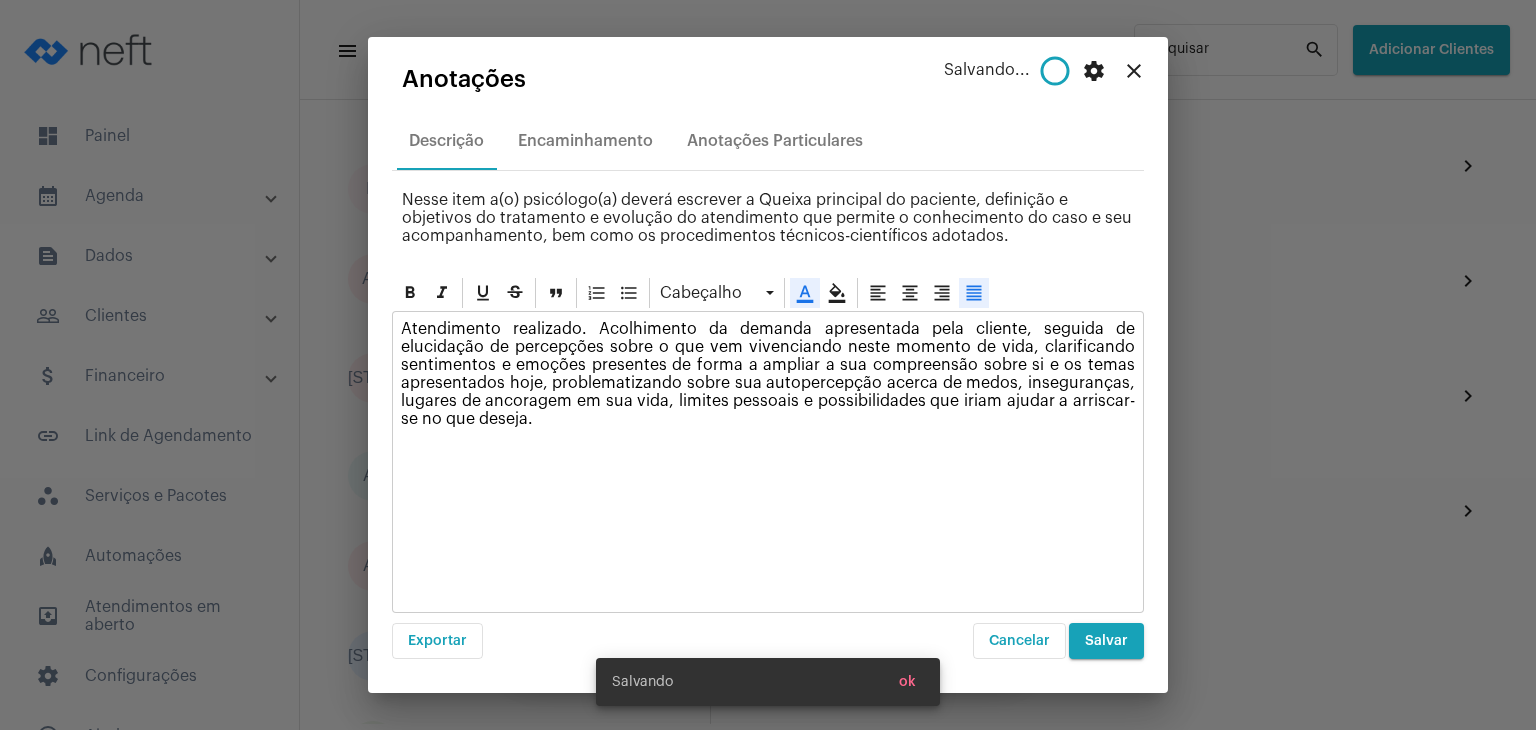 click on "Atendimento realizado. Acolhimento da demanda apresentada pela cliente, seguida de elucidação de percepções sobre o que vem vivenciando neste momento de vida, clarificando sentimentos e emoções presentes de forma a ampliar a sua compreensão sobre si e os temas apresentados hoje, problematizando sobre sua autopercepção acerca de medos, inseguranças, lugares de ancoragem em sua vida, limites pessoais e possibilidades que iriam ajudar a arriscar-se no que deseja." 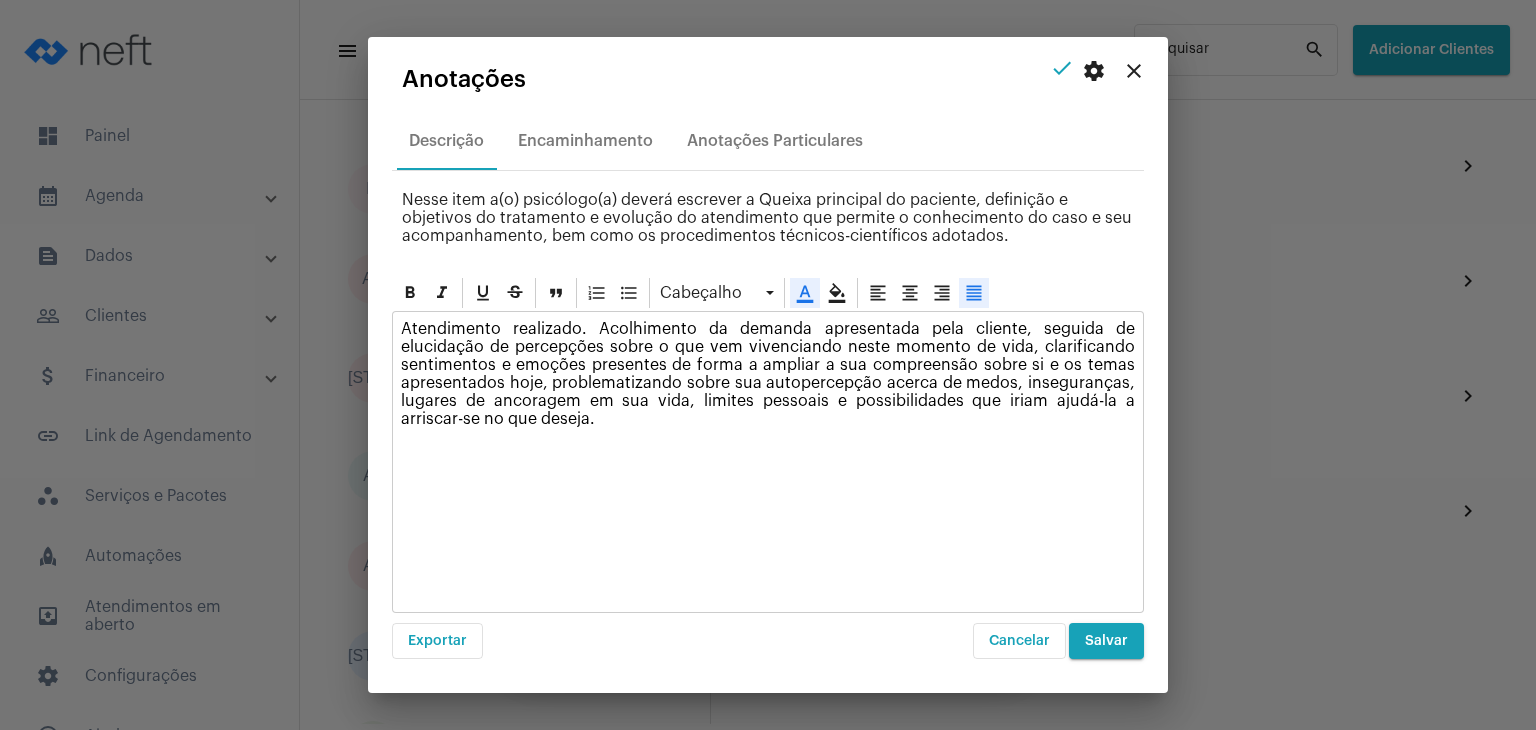 click on "Atendimento realizado. Acolhimento da demanda apresentada pela cliente, seguida de elucidação de percepções sobre o que vem vivenciando neste momento de vida, clarificando sentimentos e emoções presentes de forma a ampliar a sua compreensão sobre si e os temas apresentados hoje, problematizando sobre sua autopercepção acerca de medos, inseguranças, lugares de ancoragem em sua vida, limites pessoais e possibilidades que iriam ajudá-la a arriscar-se no que deseja." 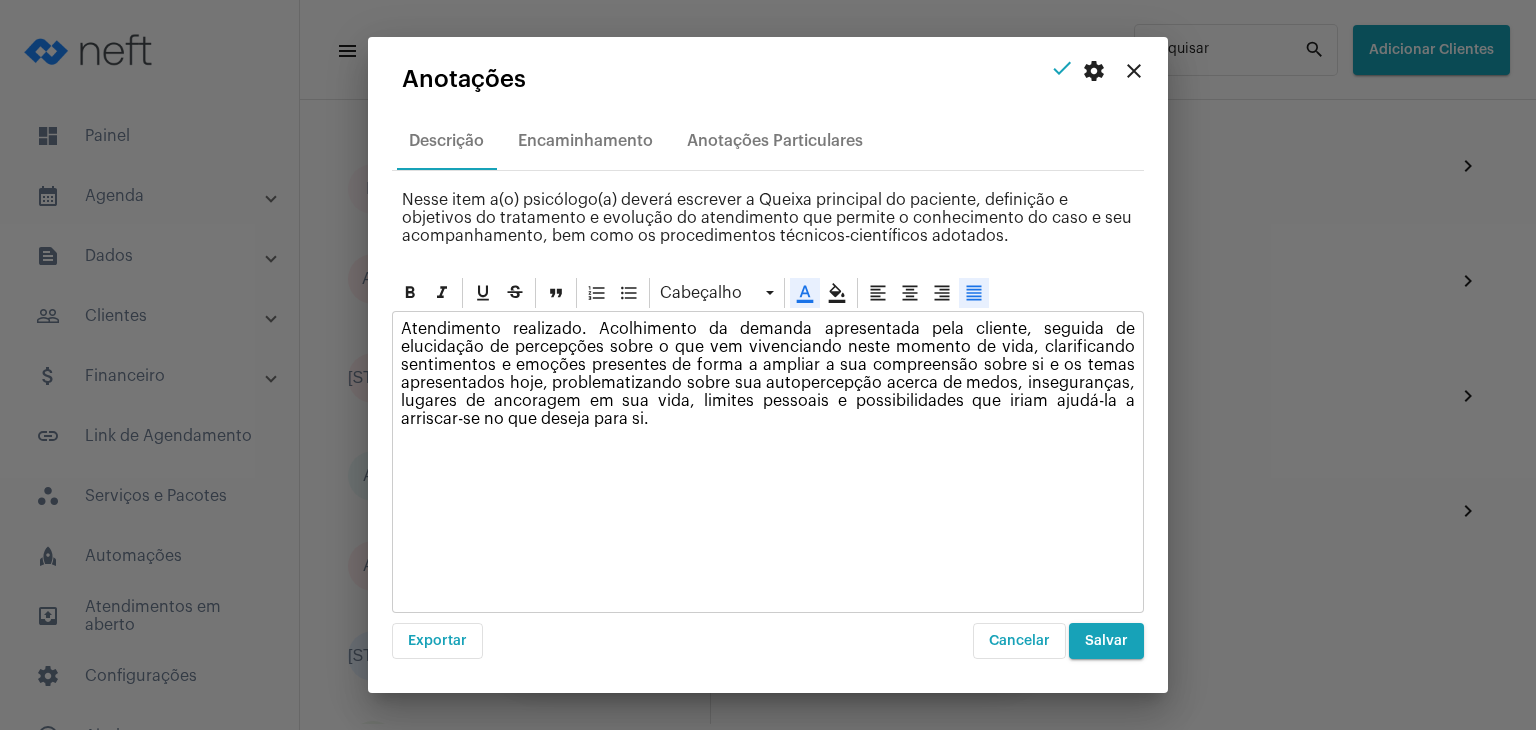 click on "Salvar" at bounding box center (1106, 641) 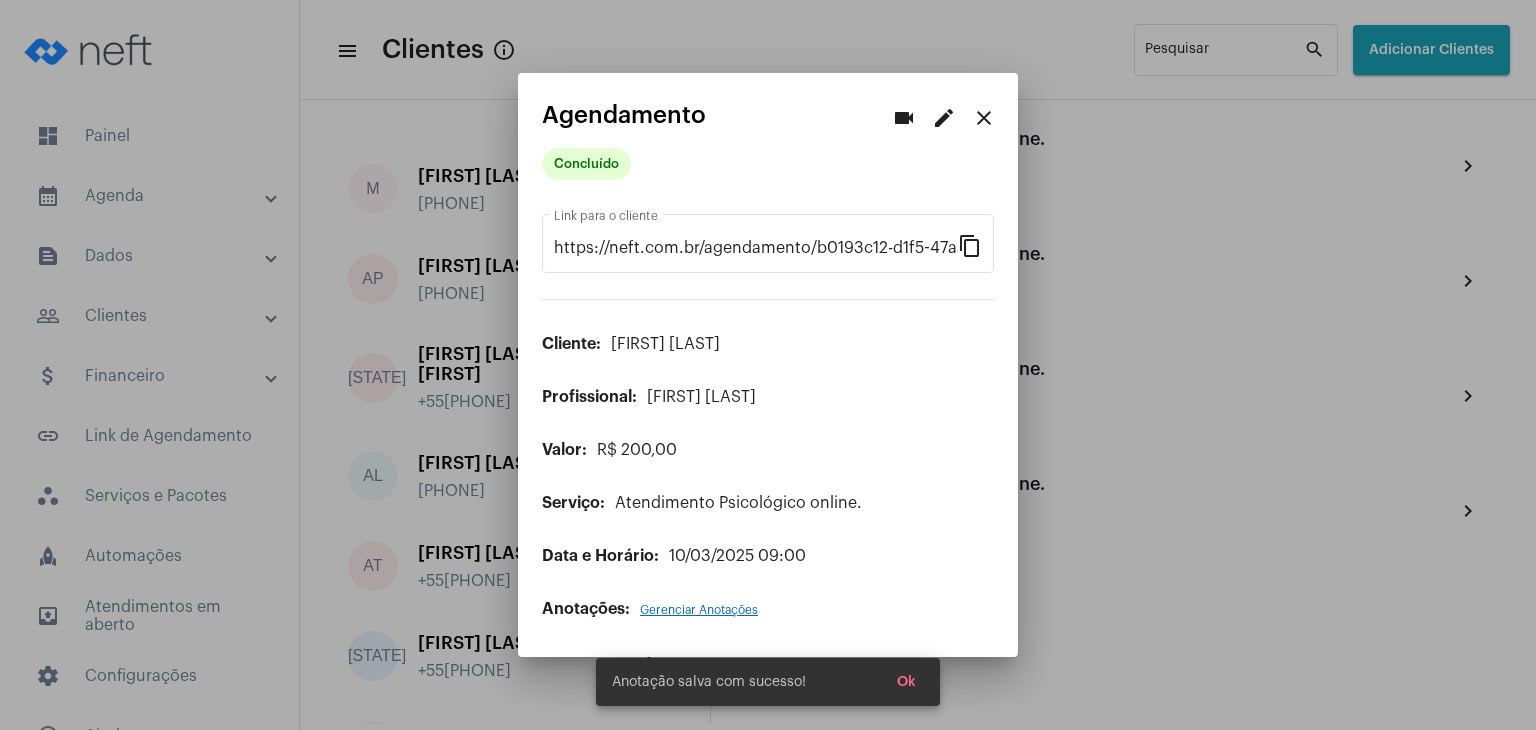 click on "close" at bounding box center (984, 117) 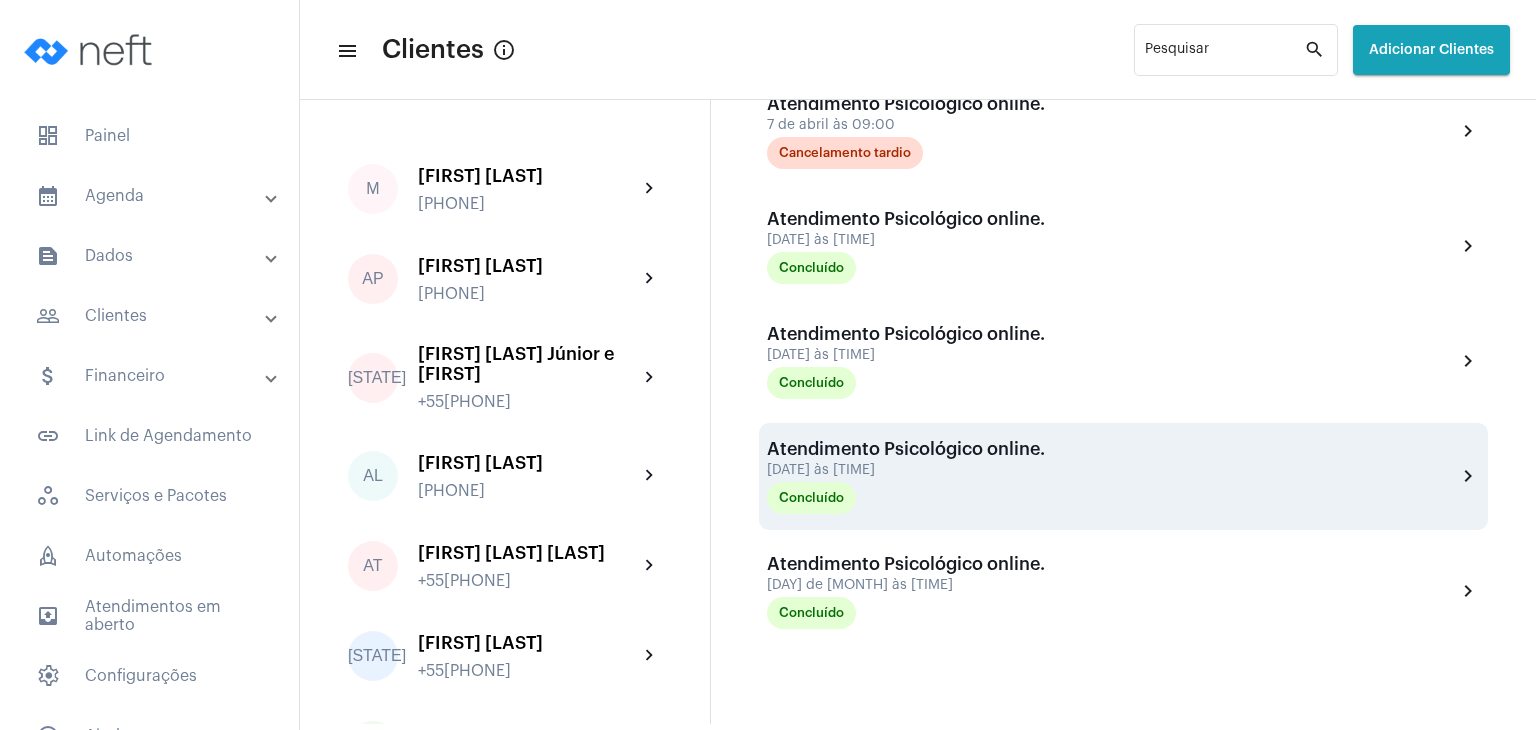 scroll, scrollTop: 888, scrollLeft: 0, axis: vertical 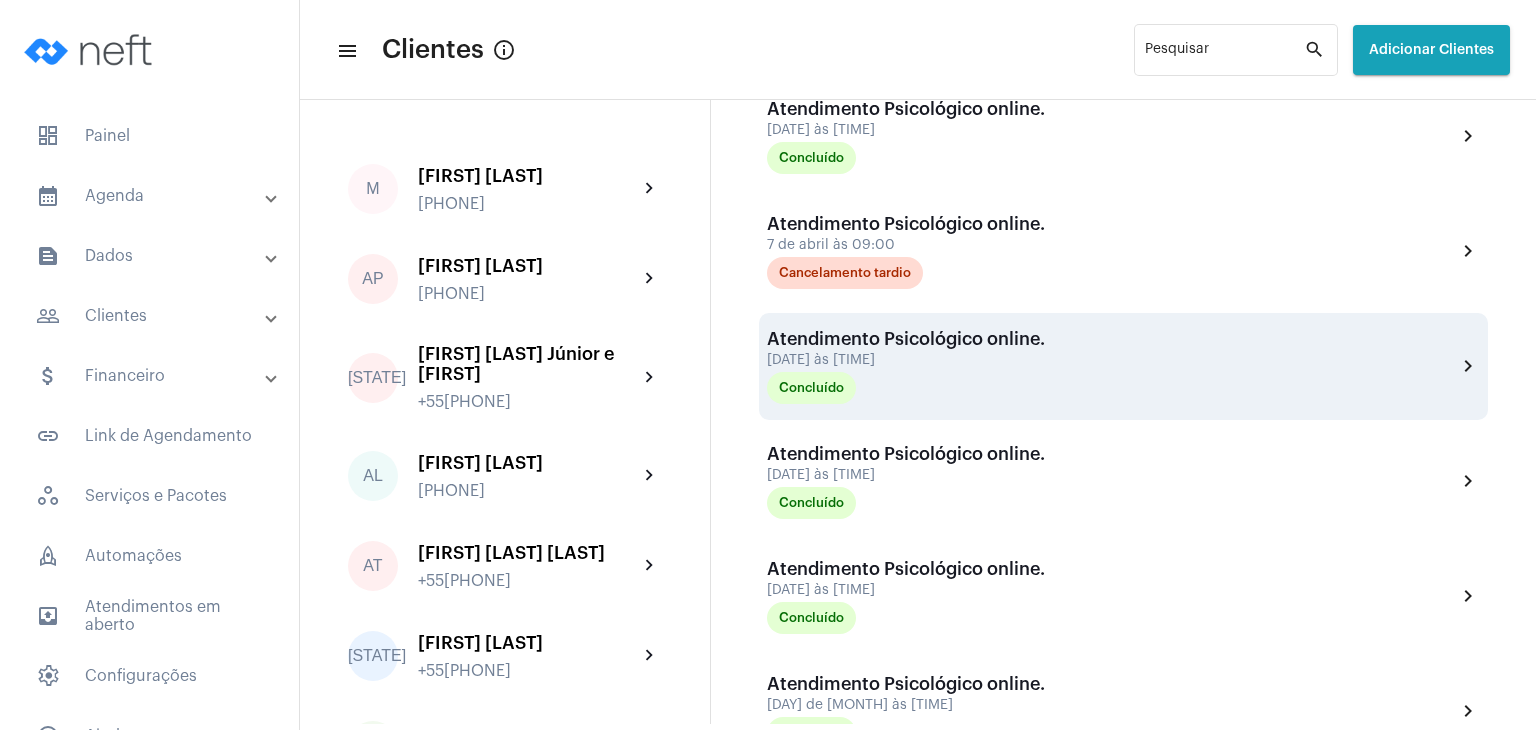 click on "[DATE] às [TIME]" at bounding box center (906, 360) 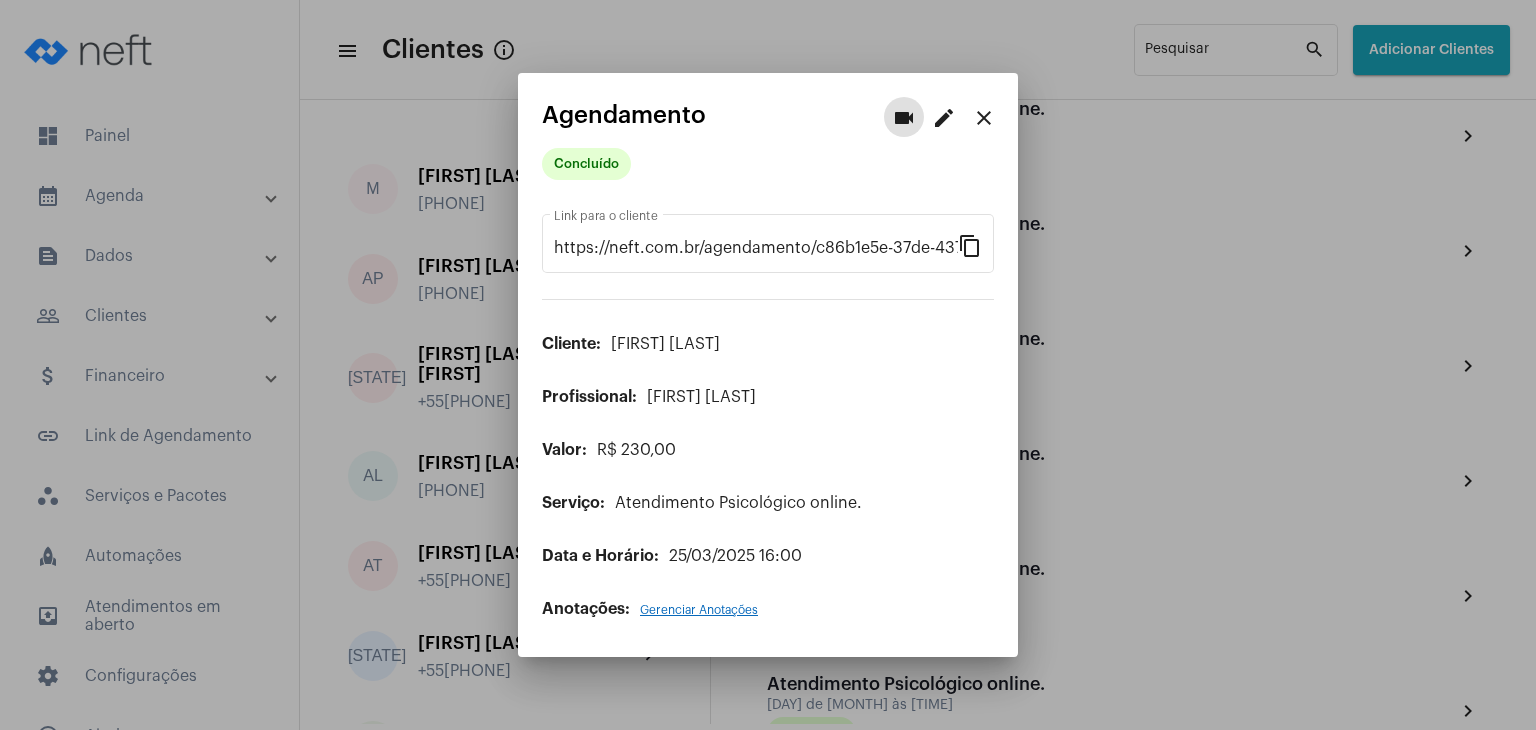 click on "Gerenciar Anotações" at bounding box center (699, 610) 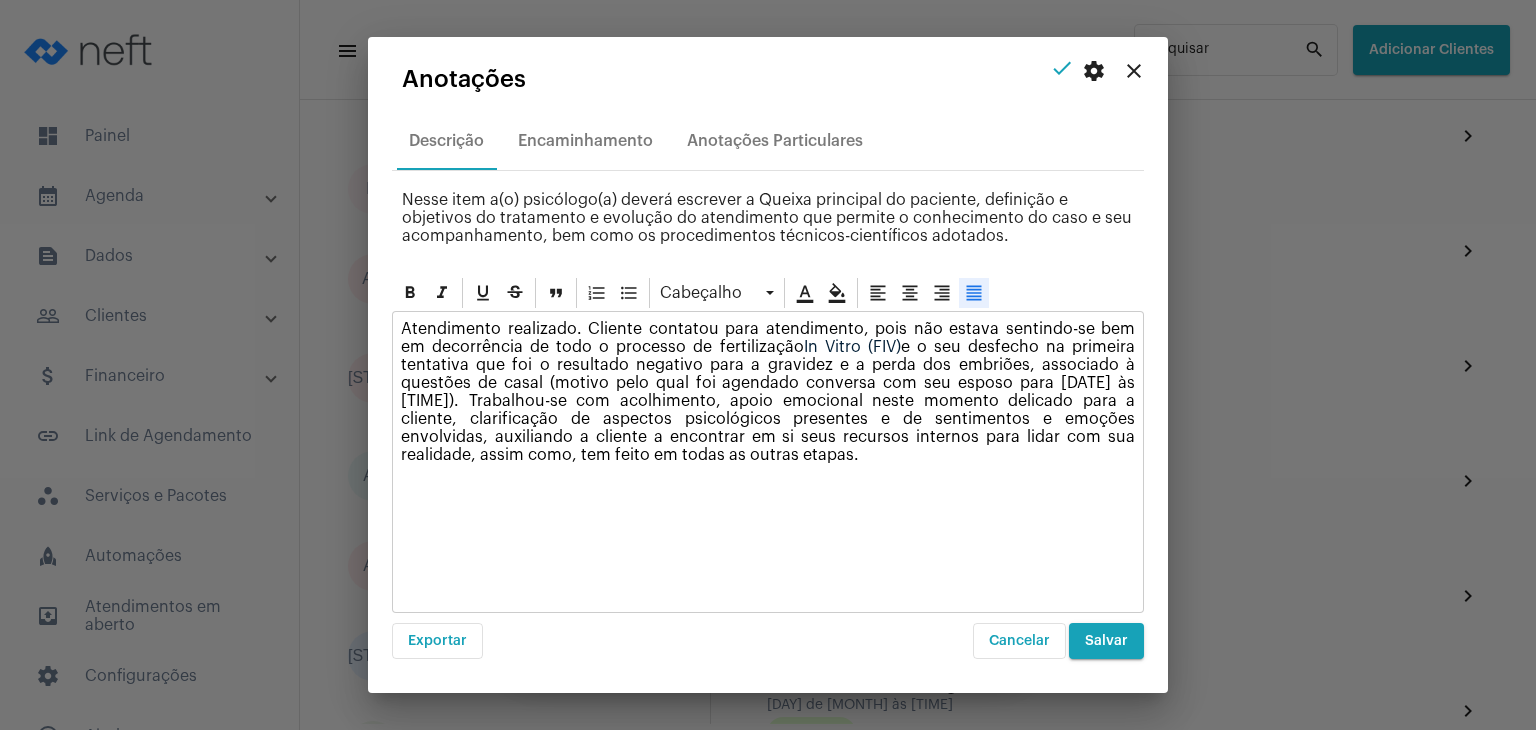click on "close" at bounding box center [1134, 71] 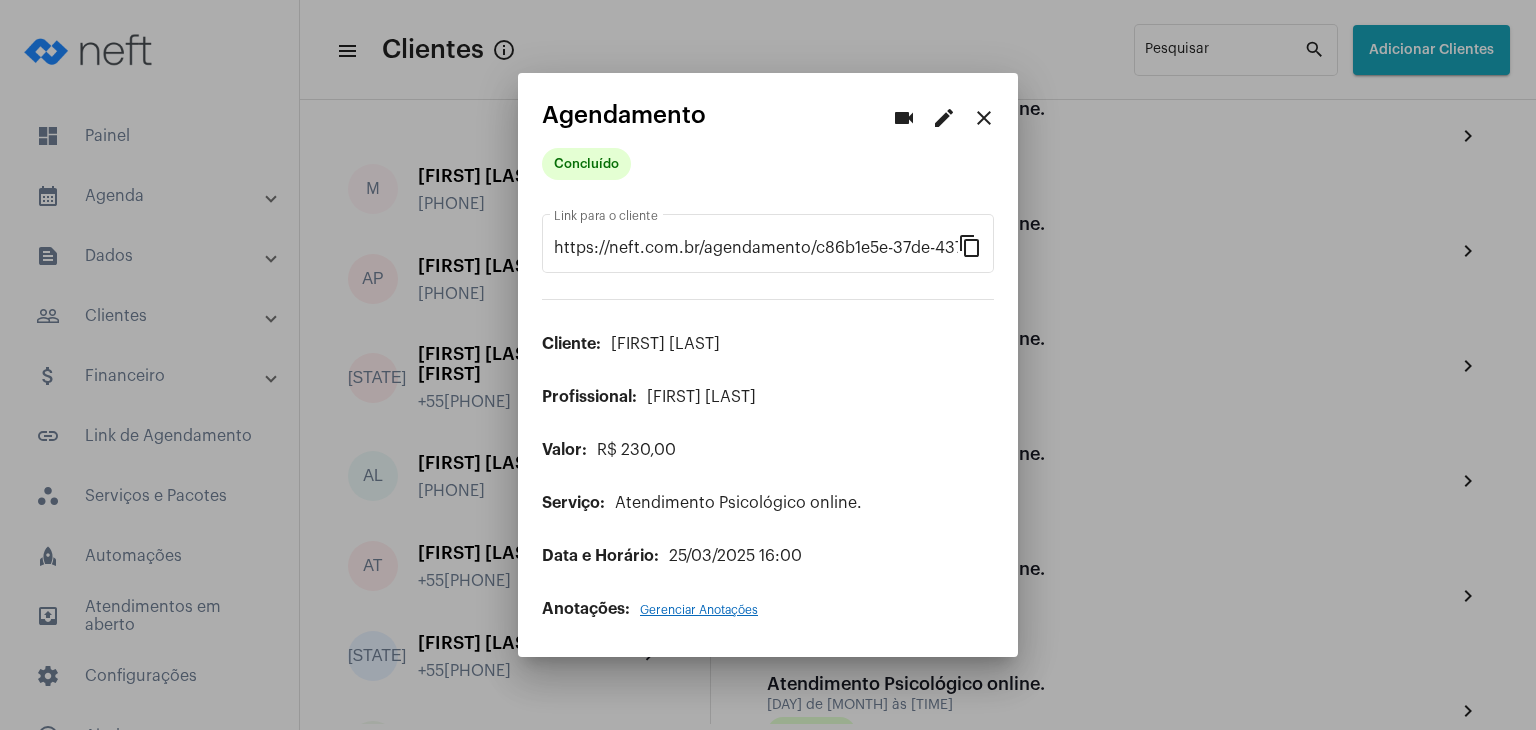 click on "close" at bounding box center (984, 118) 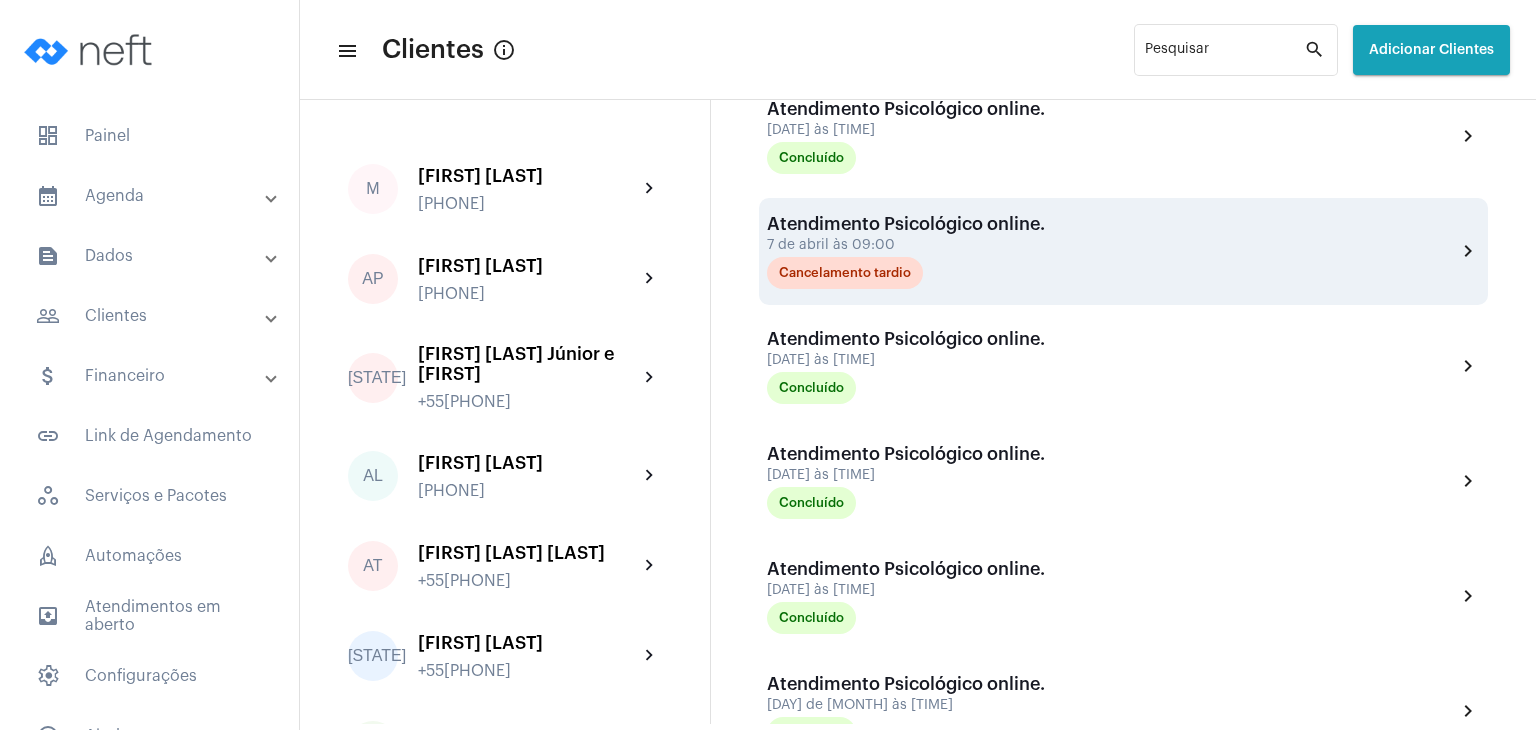click on "Atendimento Psicológico online. 7 de abril às 09:00 Cancelamento tardio" at bounding box center [906, 251] 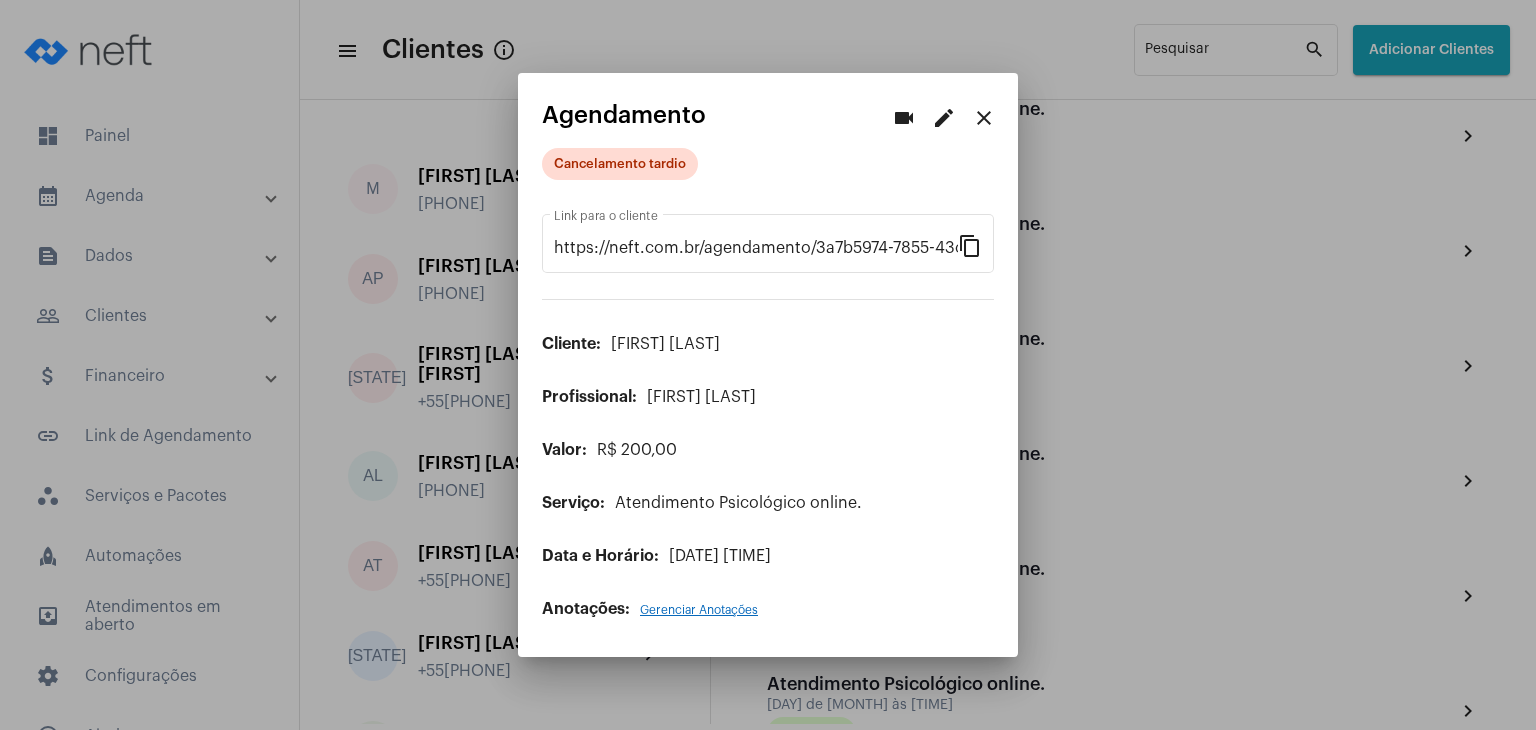 click on "Gerenciar Anotações" at bounding box center (699, 610) 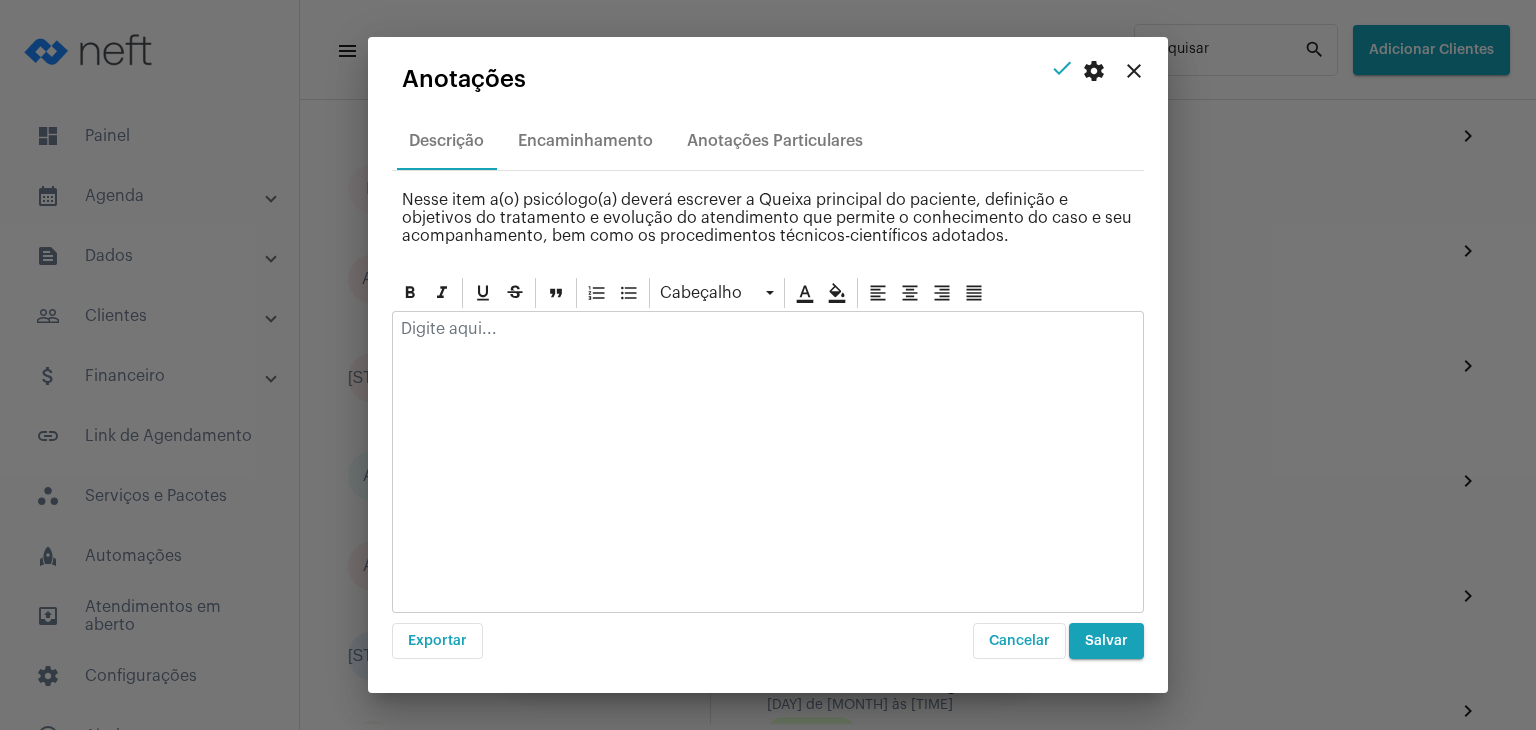 click 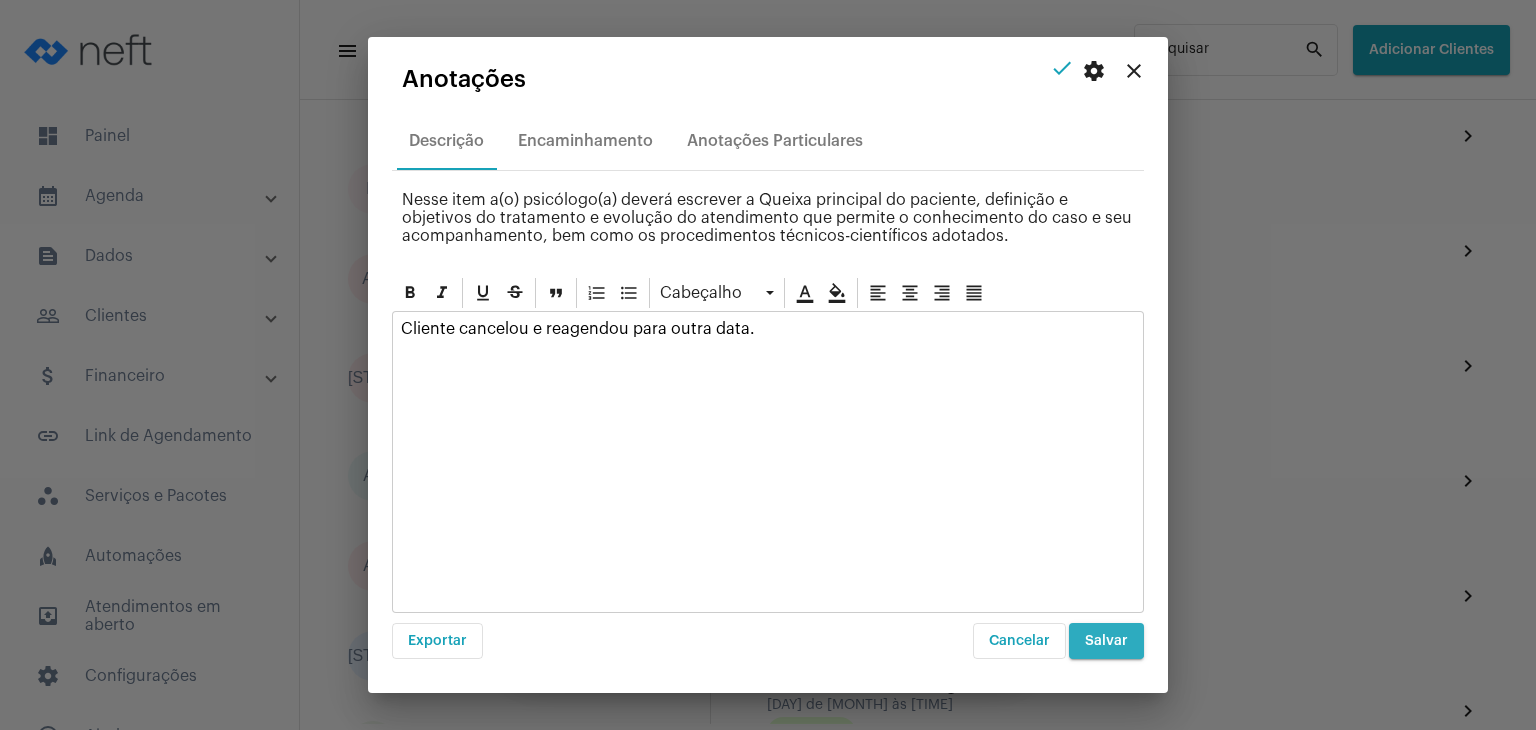 click on "Salvar" at bounding box center (1106, 641) 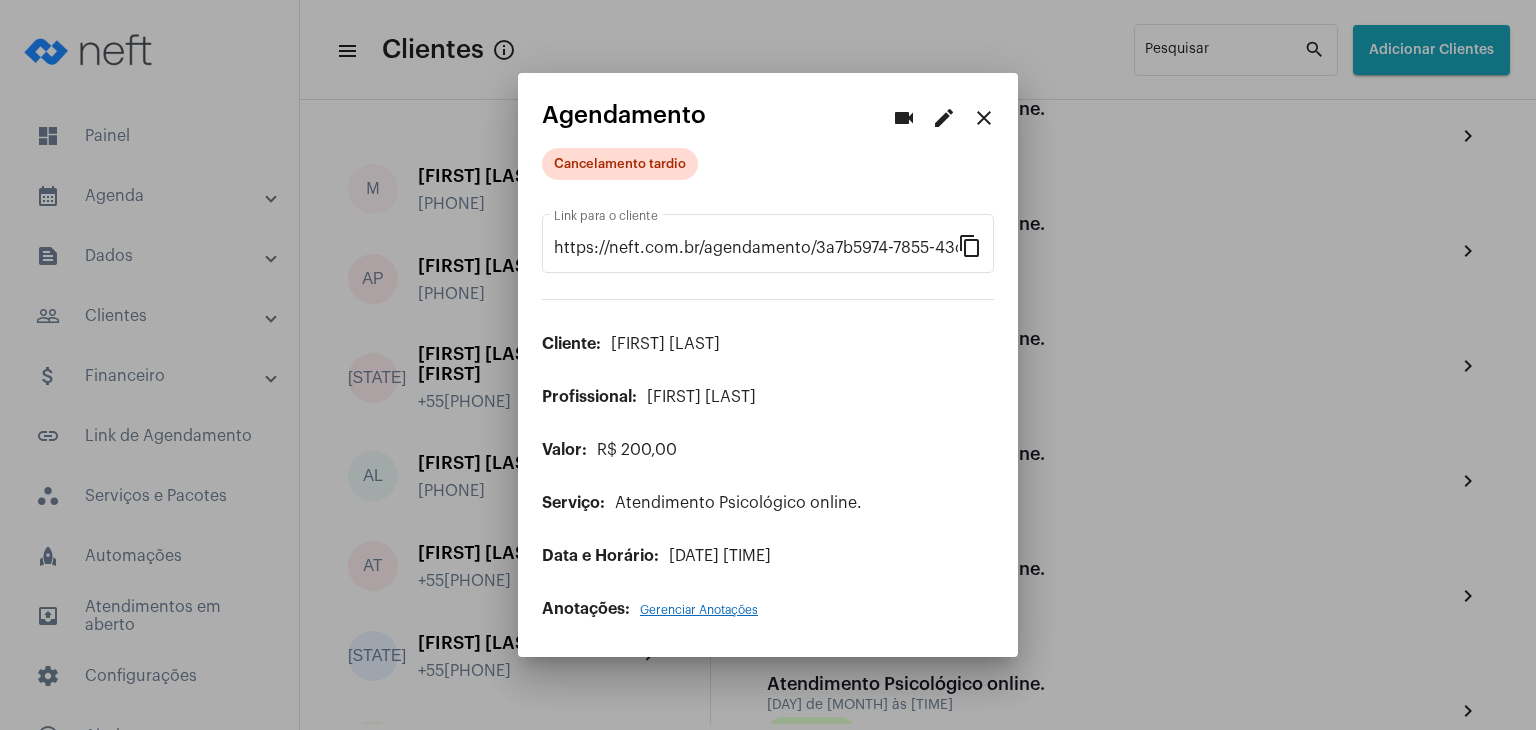 click on "close" at bounding box center [984, 118] 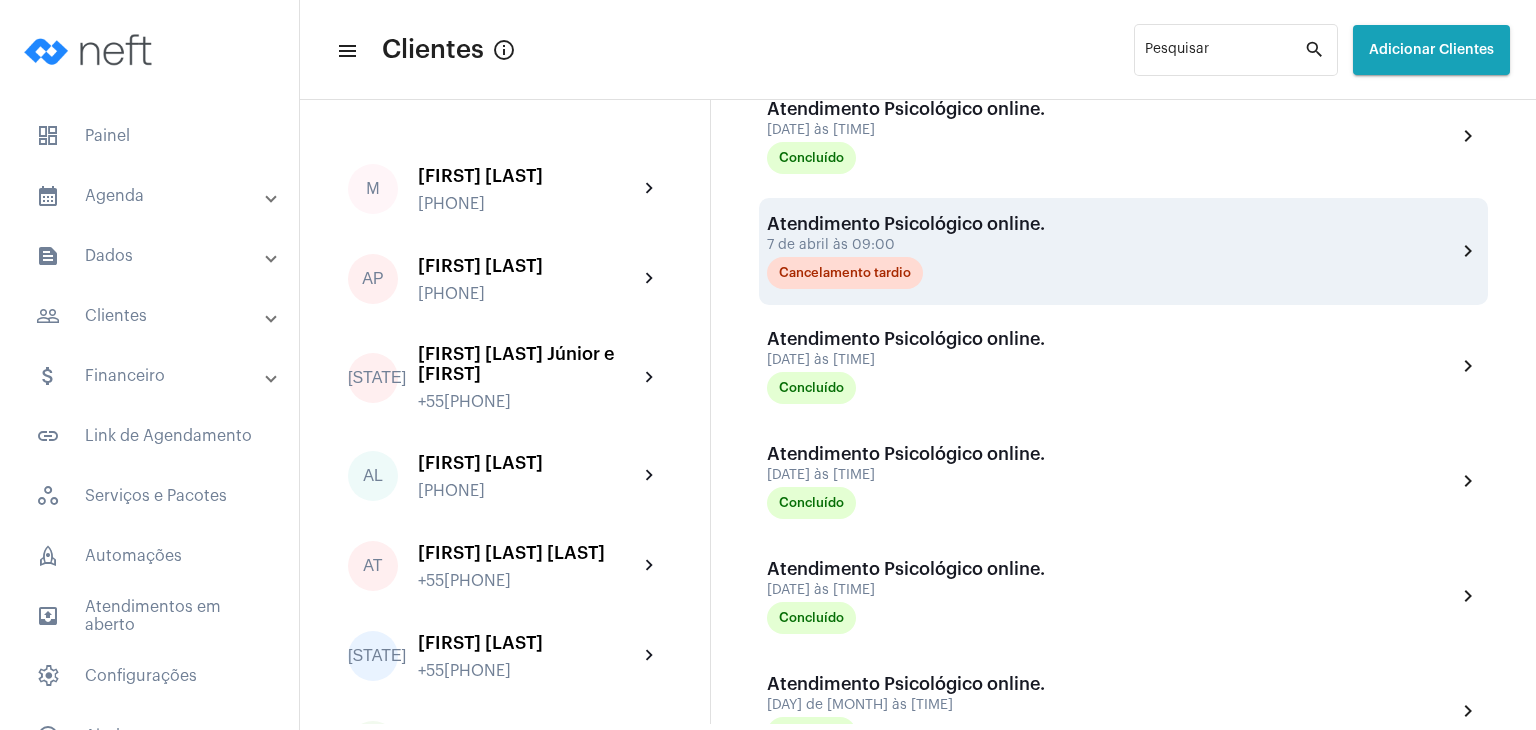 scroll, scrollTop: 788, scrollLeft: 0, axis: vertical 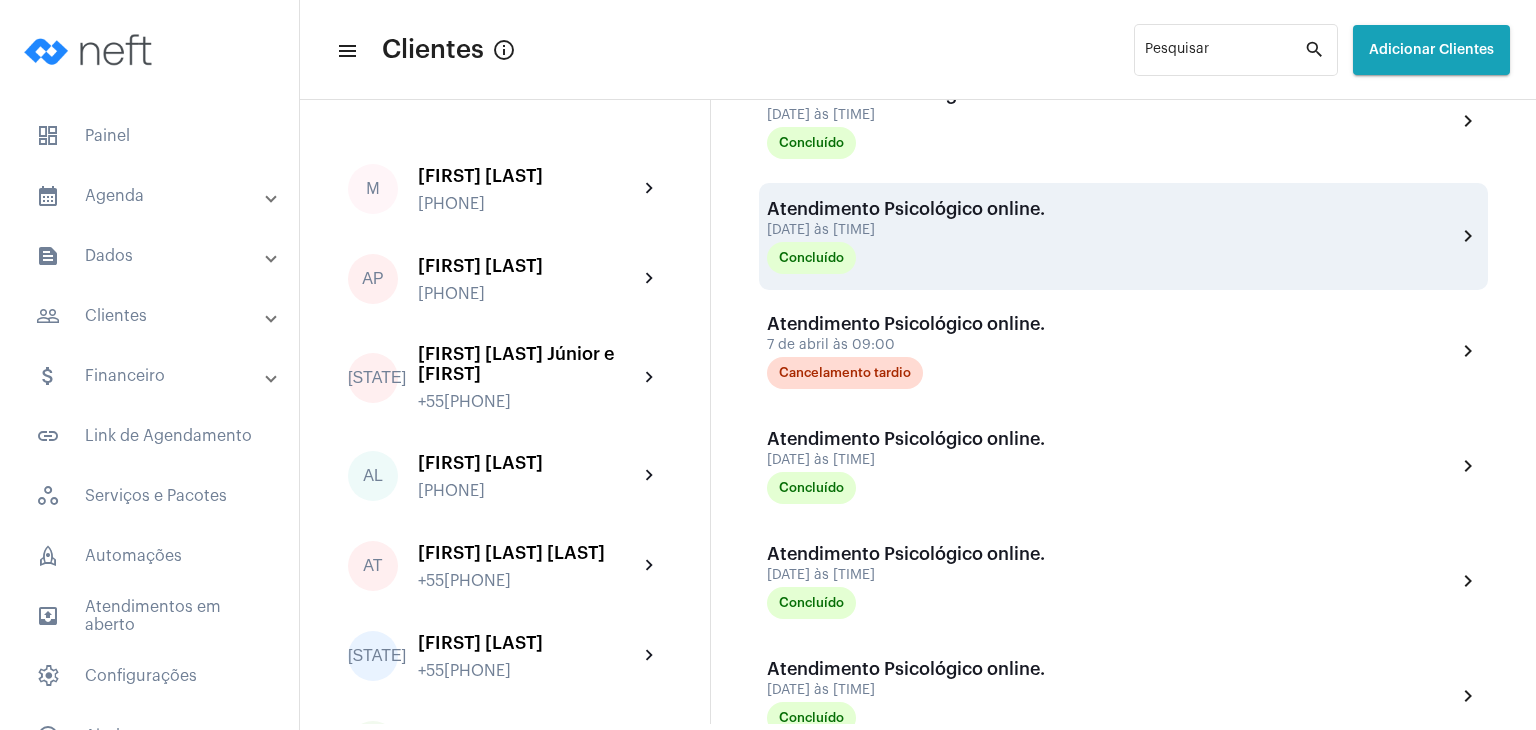 click on "Atendimento Psicológico online. 14 de abril às 09:00 Concluído" at bounding box center [906, 236] 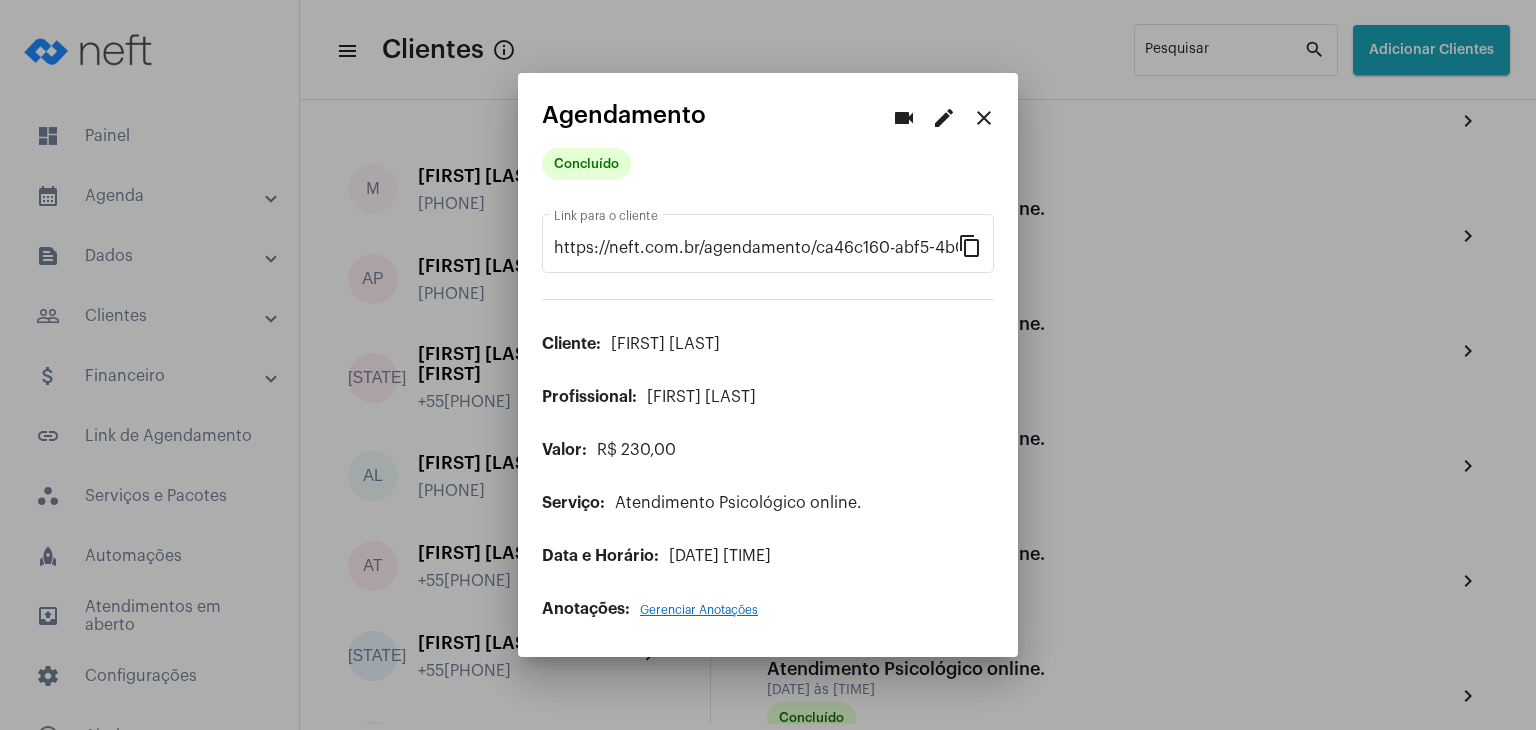 click at bounding box center (768, 365) 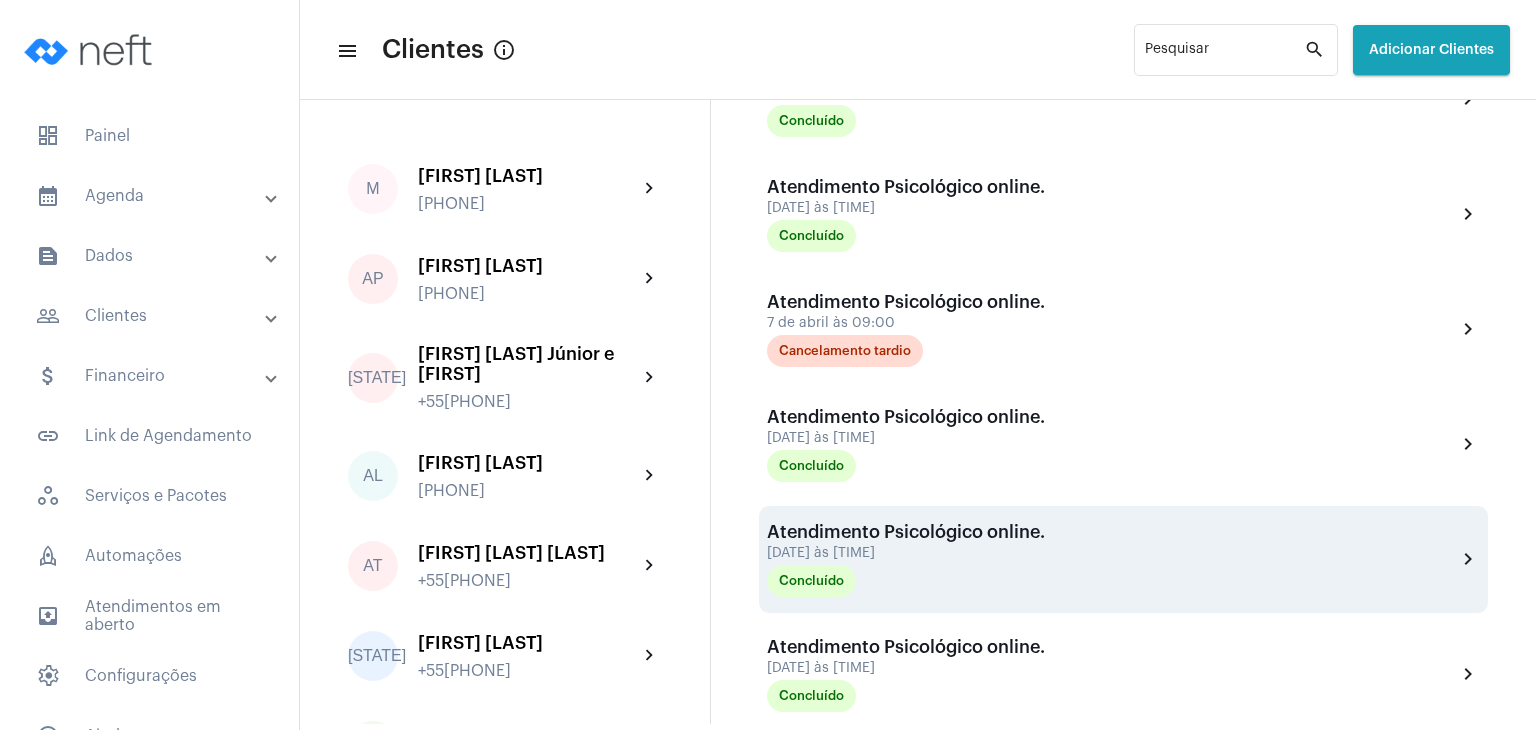 scroll, scrollTop: 688, scrollLeft: 0, axis: vertical 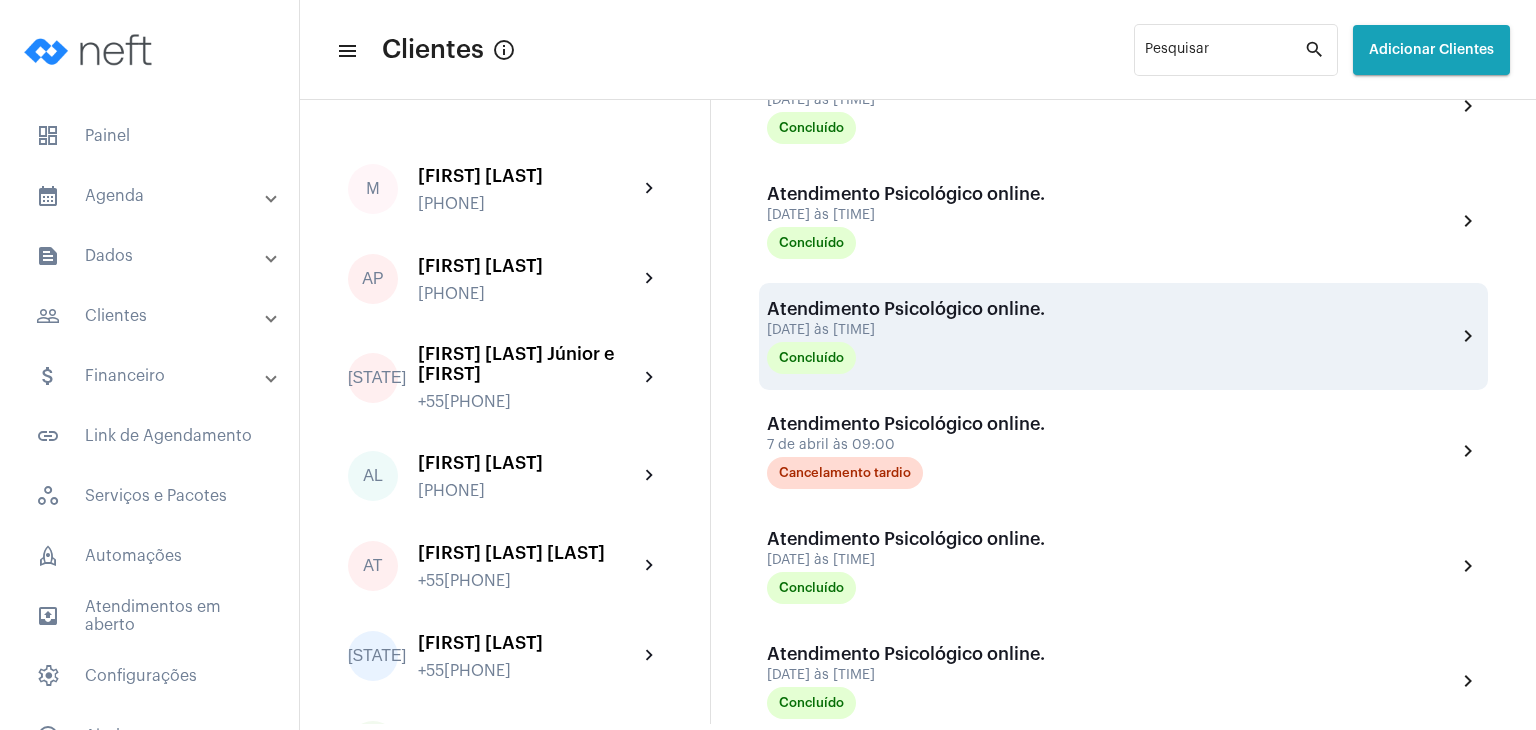 click on "Concluído" at bounding box center [867, 358] 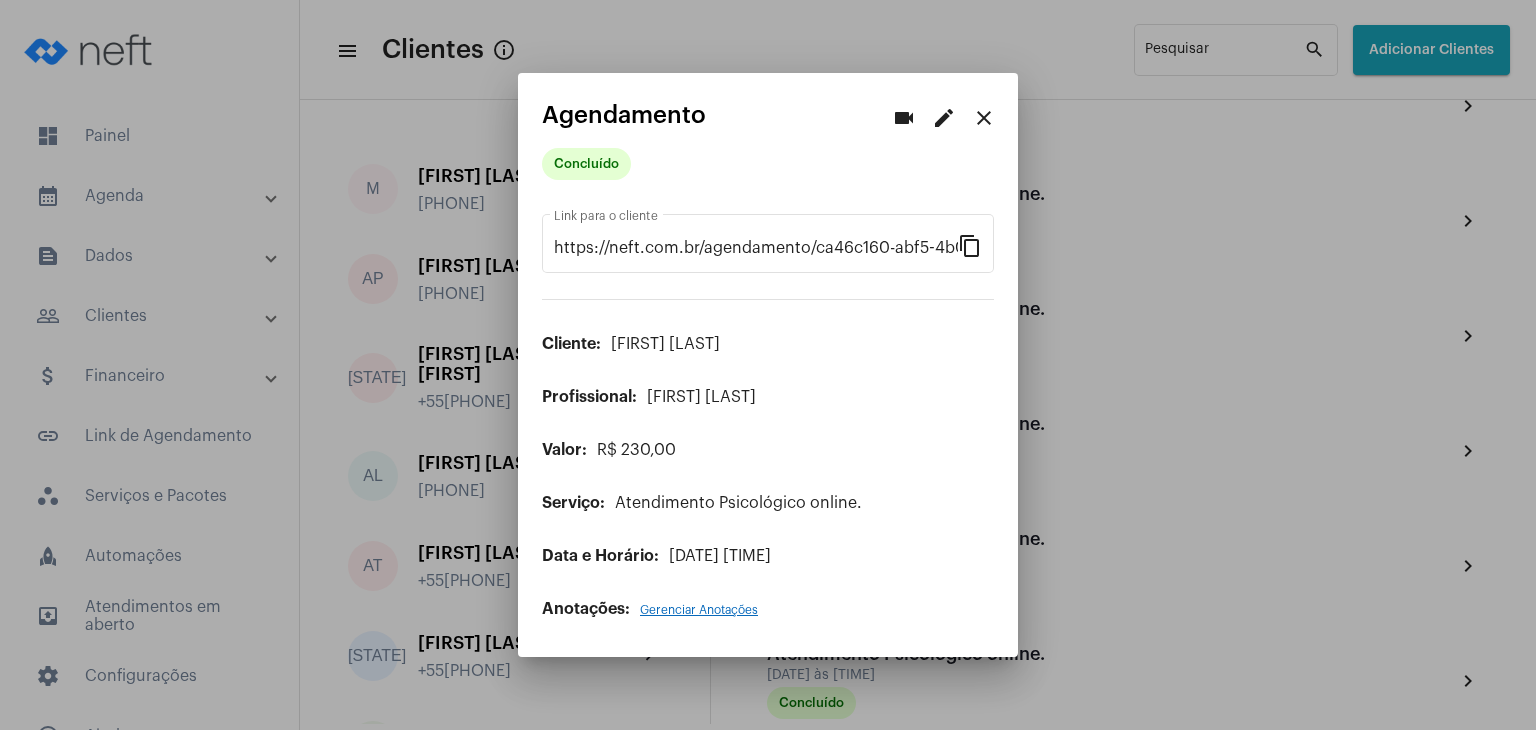 click on "Gerenciar Anotações" at bounding box center (699, 610) 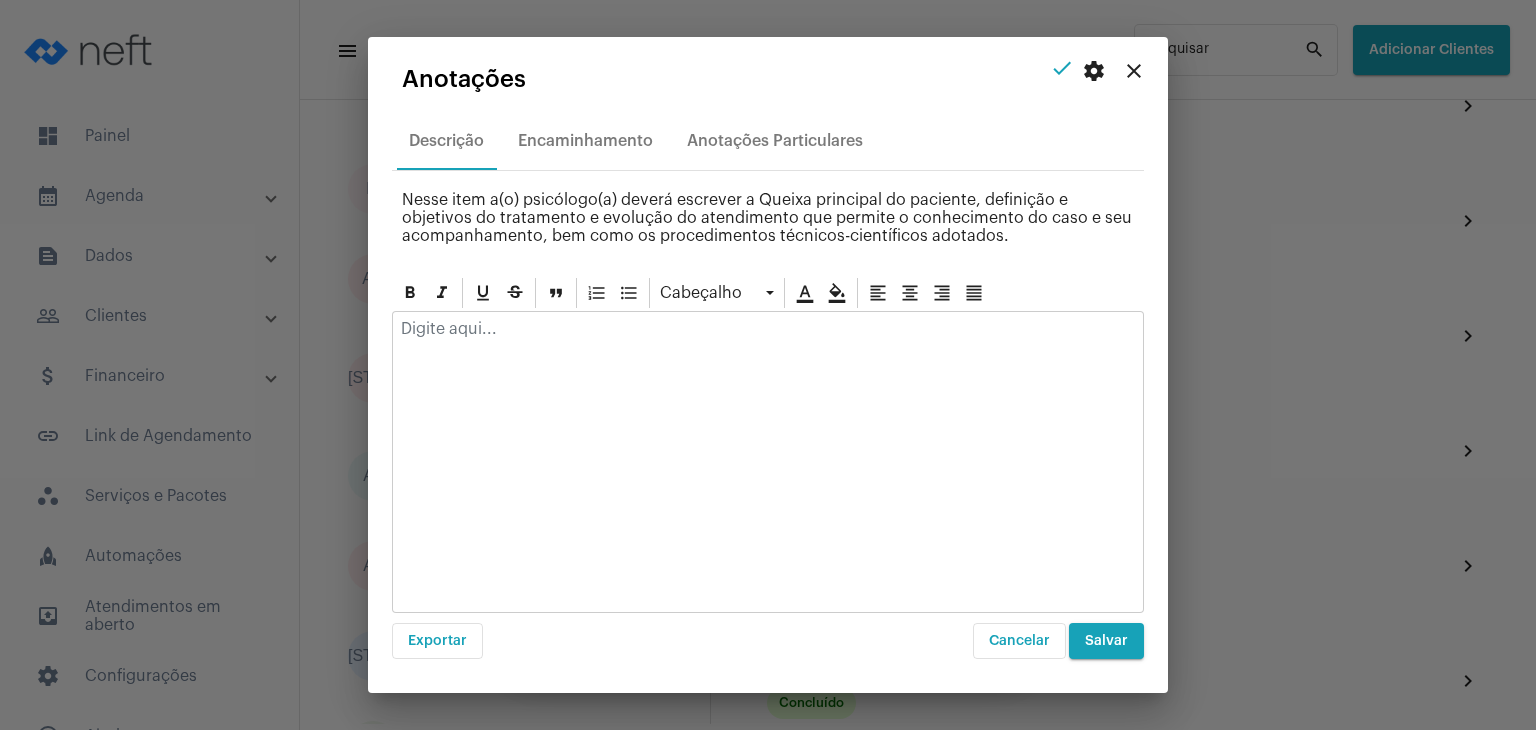 click on "close" at bounding box center (1134, 71) 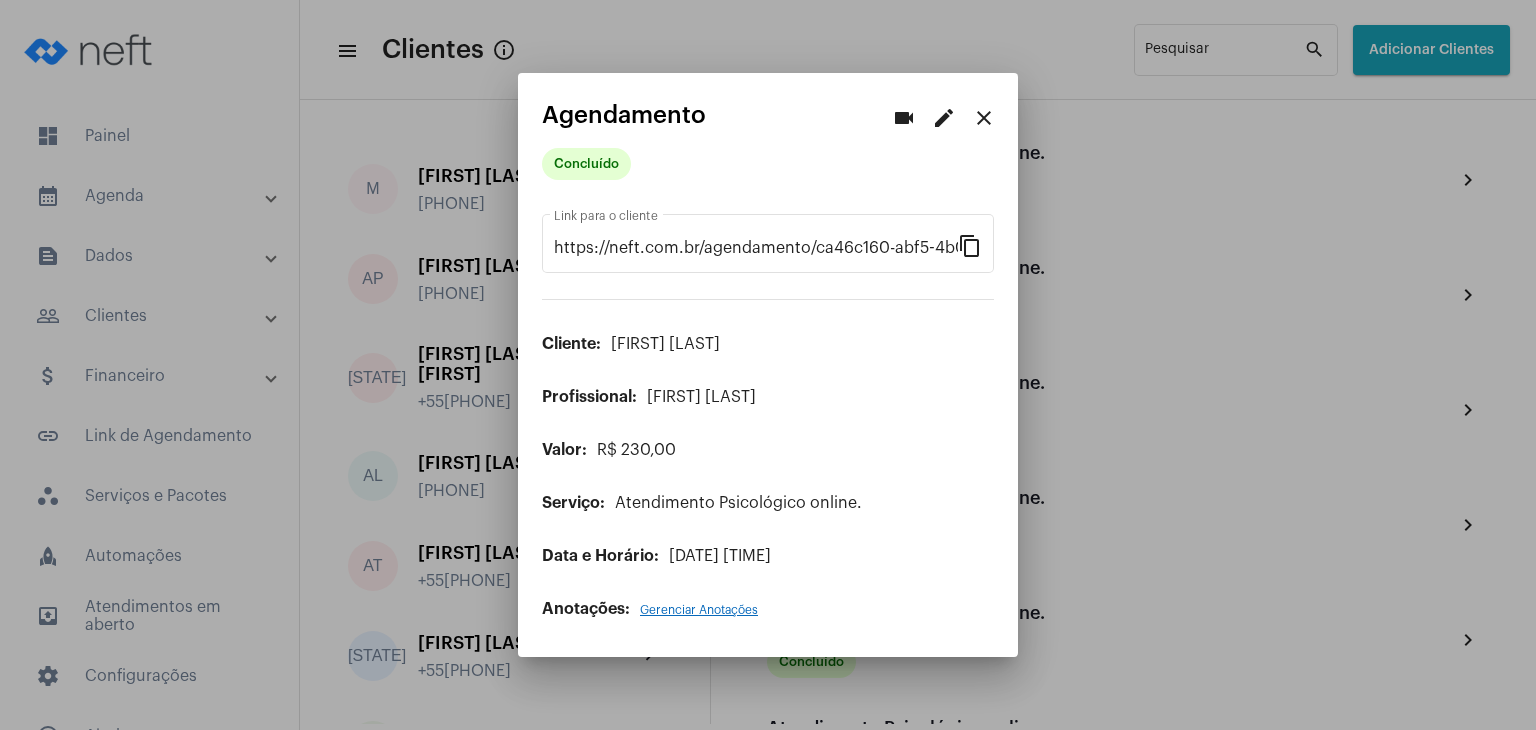 scroll, scrollTop: 888, scrollLeft: 0, axis: vertical 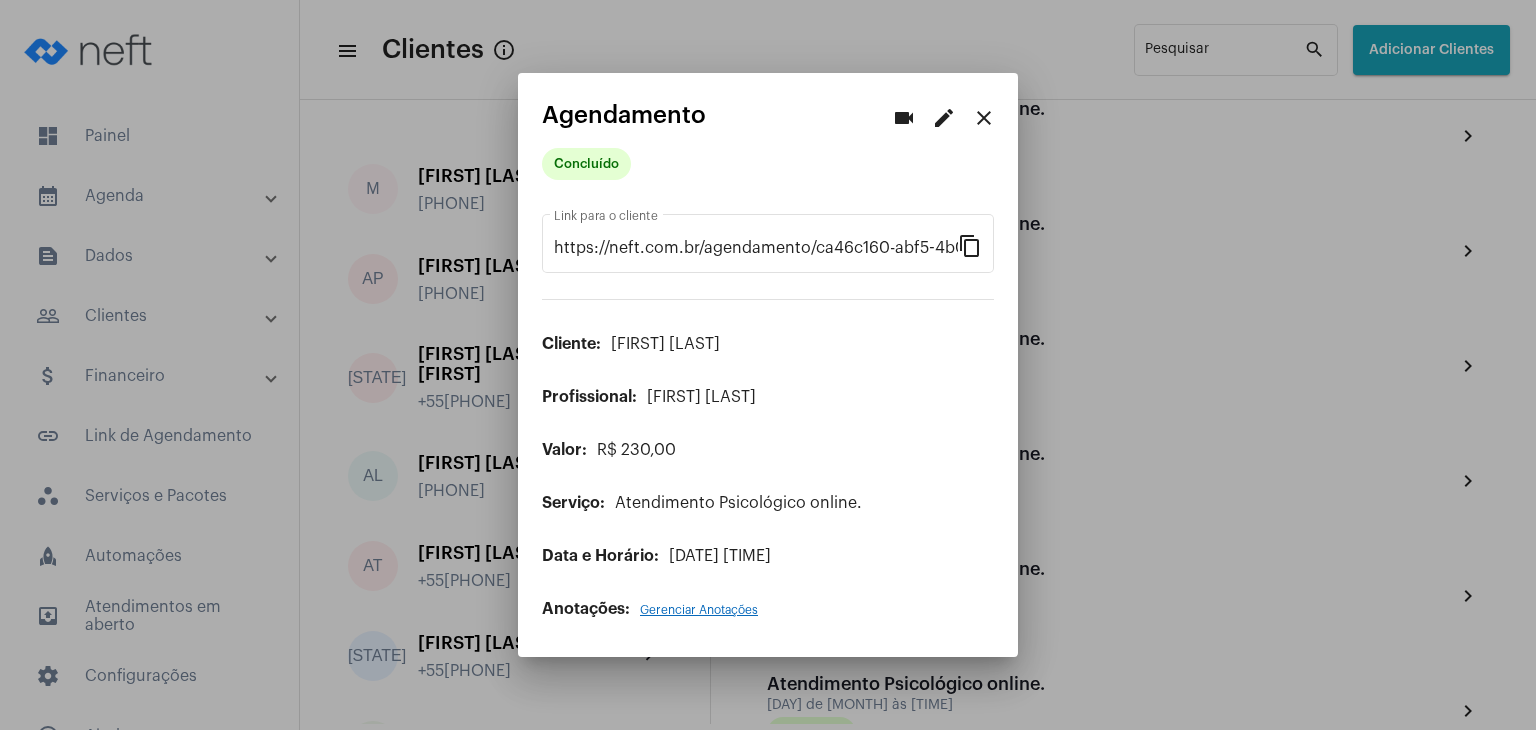 click on "Gerenciar Anotações" at bounding box center (699, 610) 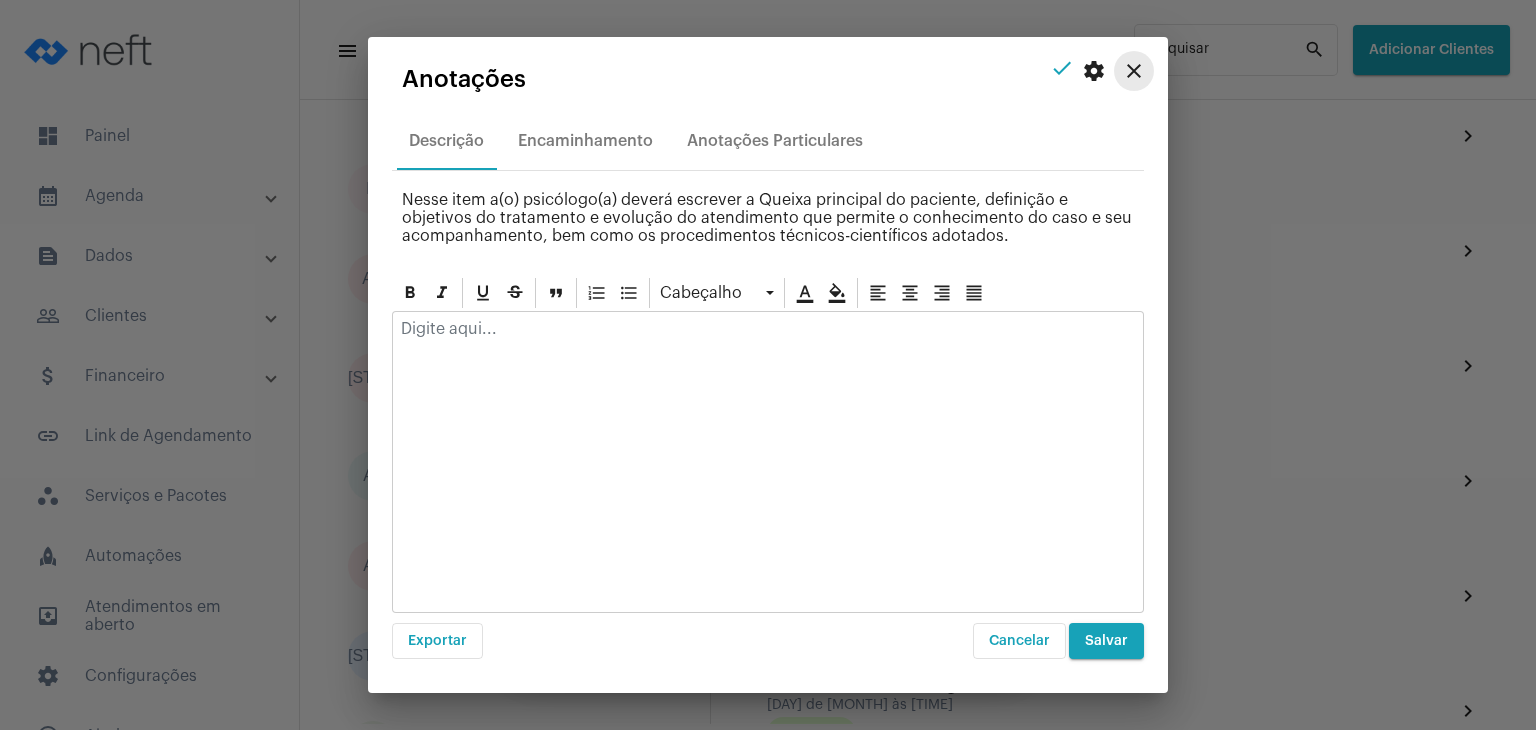 click on "close" at bounding box center [1134, 71] 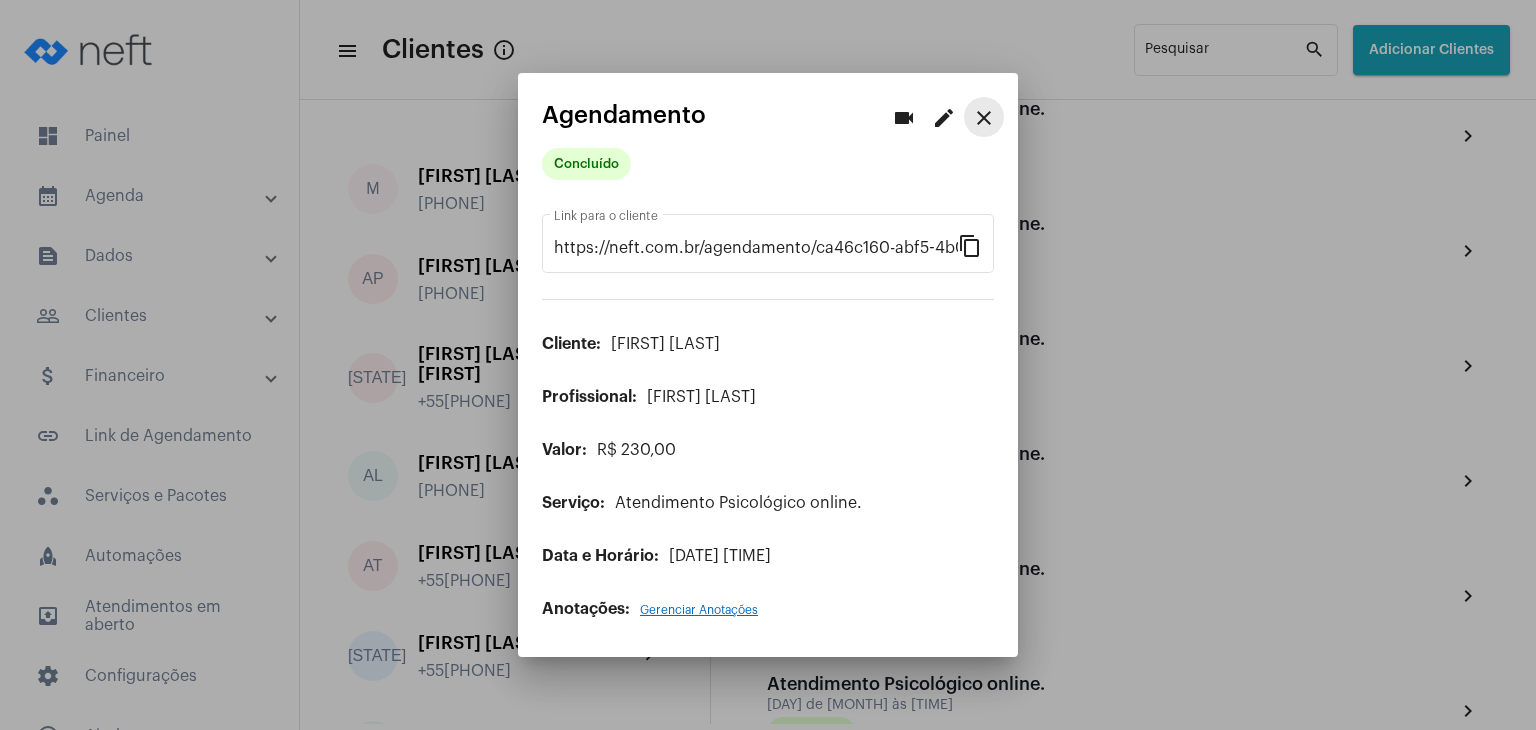 click on "close" at bounding box center [984, 118] 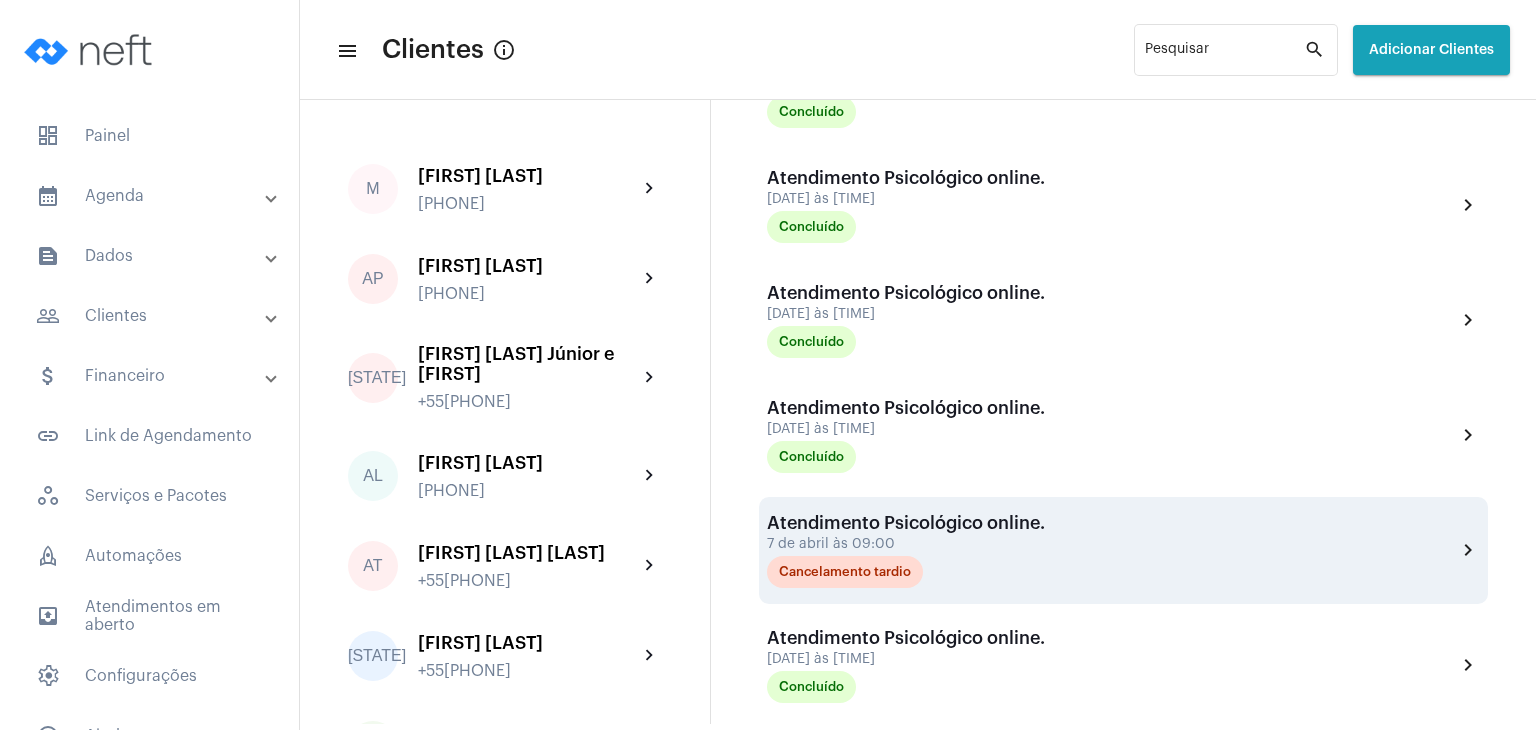 scroll, scrollTop: 588, scrollLeft: 0, axis: vertical 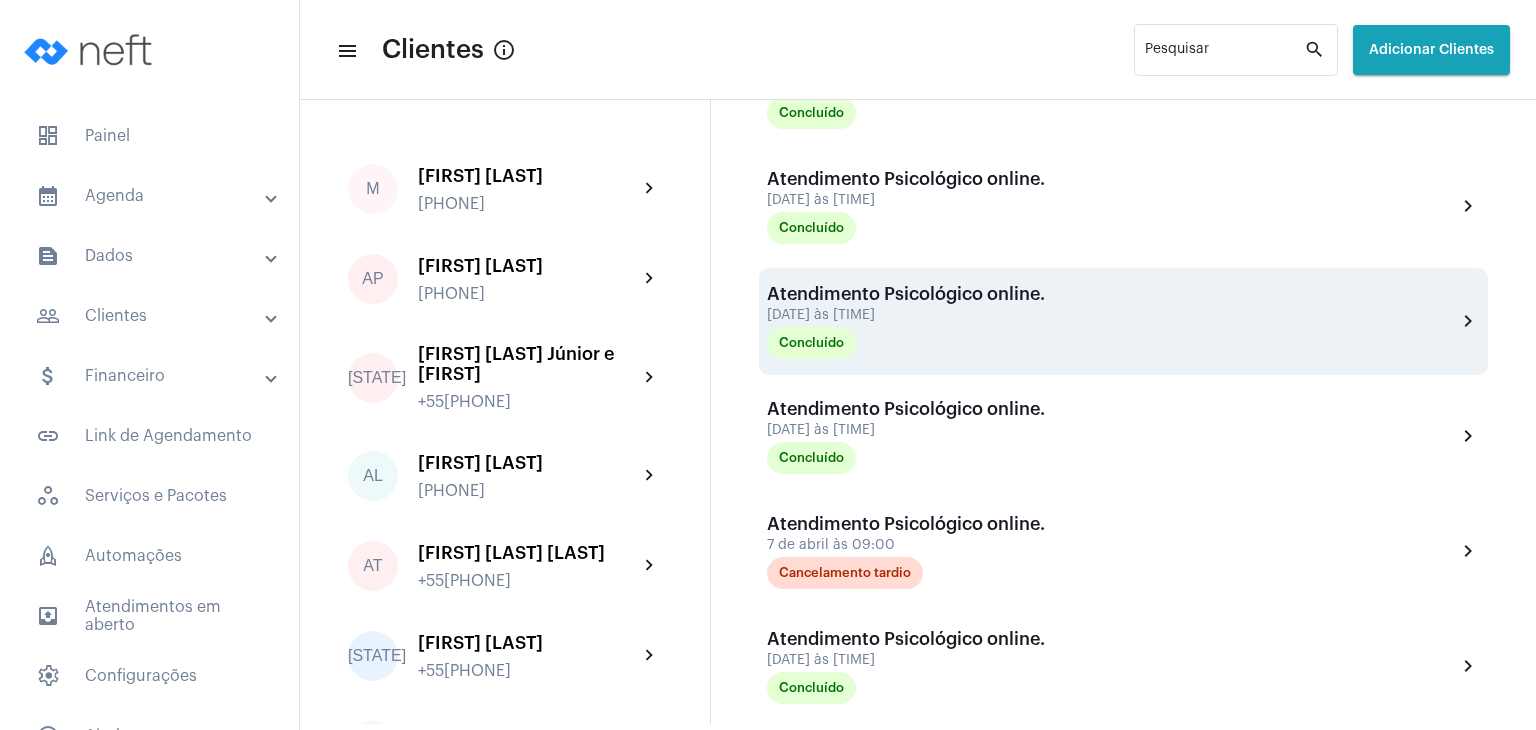 click on "[DATE] às [TIME]" at bounding box center [906, 315] 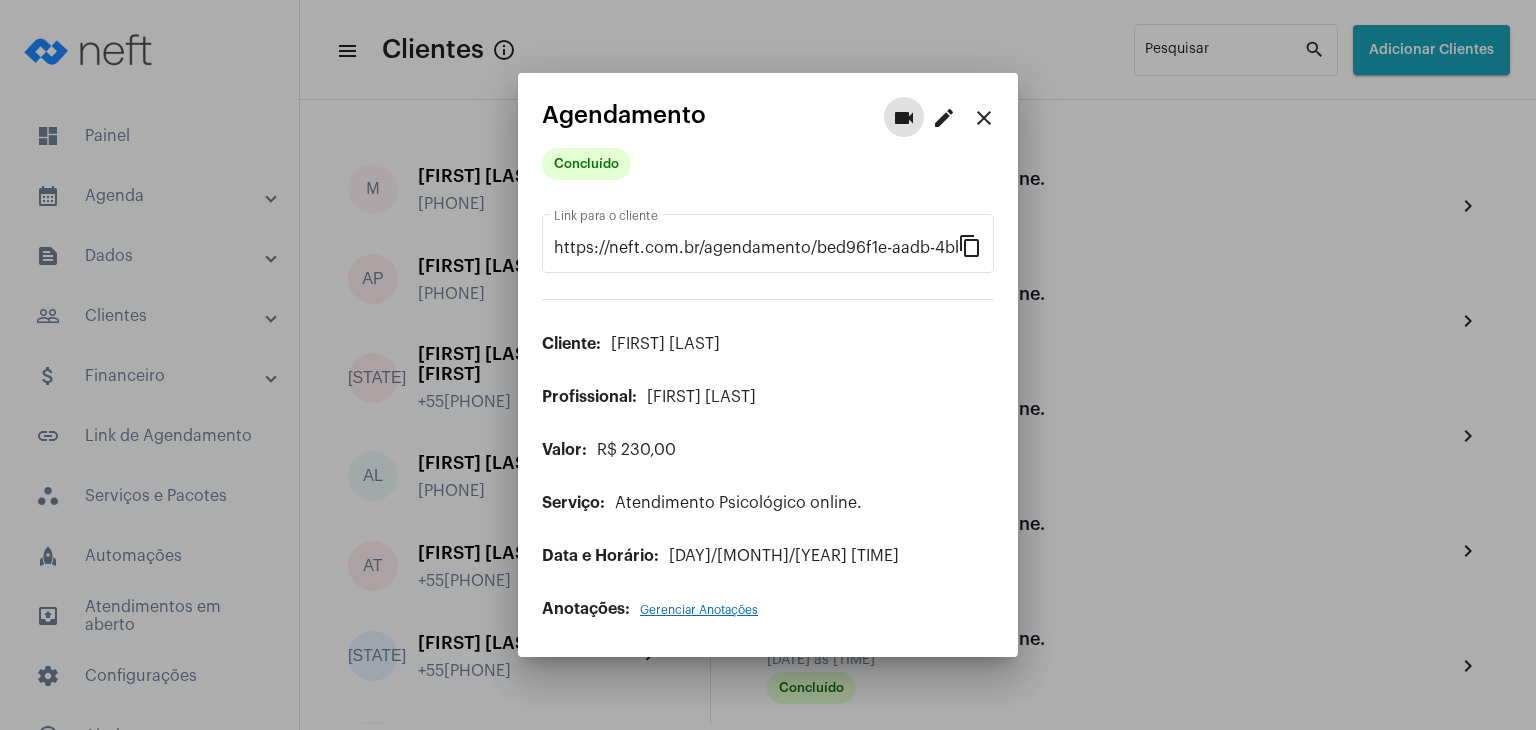 click on "Gerenciar Anotações" at bounding box center [699, 610] 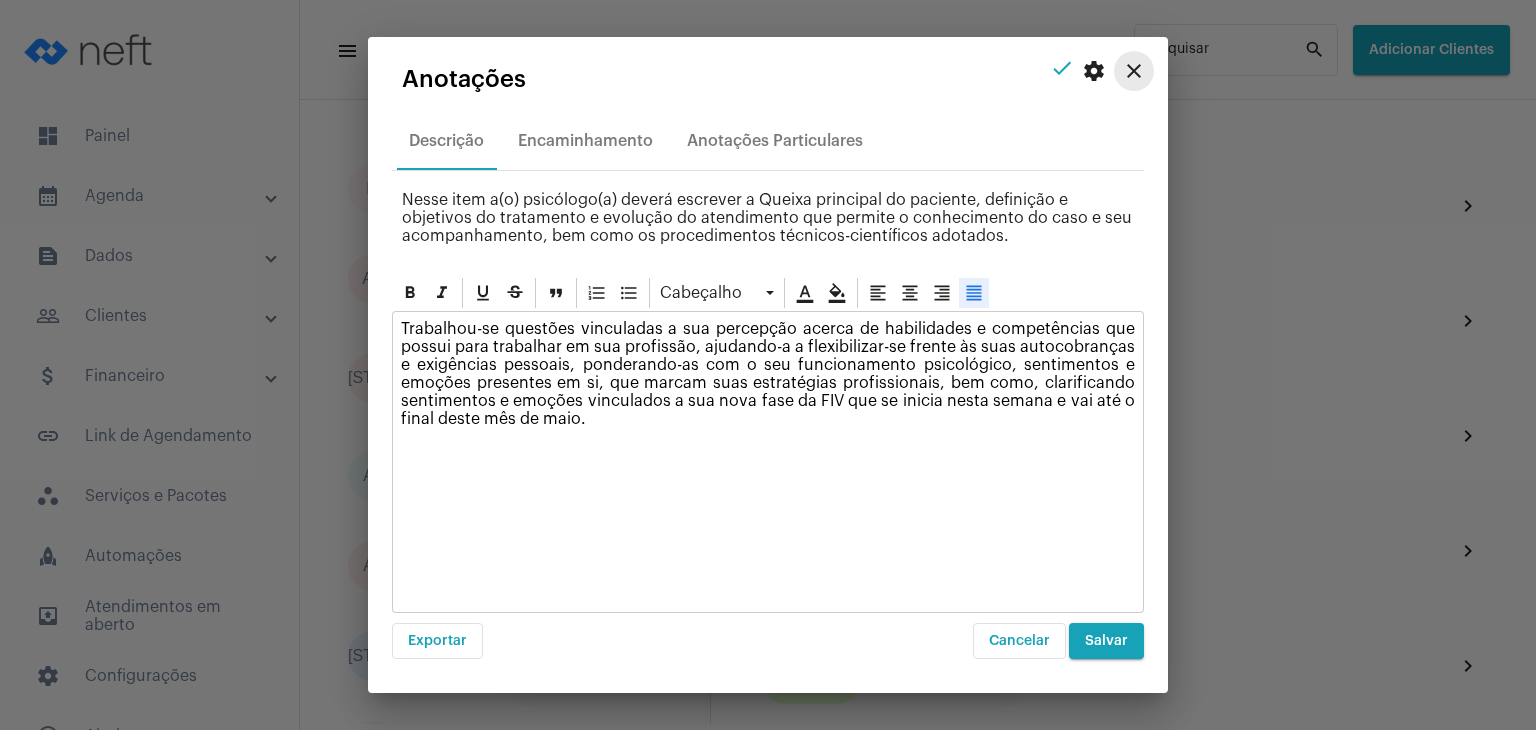 click on "close" at bounding box center [1134, 71] 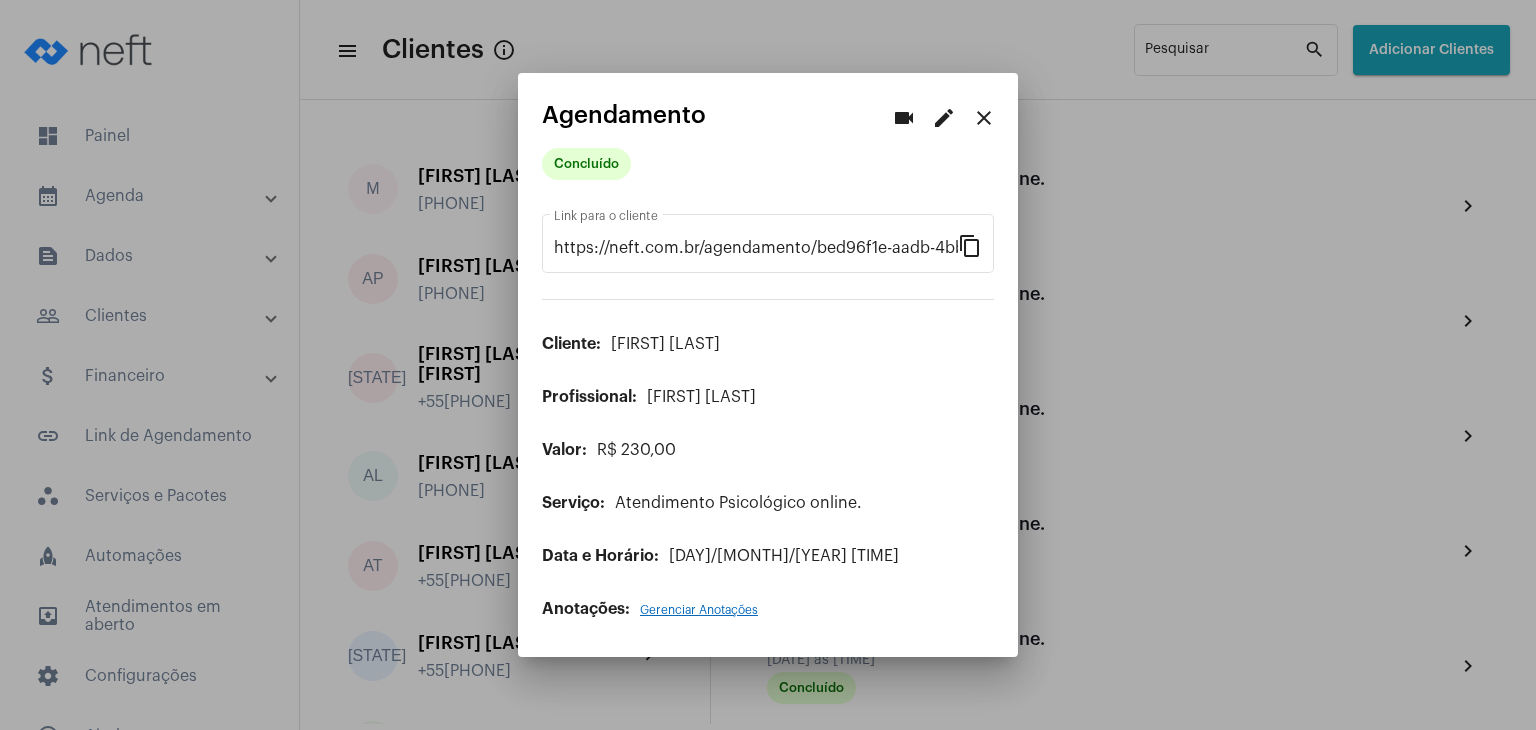 click on "close" at bounding box center [984, 118] 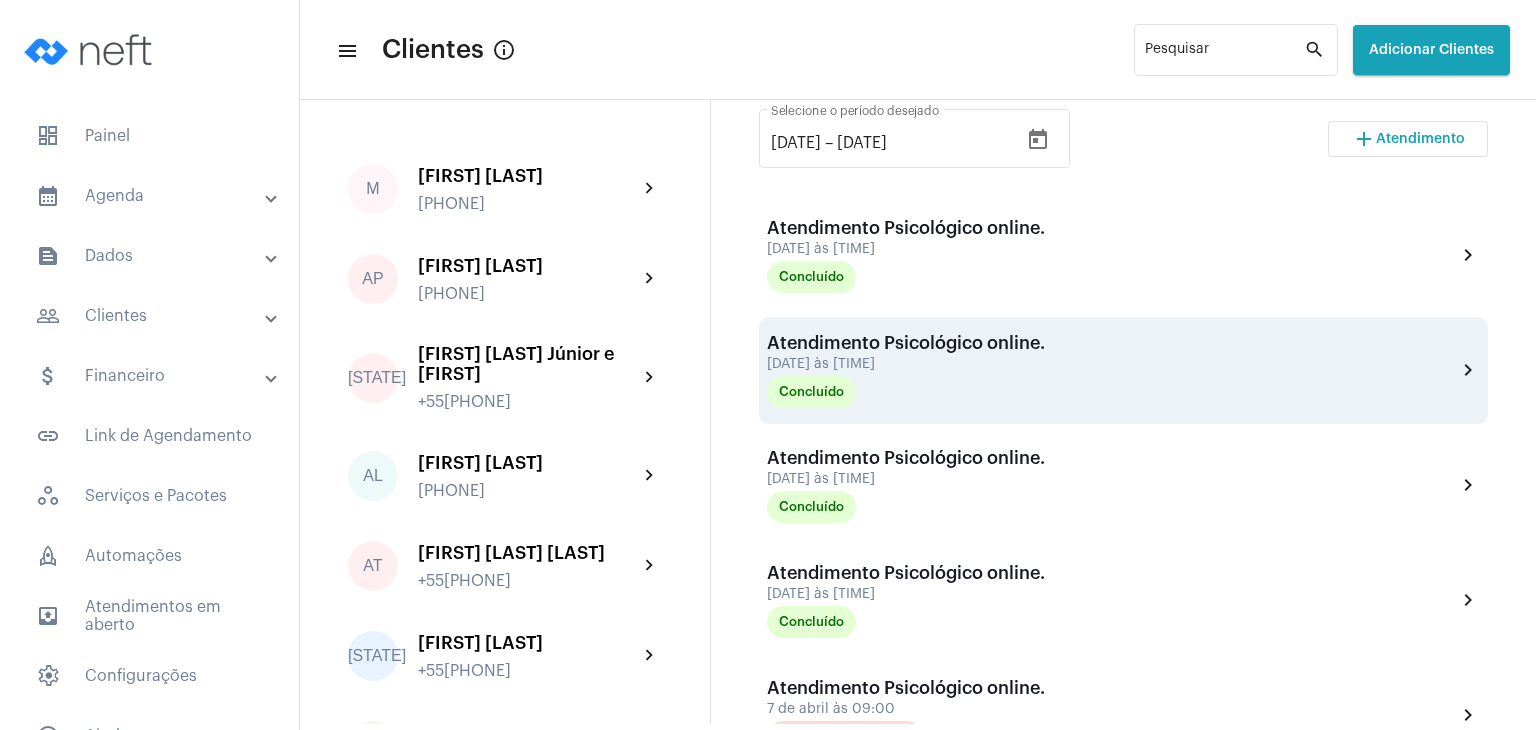 scroll, scrollTop: 388, scrollLeft: 0, axis: vertical 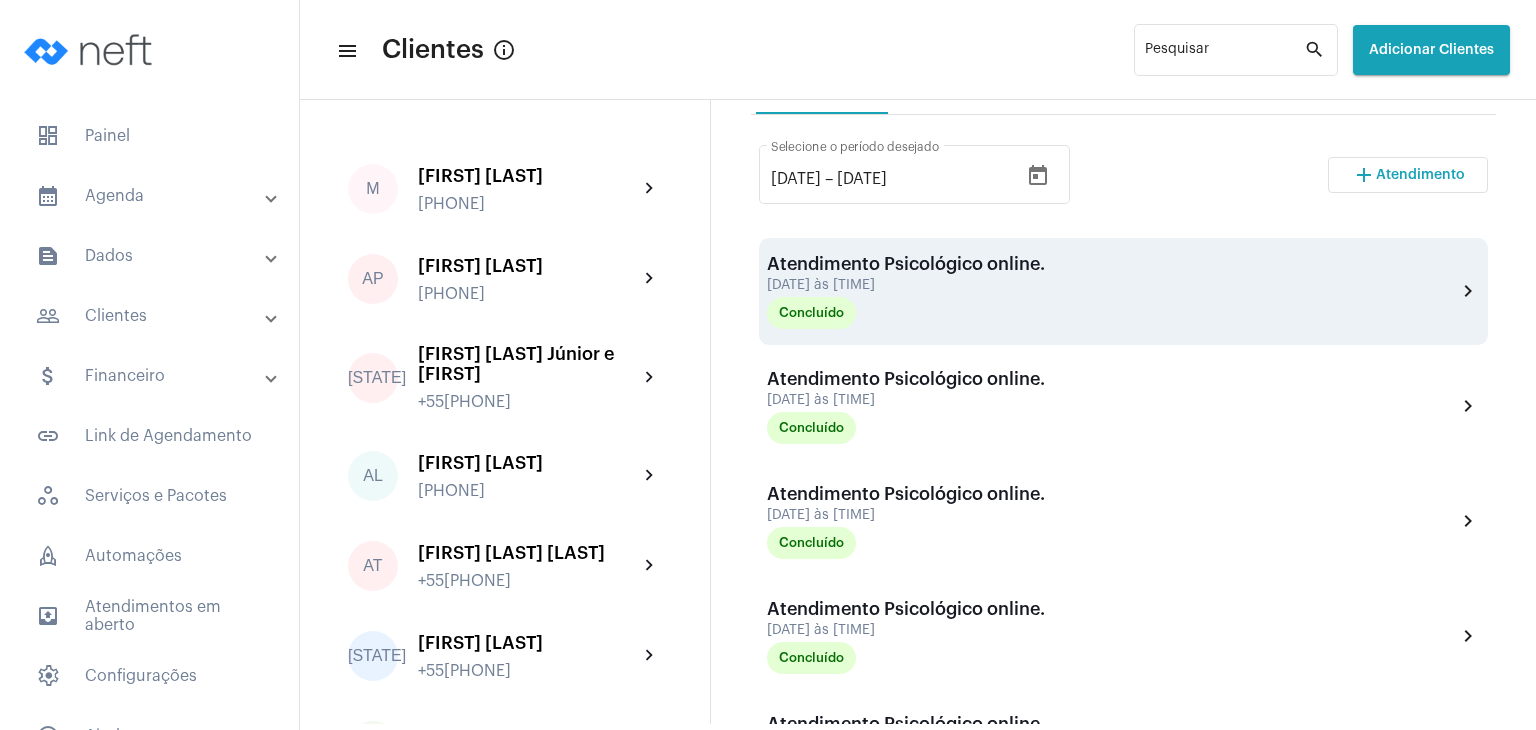 click on "Atendimento Psicológico online." at bounding box center (906, 264) 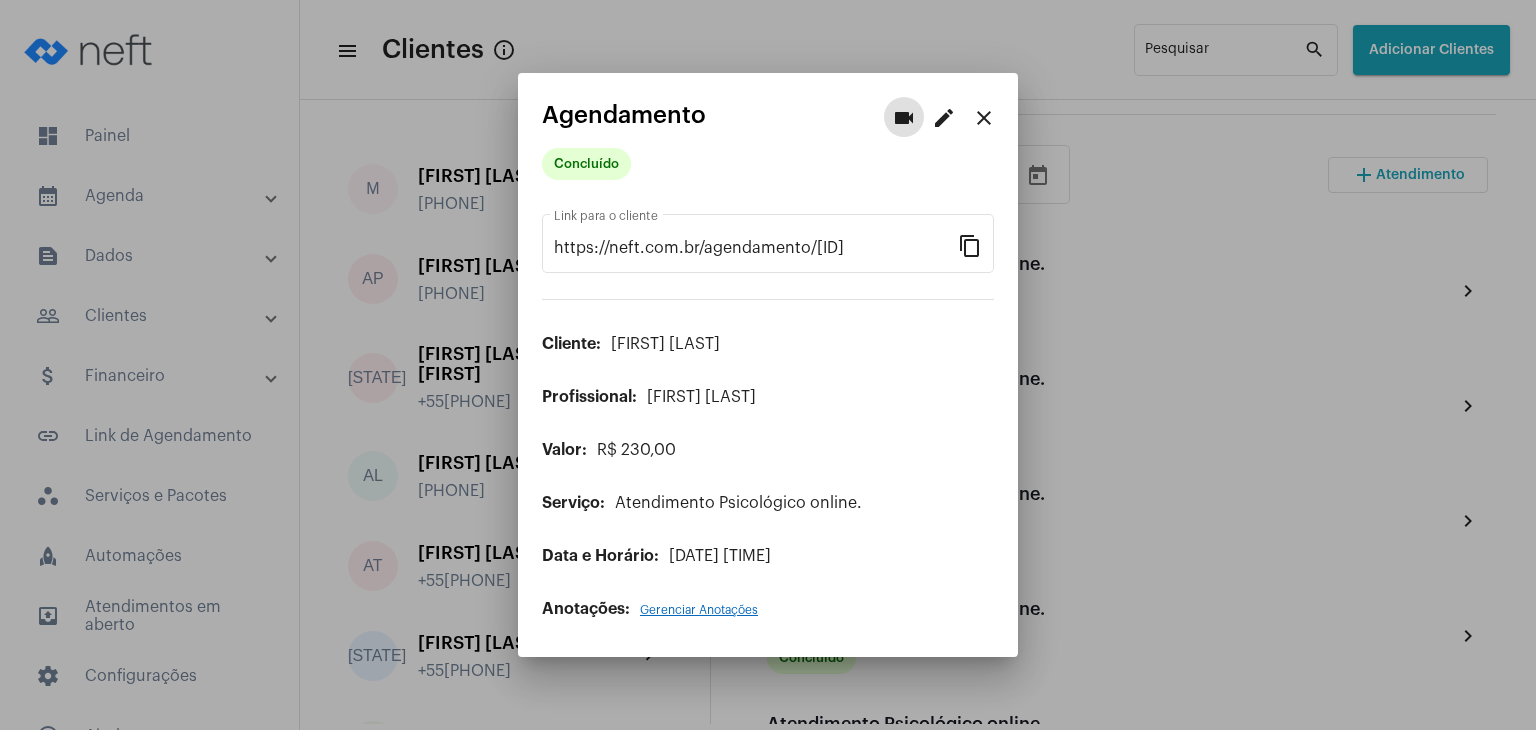 click on "Gerenciar Anotações" at bounding box center [699, 610] 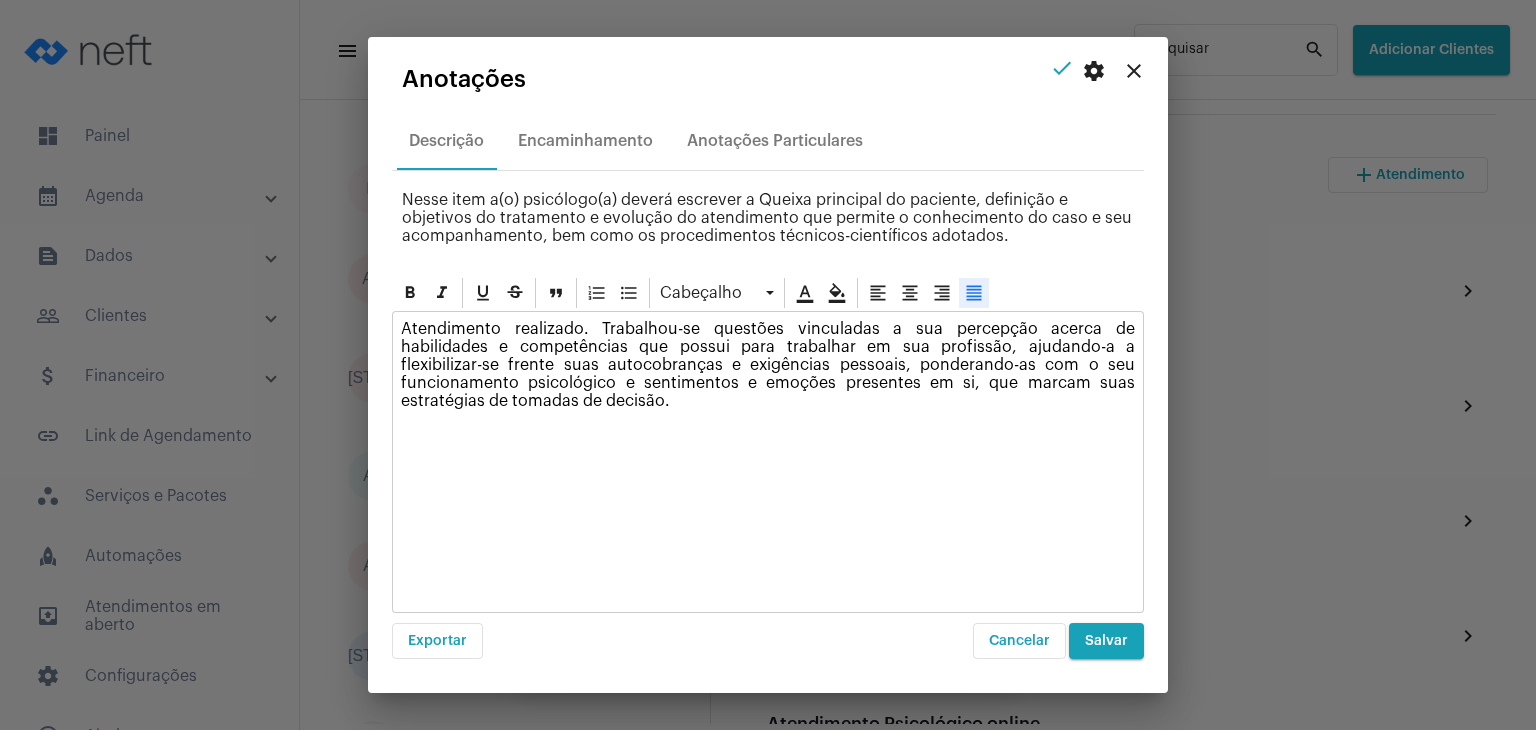 click on "close" at bounding box center [1134, 71] 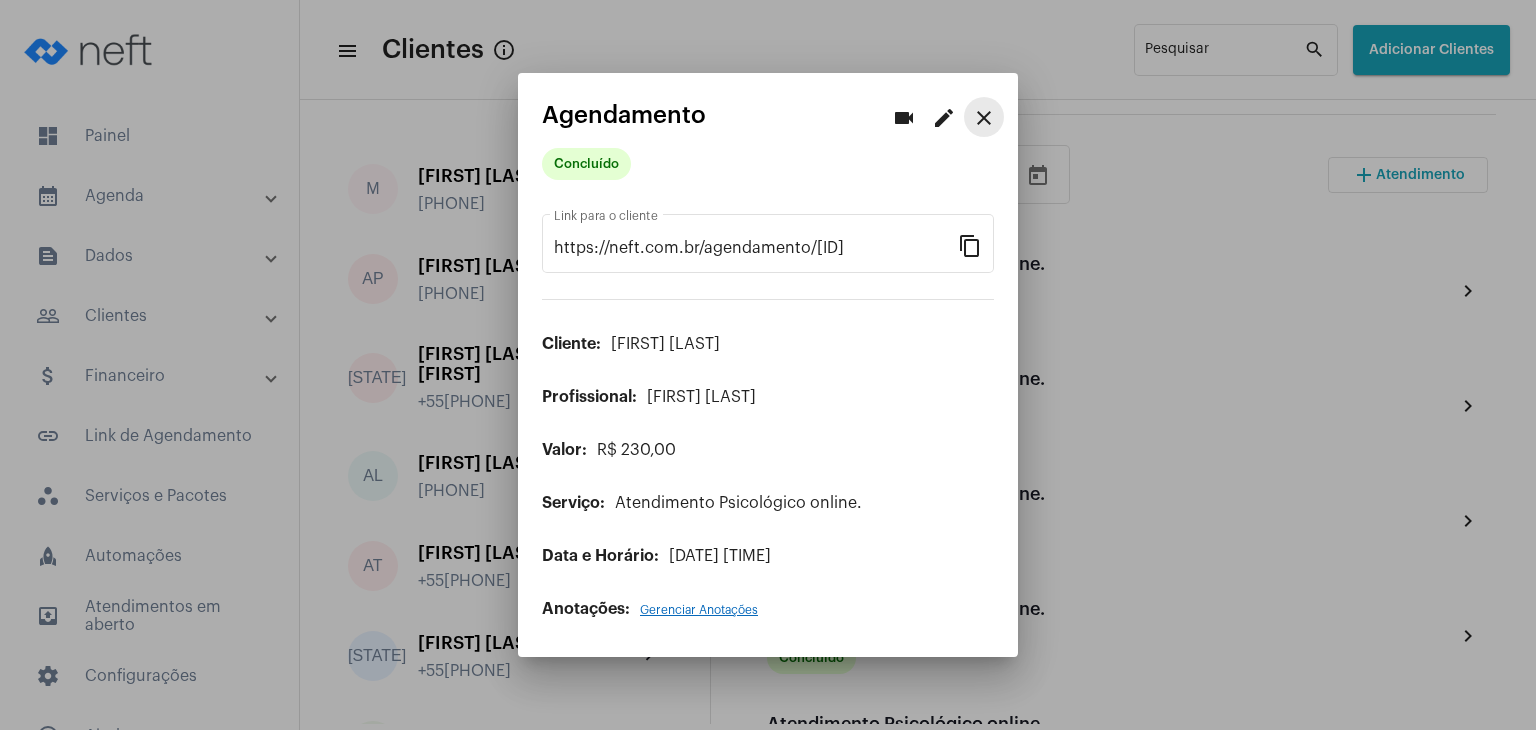 click on "close" at bounding box center [984, 118] 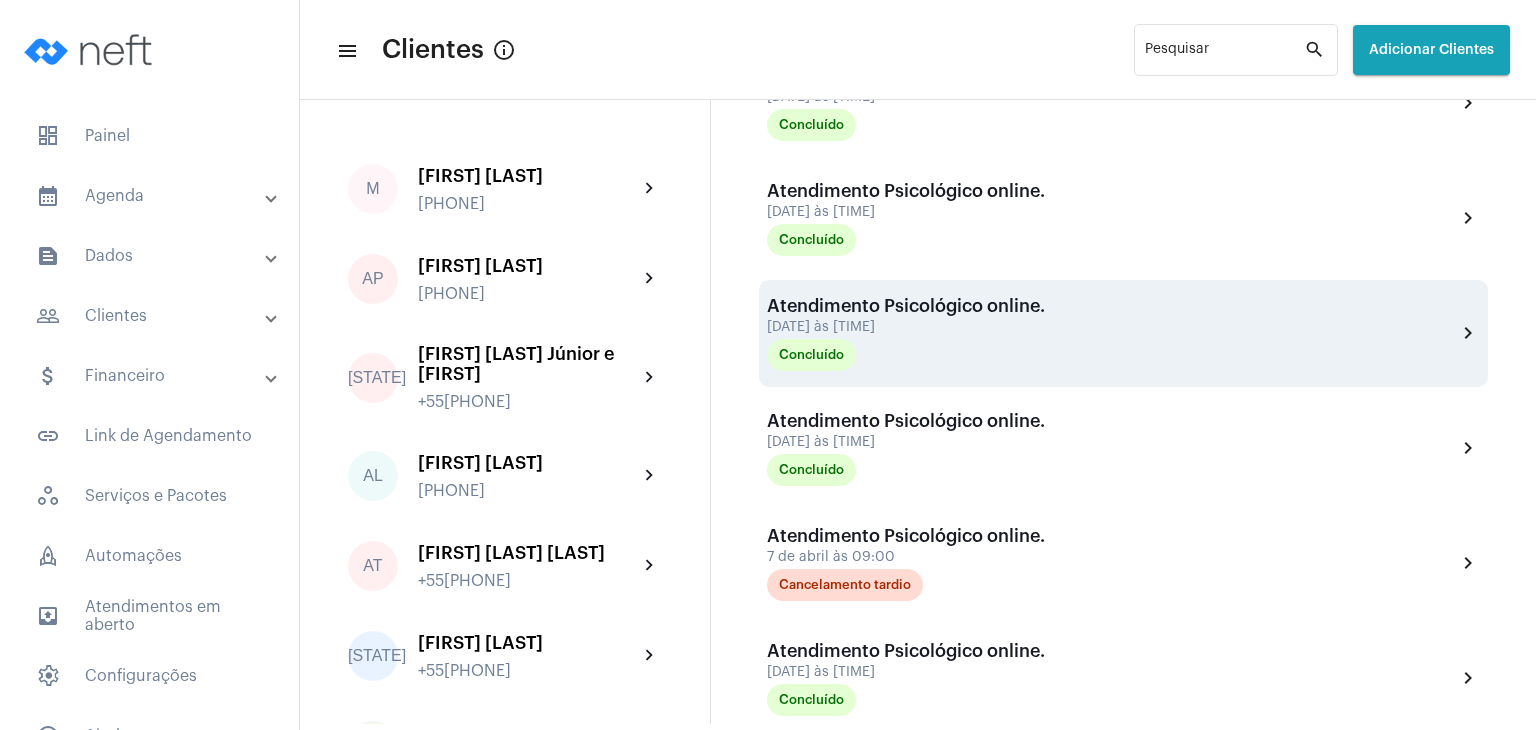 scroll, scrollTop: 588, scrollLeft: 0, axis: vertical 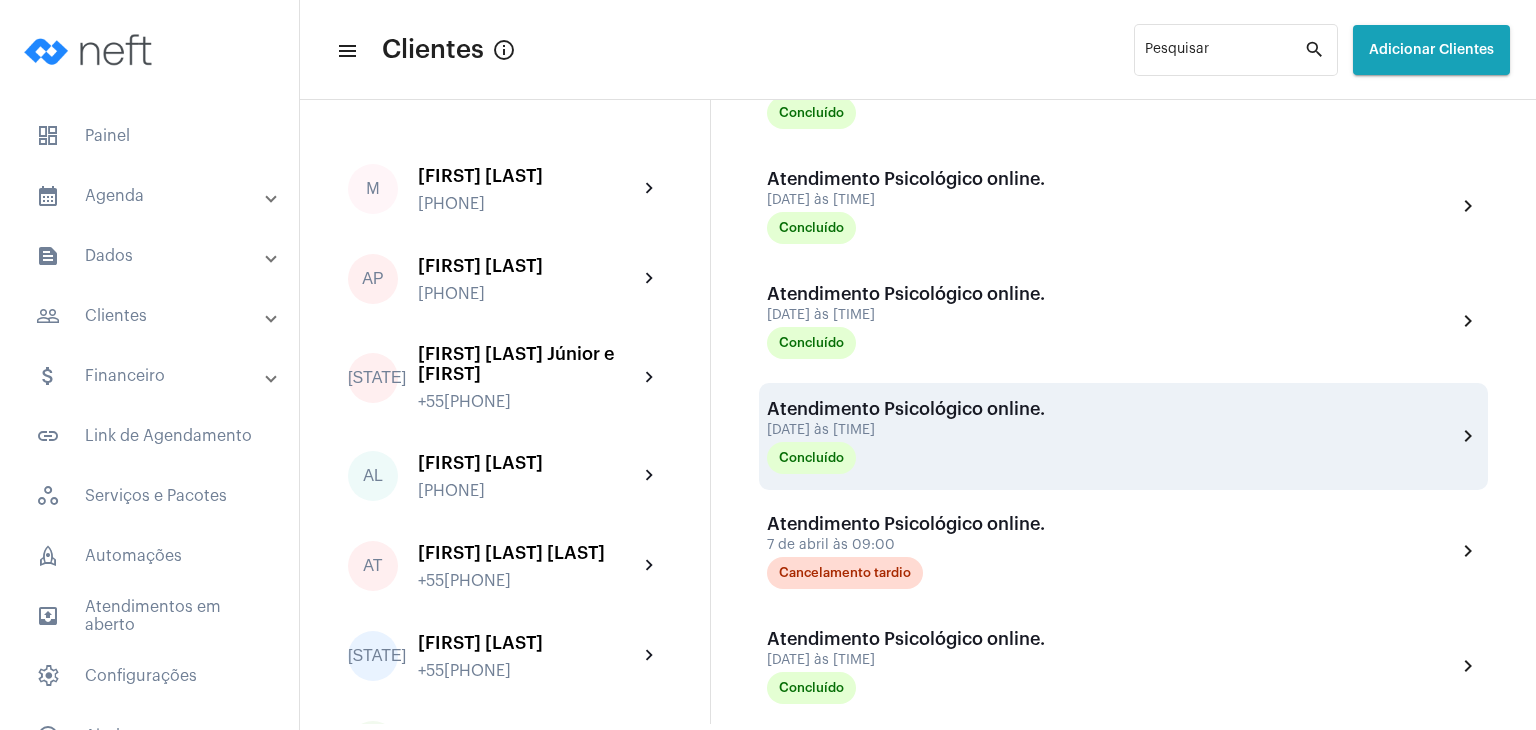 click on "[DATE] às [TIME]" at bounding box center (906, 430) 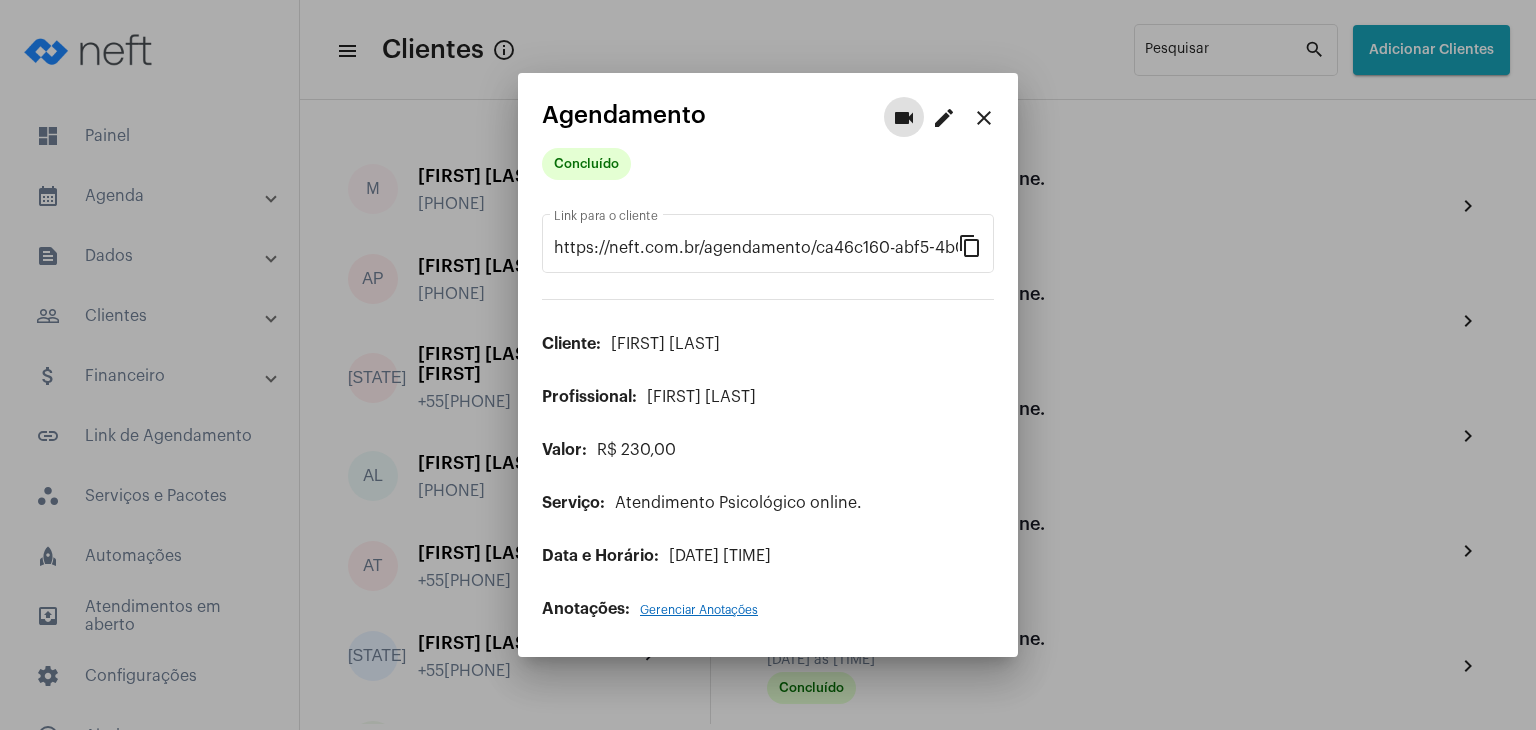 click on "Gerenciar Anotações" at bounding box center (699, 610) 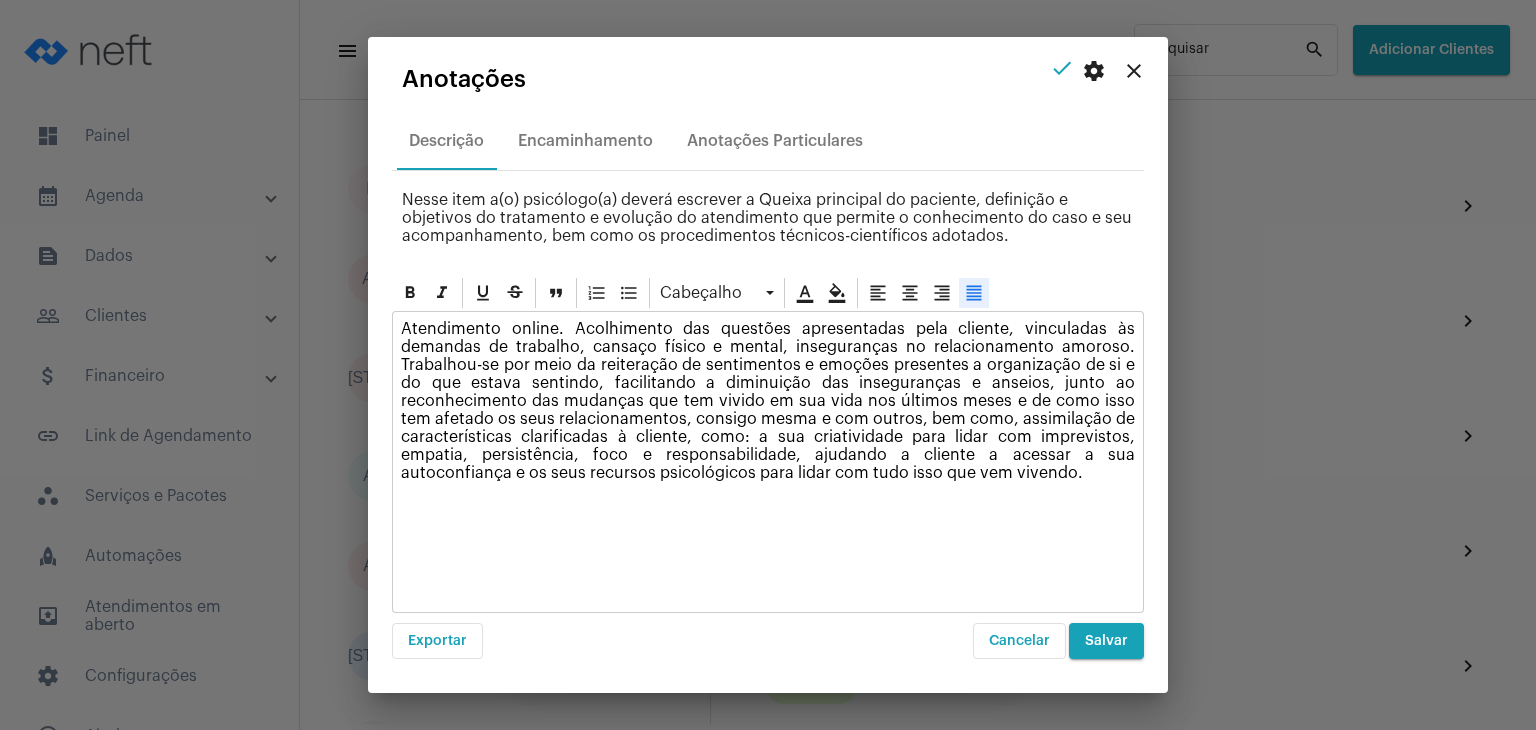 click 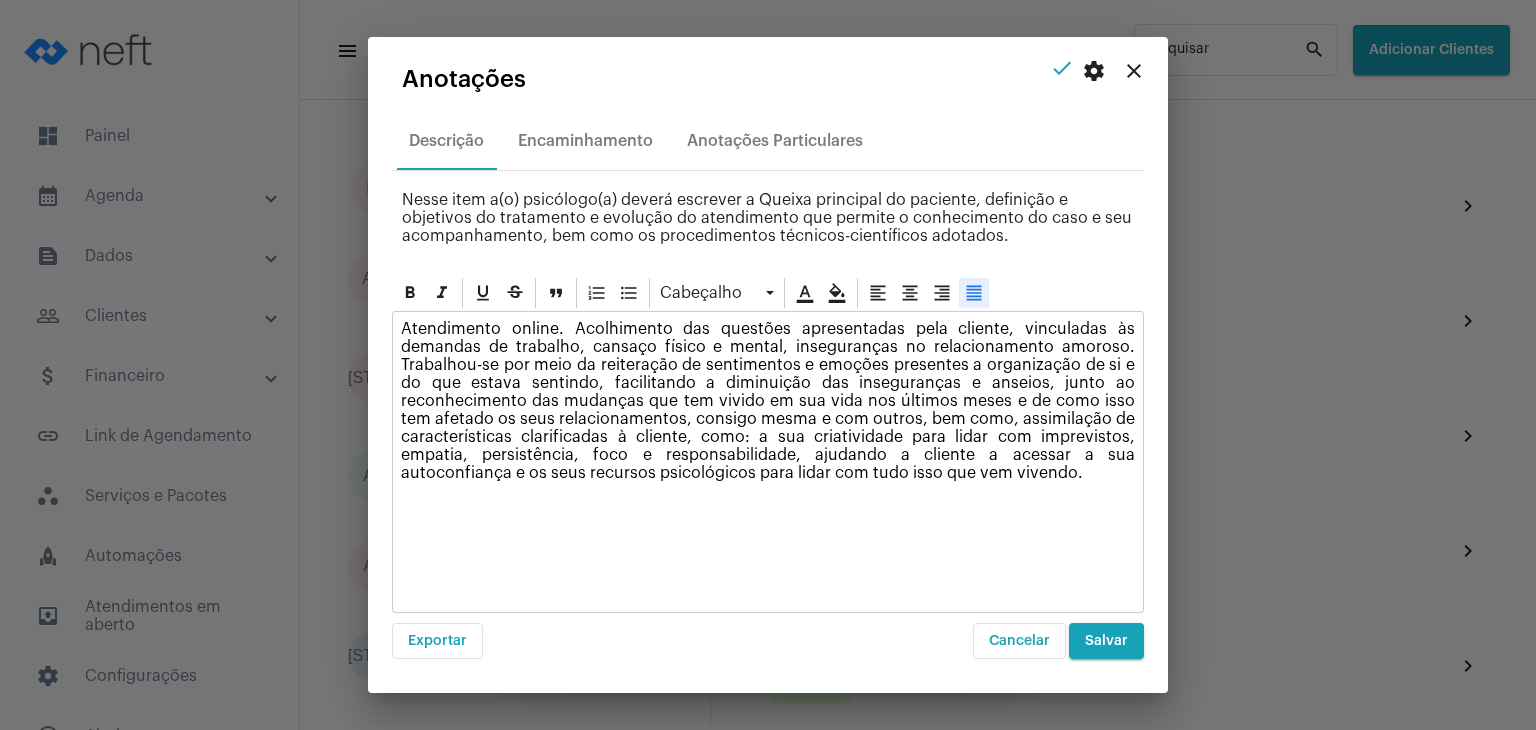 click on "Atendimento online. Acolhimento das questões apresentadas pela cliente, vinculadas às demandas de trabalho, cansaço físico e mental, inseguranças no relacionamento amoroso. Trabalhou-se por meio da reiteração de sentimentos e emoções presentes a organização de si e do que estava sentindo, facilitando a diminuição das inseguranças e anseios, junto ao reconhecimento das mudanças que tem vivido em sua vida nos últimos meses e de como isso tem afetado os seus relacionamentos, consigo mesma e com outros, bem como, assimilação de características clarificadas à cliente, como: a sua criatividade para lidar com imprevistos, empatia, persistência, foco e responsabilidade, ajudando a cliente a acessar a sua autoconfiança e os seus recursos psicológicos para lidar com tudo isso que vem vivendo." 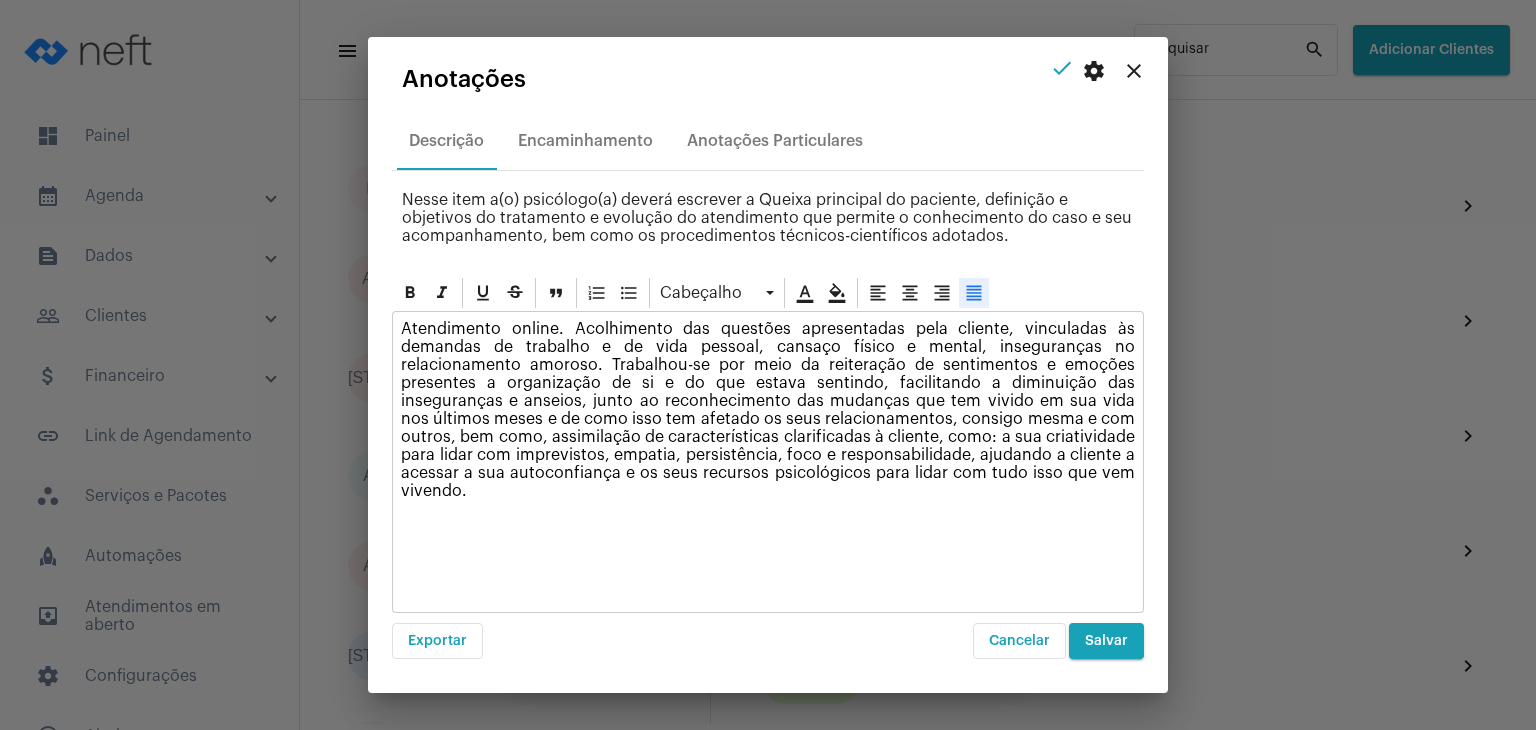 click on "Atendimento online. Acolhimento das questões apresentadas pela cliente, vinculadas às demandas de trabalho e de vida pessoal, cansaço físico e mental, inseguranças no relacionamento amoroso. Trabalhou-se por meio da reiteração de sentimentos e emoções presentes a organização de si e do que estava sentindo, facilitando a diminuição das inseguranças e anseios, junto ao reconhecimento das mudanças que tem vivido em sua vida nos últimos meses e de como isso tem afetado os seus relacionamentos, consigo mesma e com outros, bem como, assimilação de características clarificadas à cliente, como: a sua criatividade para lidar com imprevistos, empatia, persistência, foco e responsabilidade, ajudando a cliente a acessar a sua autoconfiança e os seus recursos psicológicos para lidar com tudo isso que vem vivendo." 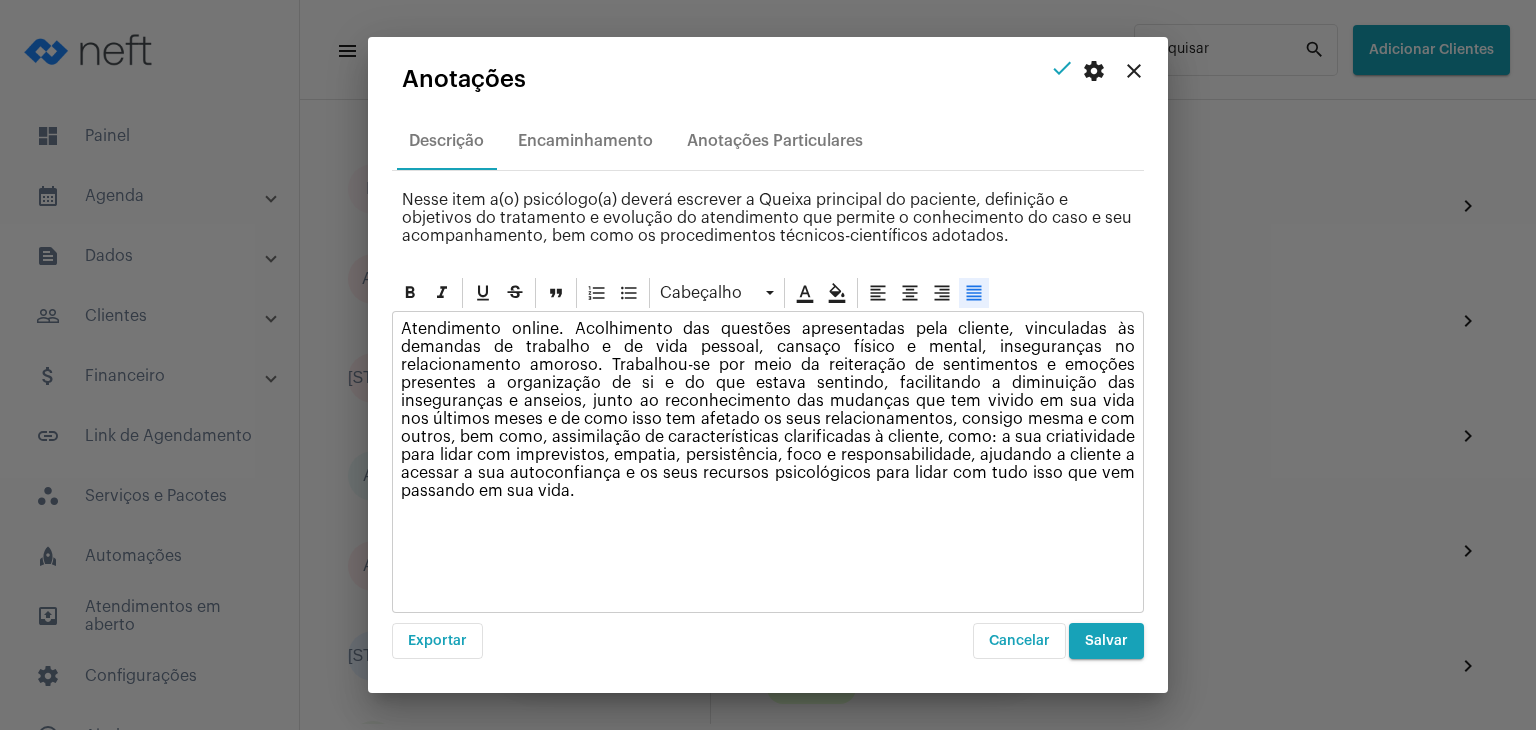 click on "Salvar" at bounding box center (1106, 641) 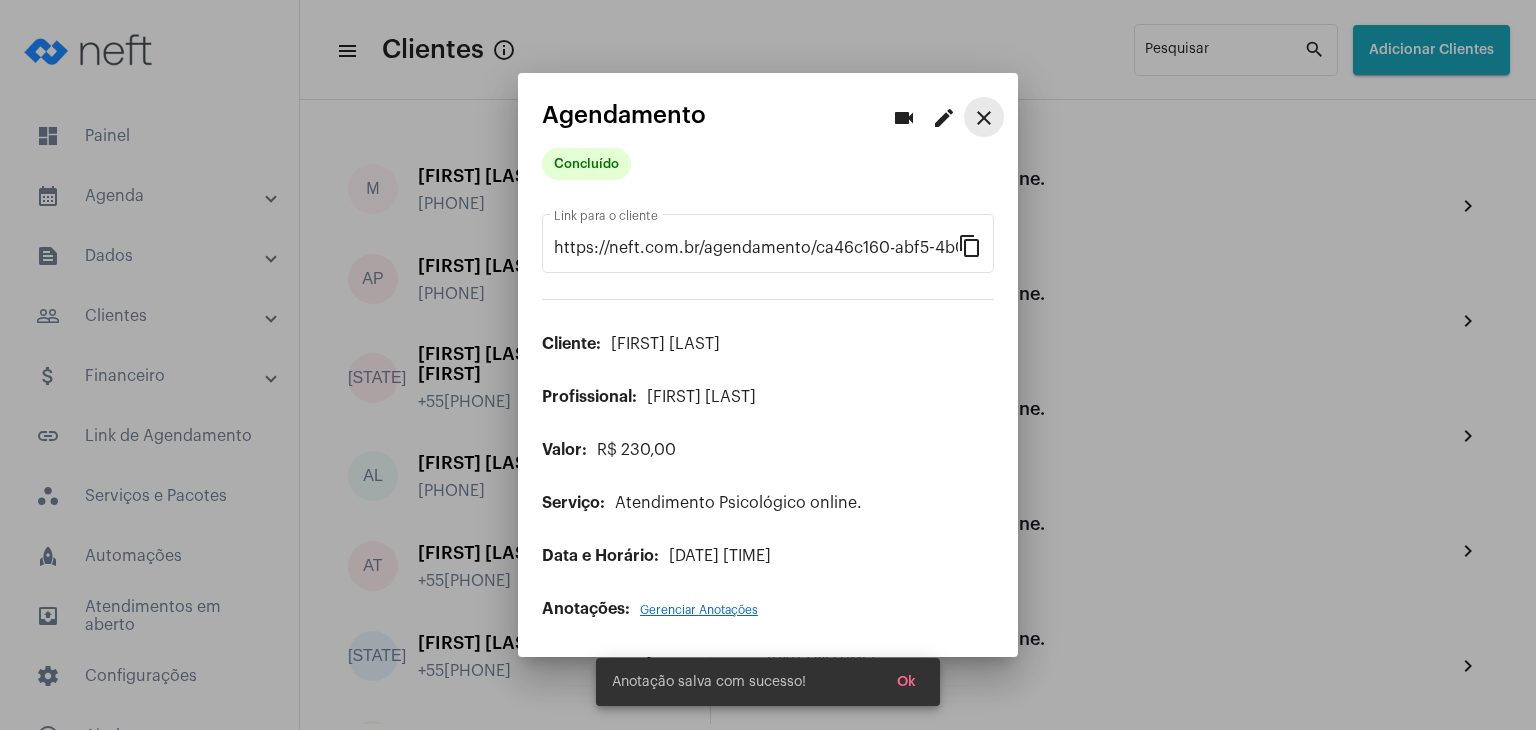 click on "close" at bounding box center (984, 118) 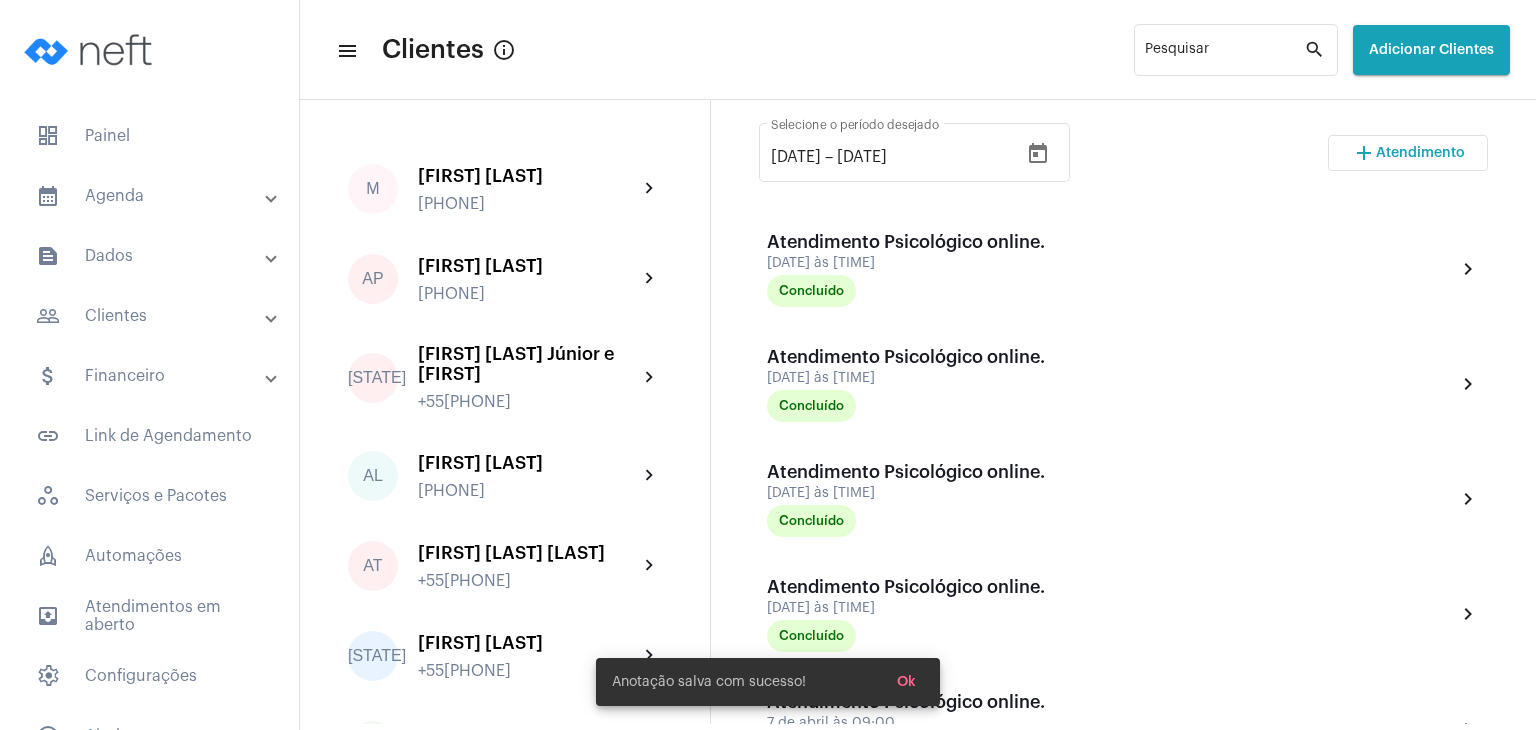 scroll, scrollTop: 188, scrollLeft: 0, axis: vertical 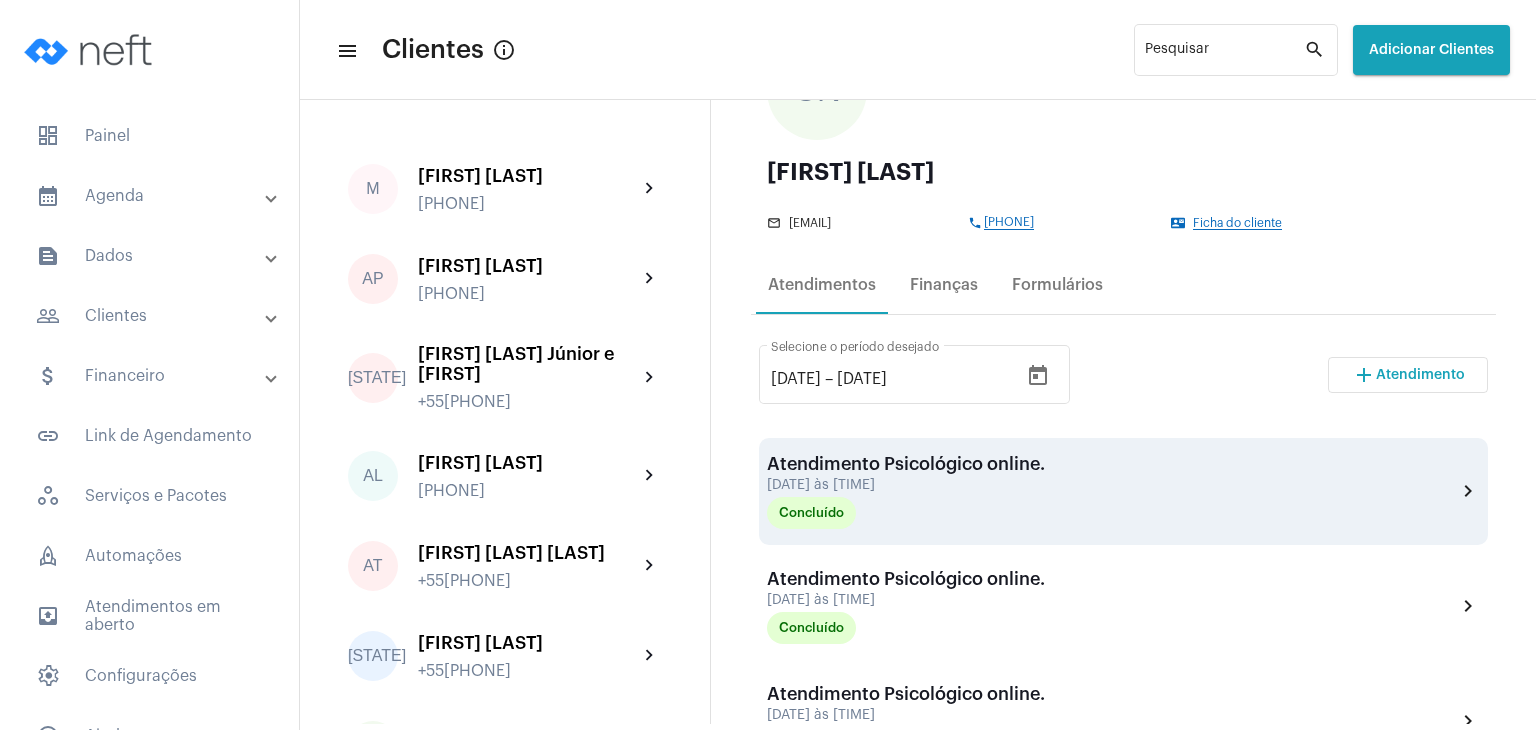 click on "Atendimento Psicológico online. [DATE] às [TIME] Concluído" at bounding box center (906, 491) 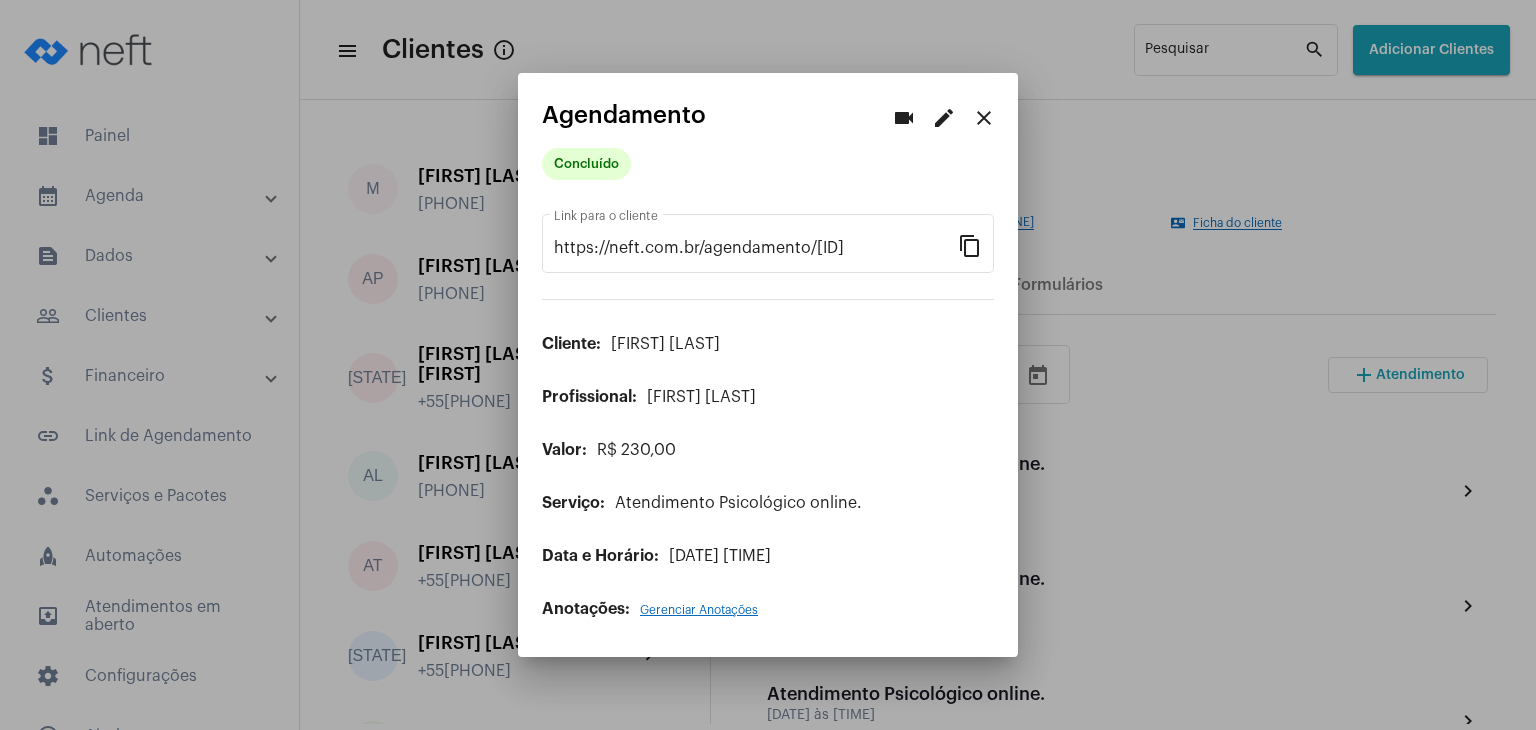 click on "Gerenciar Anotações" at bounding box center [699, 610] 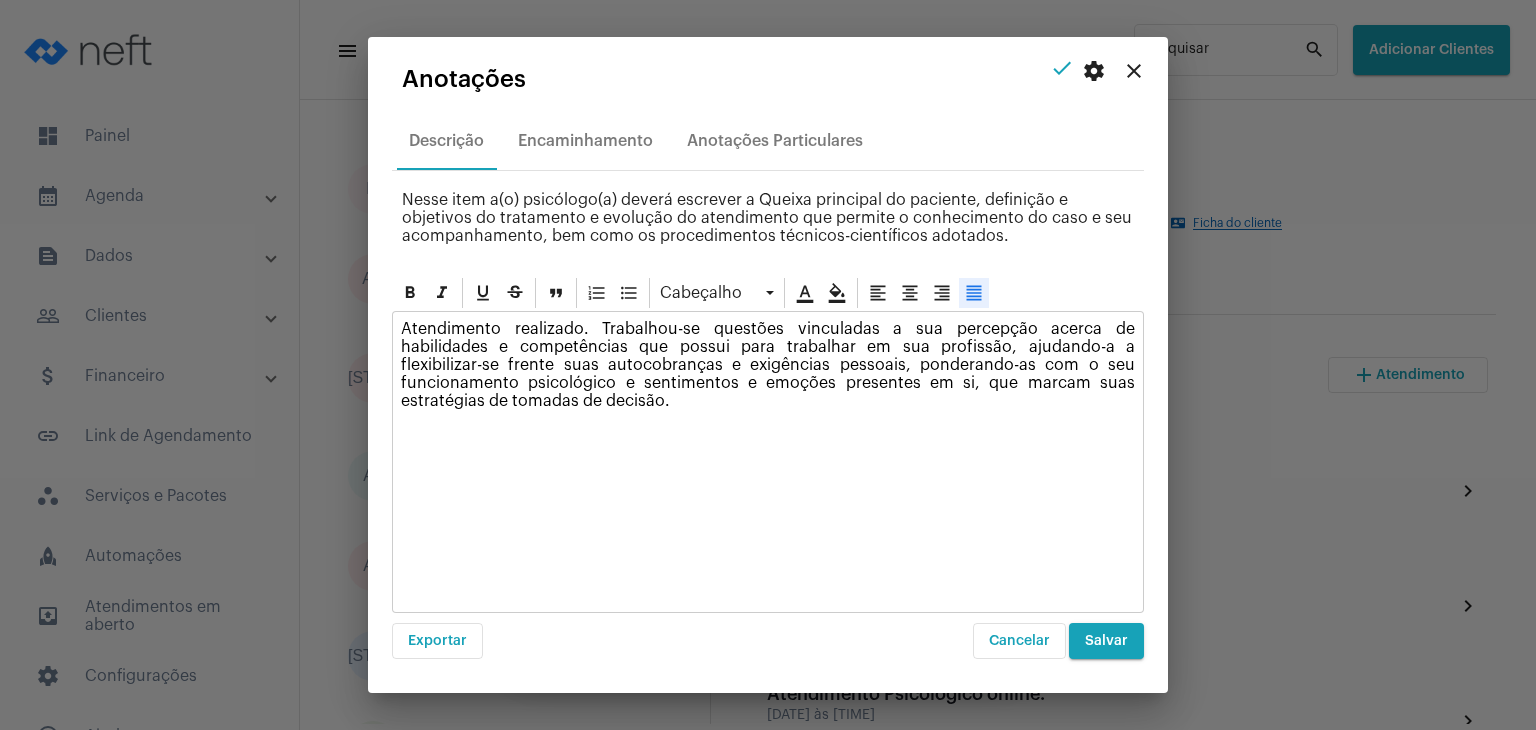 click on "close" at bounding box center (1134, 71) 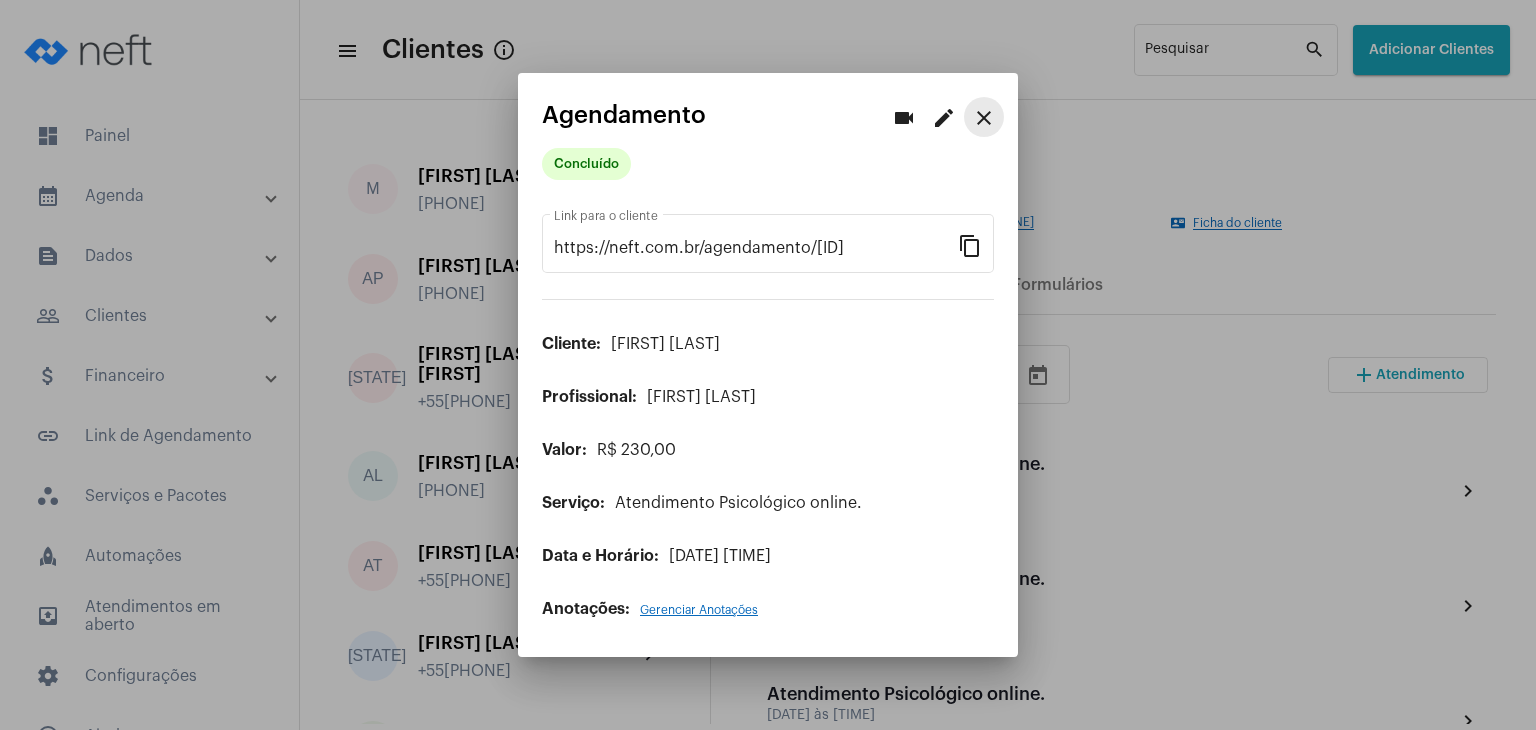 click on "close" at bounding box center (984, 117) 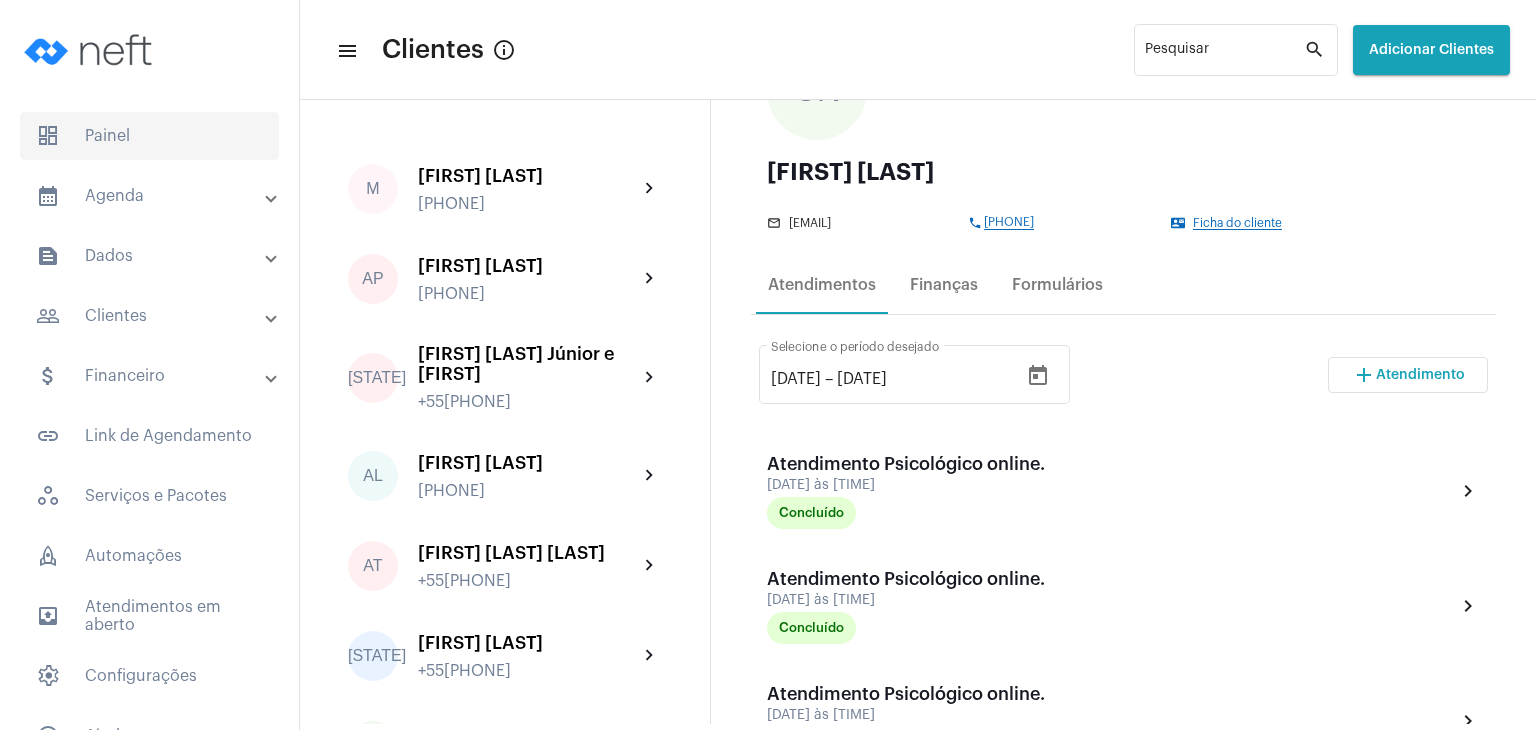 click on "dashboard   Painel" 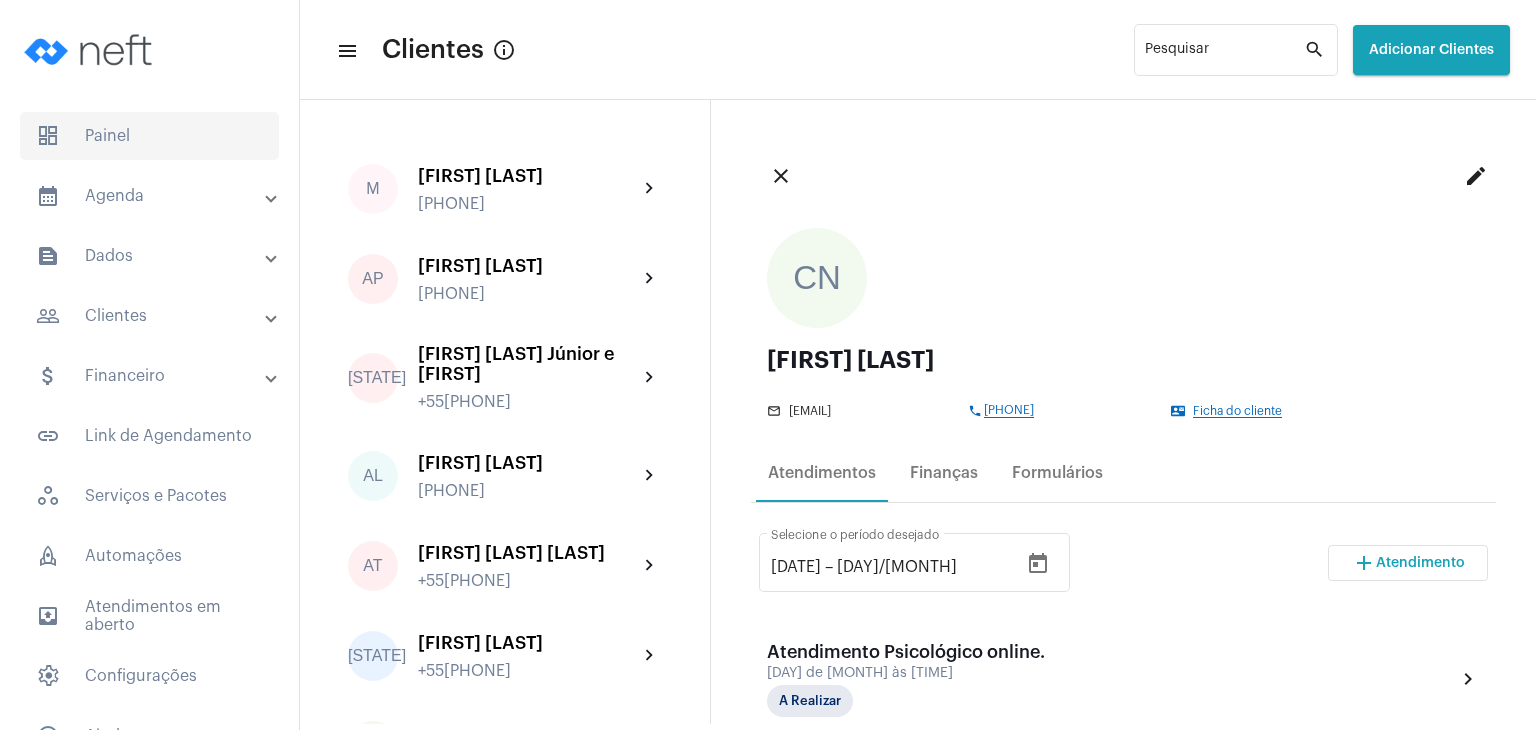 click on "dashboard   Painel" 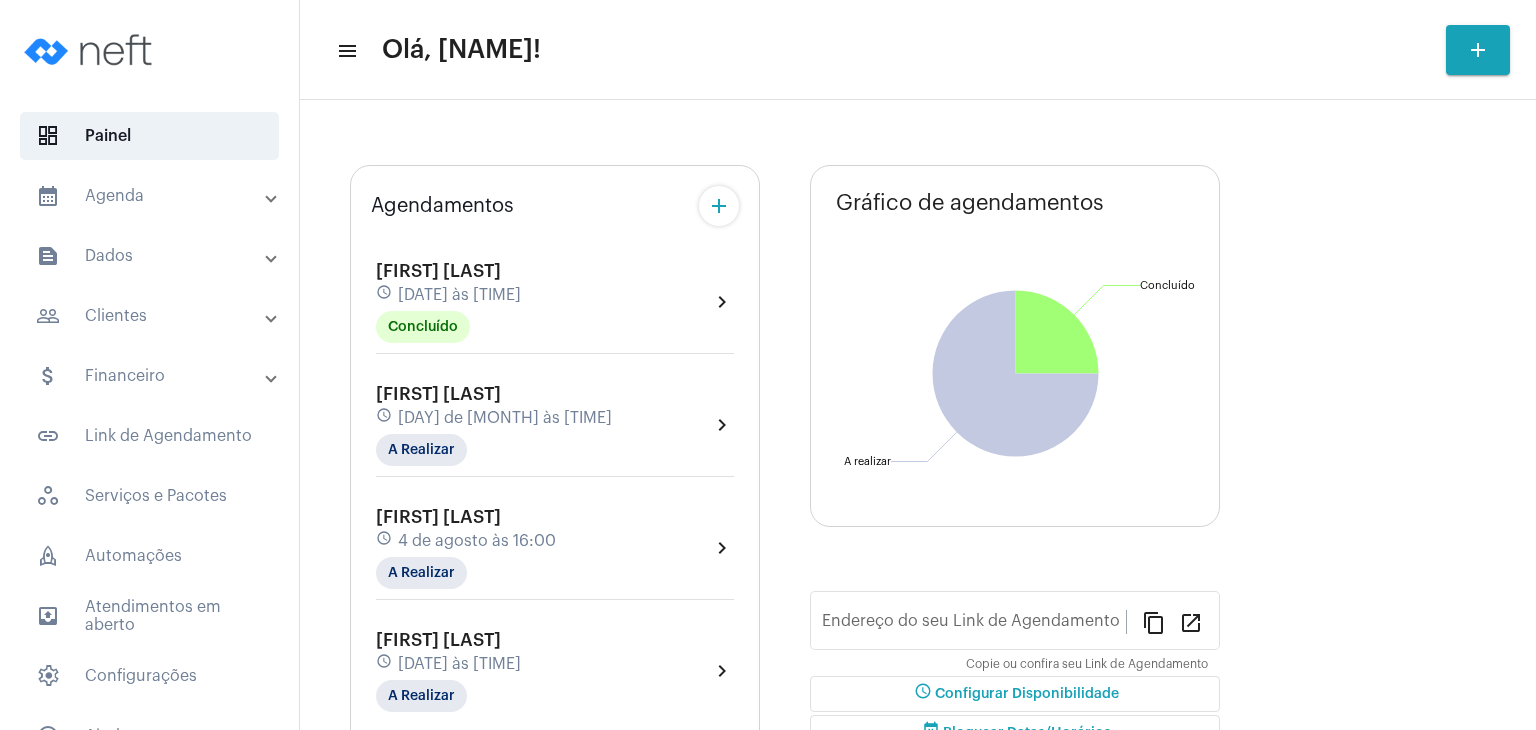type on "https://neft.com.br/[LAST]-[FIRST]" 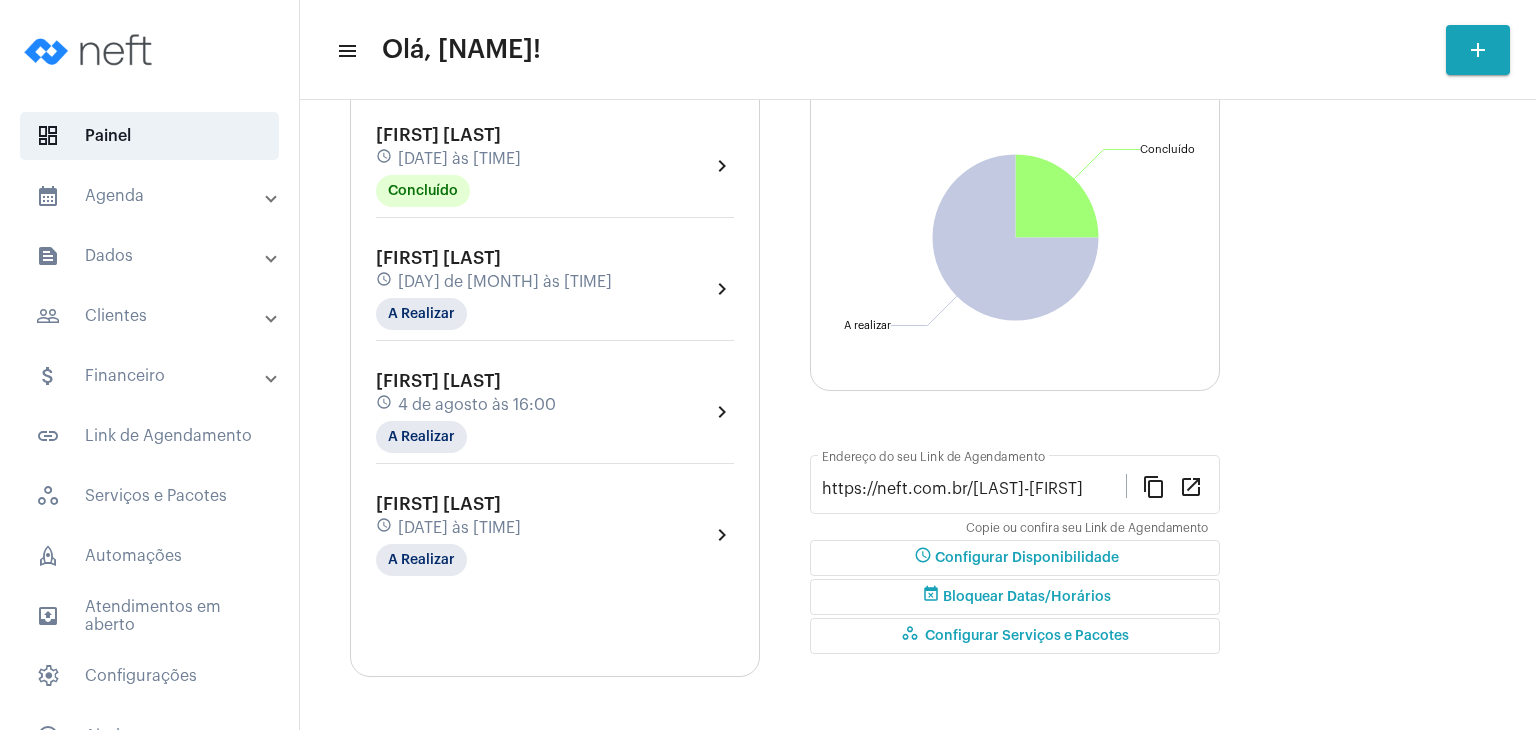scroll, scrollTop: 200, scrollLeft: 0, axis: vertical 